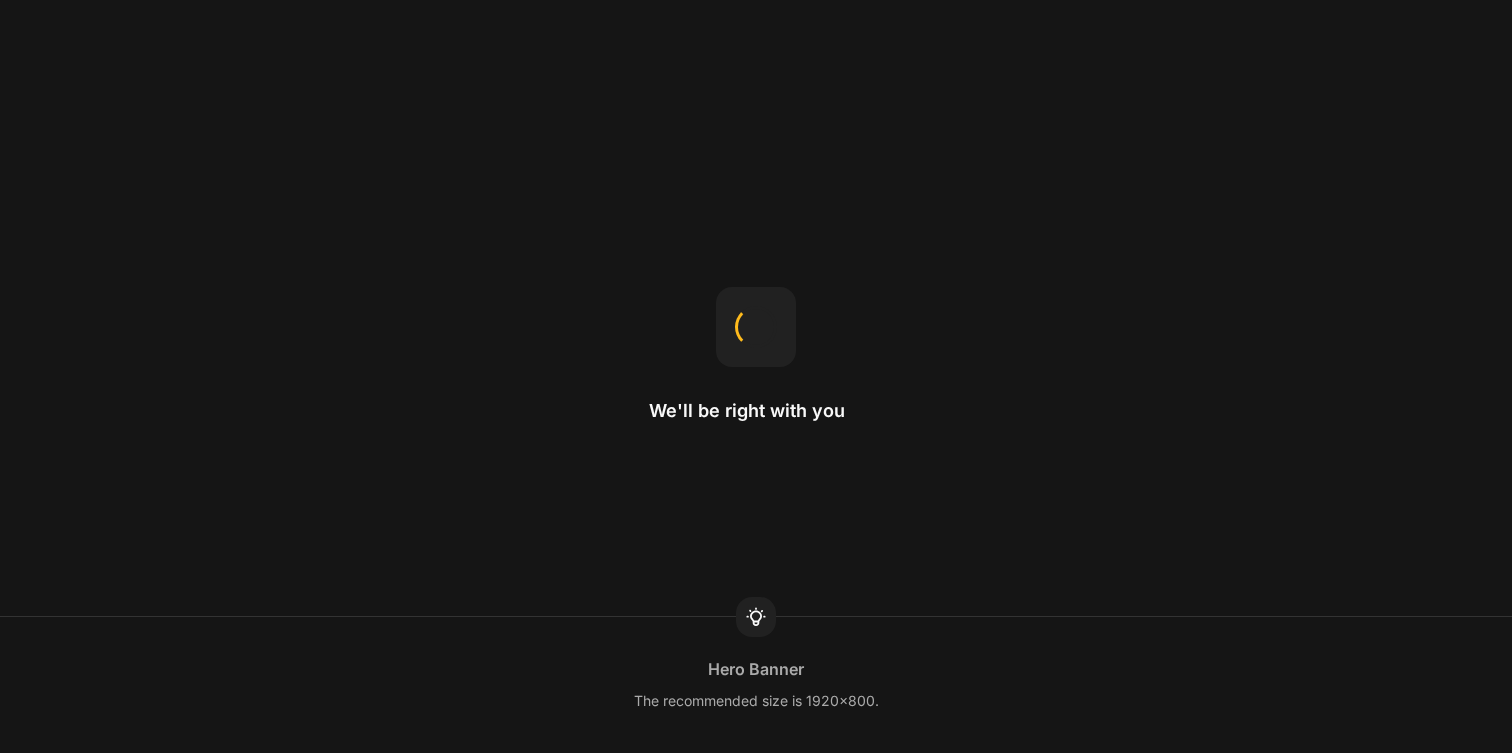 scroll, scrollTop: 0, scrollLeft: 0, axis: both 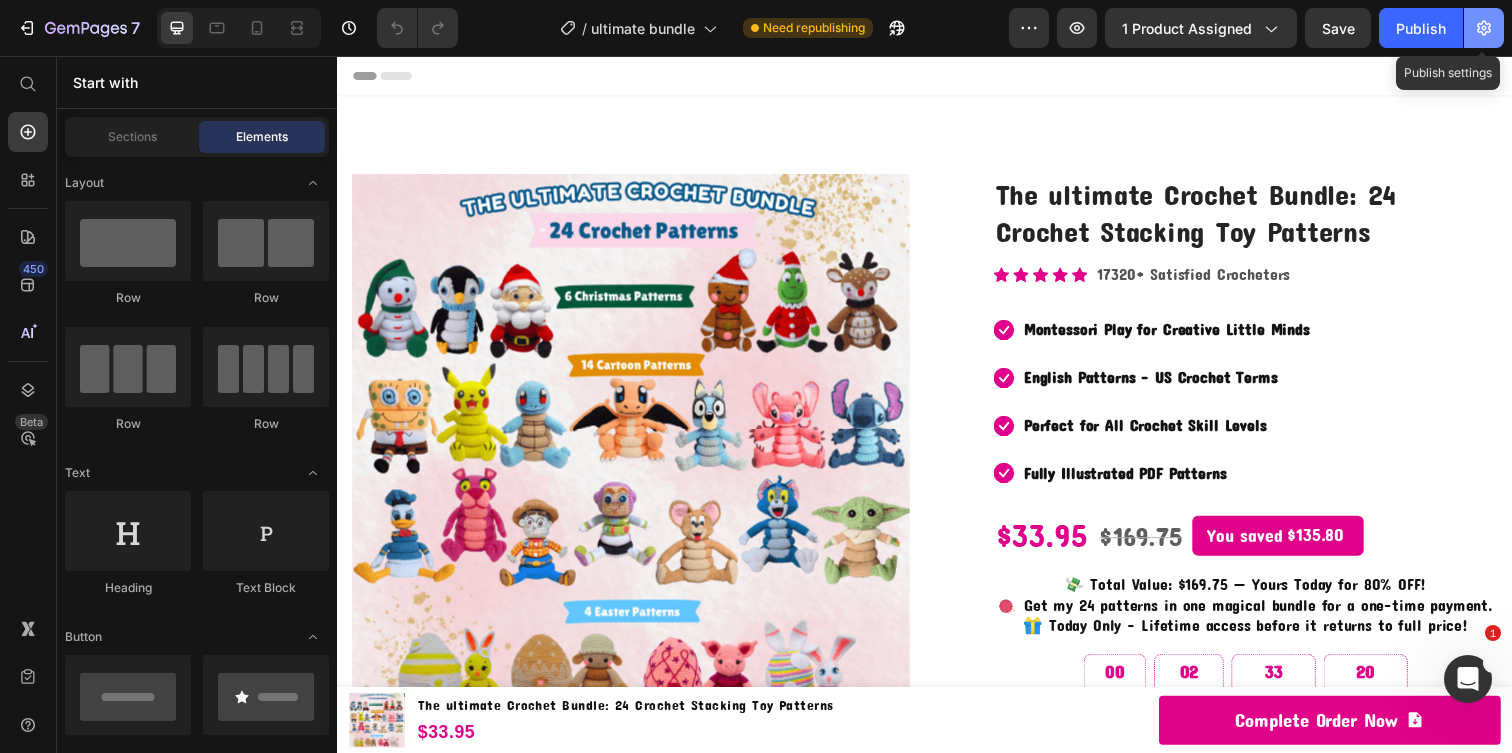 click 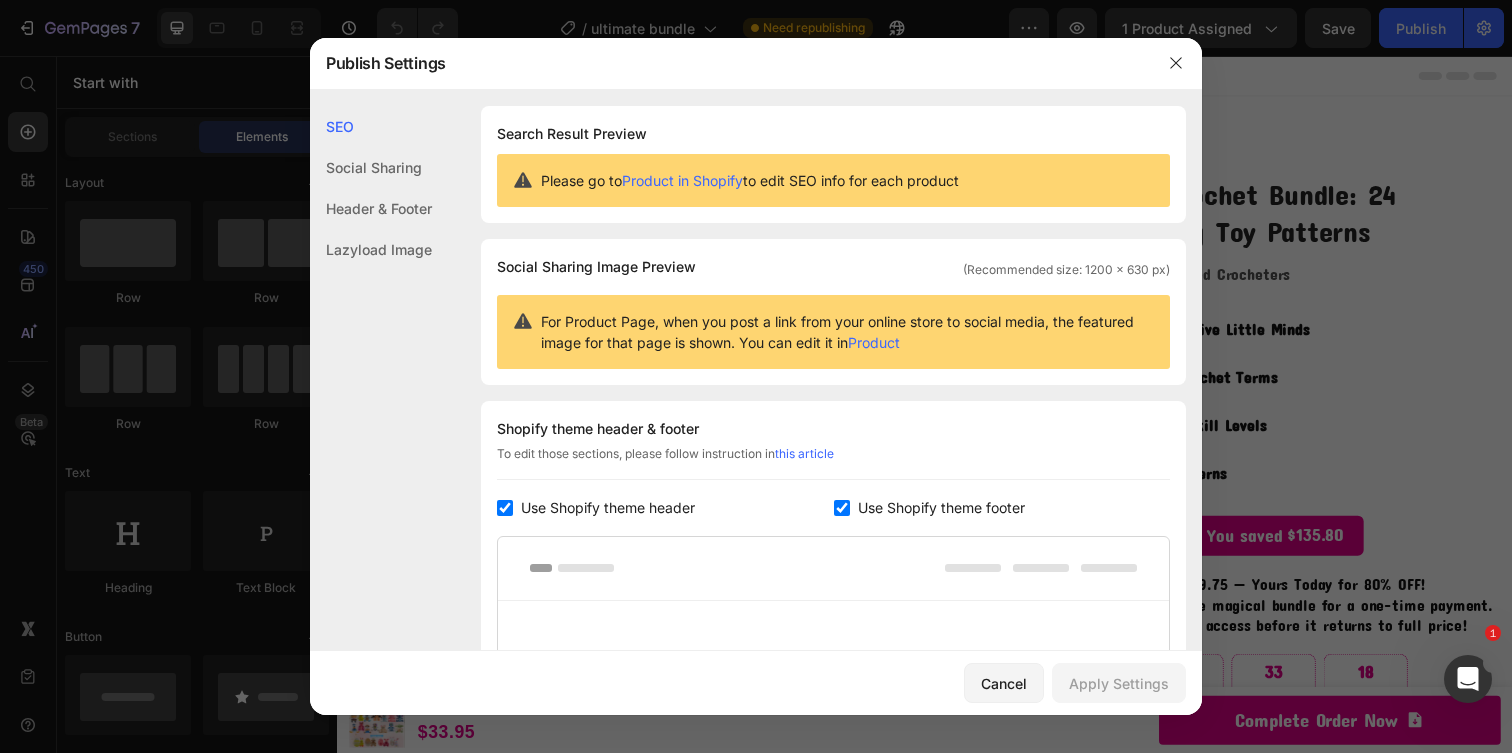 type 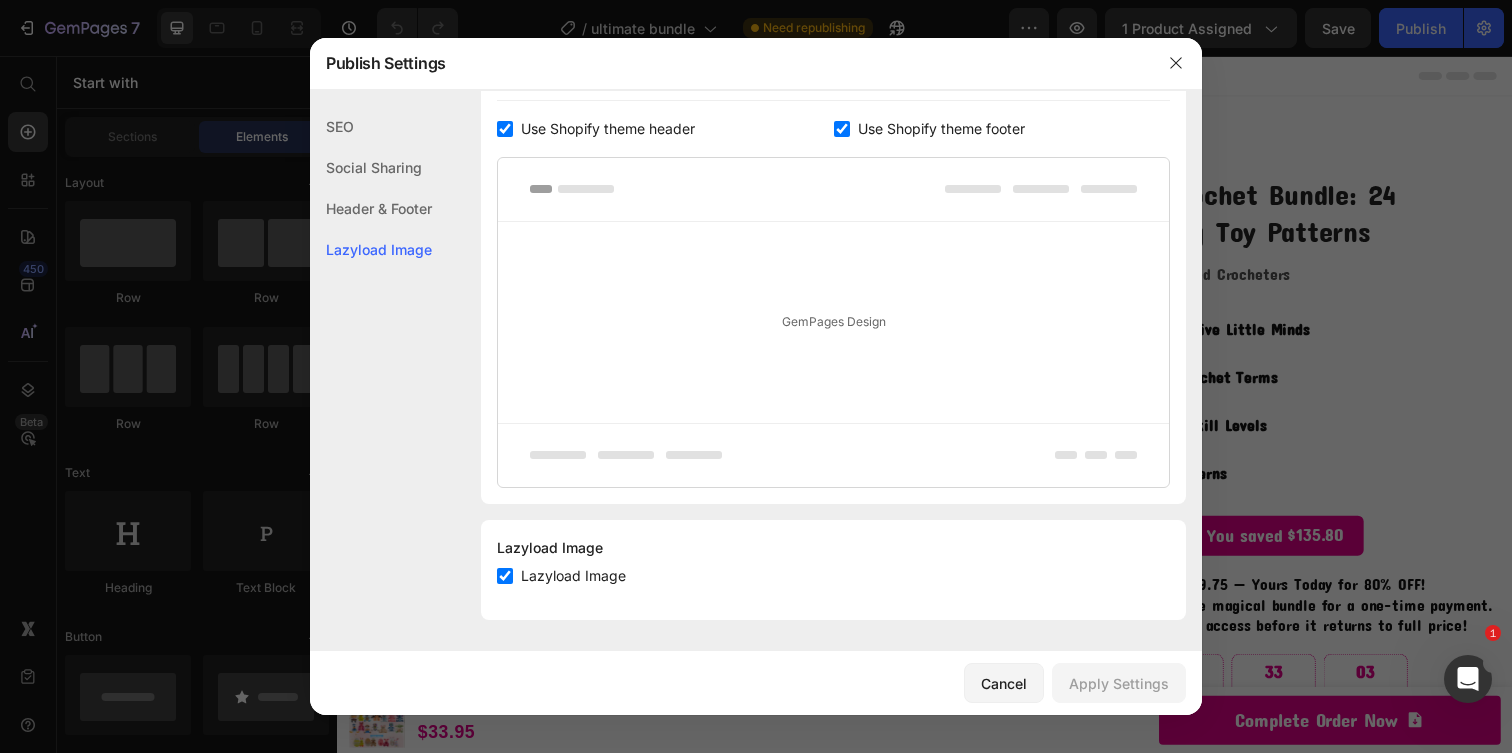 scroll, scrollTop: 0, scrollLeft: 0, axis: both 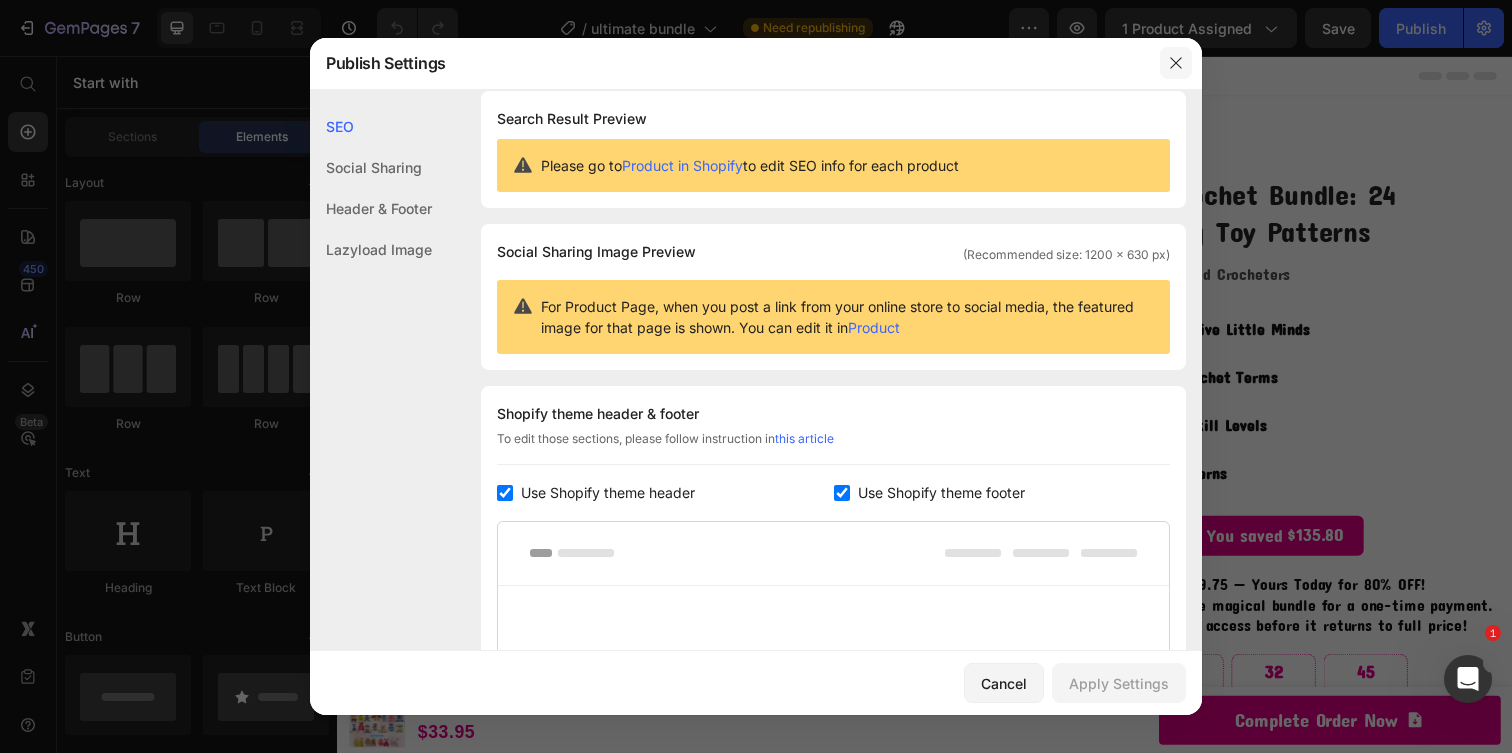 click at bounding box center (1176, 63) 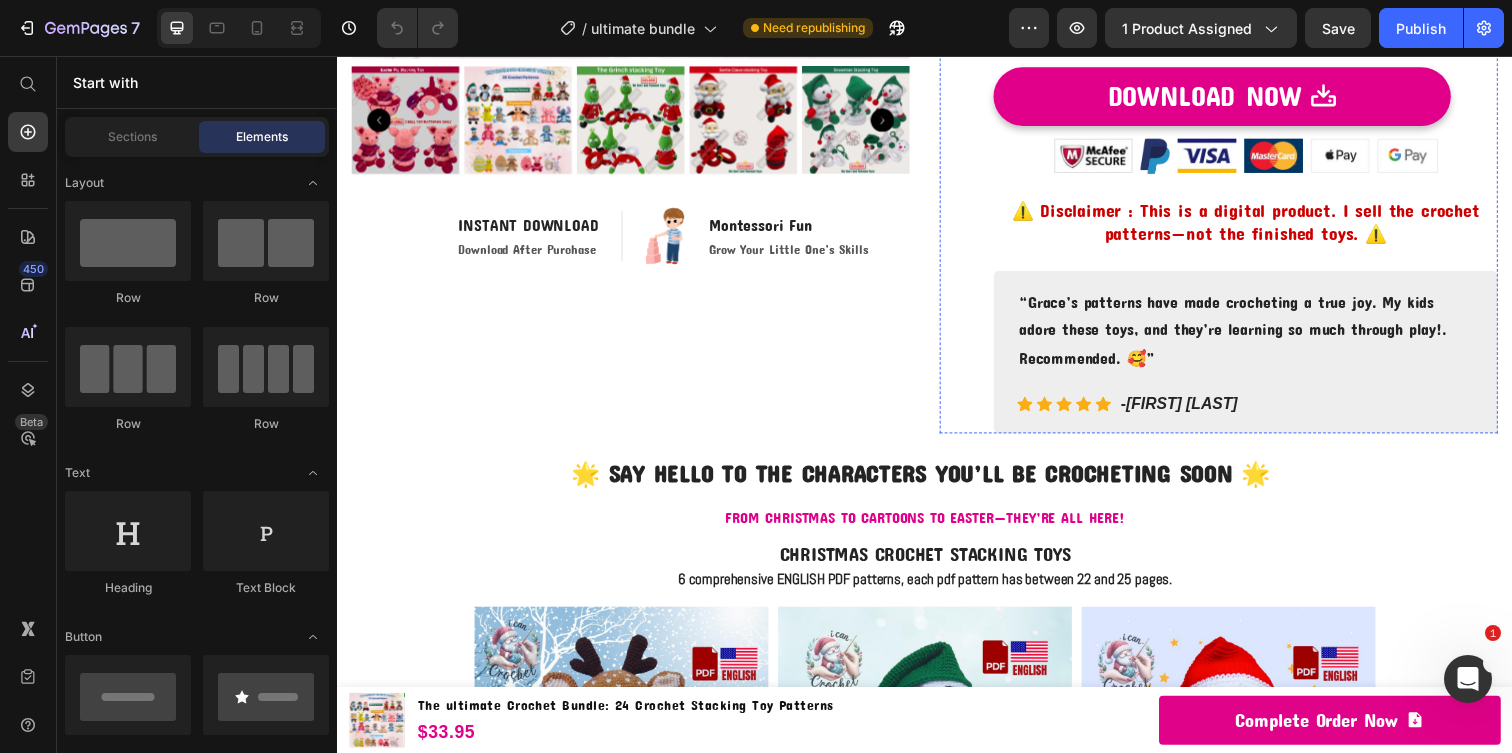 scroll, scrollTop: 716, scrollLeft: 0, axis: vertical 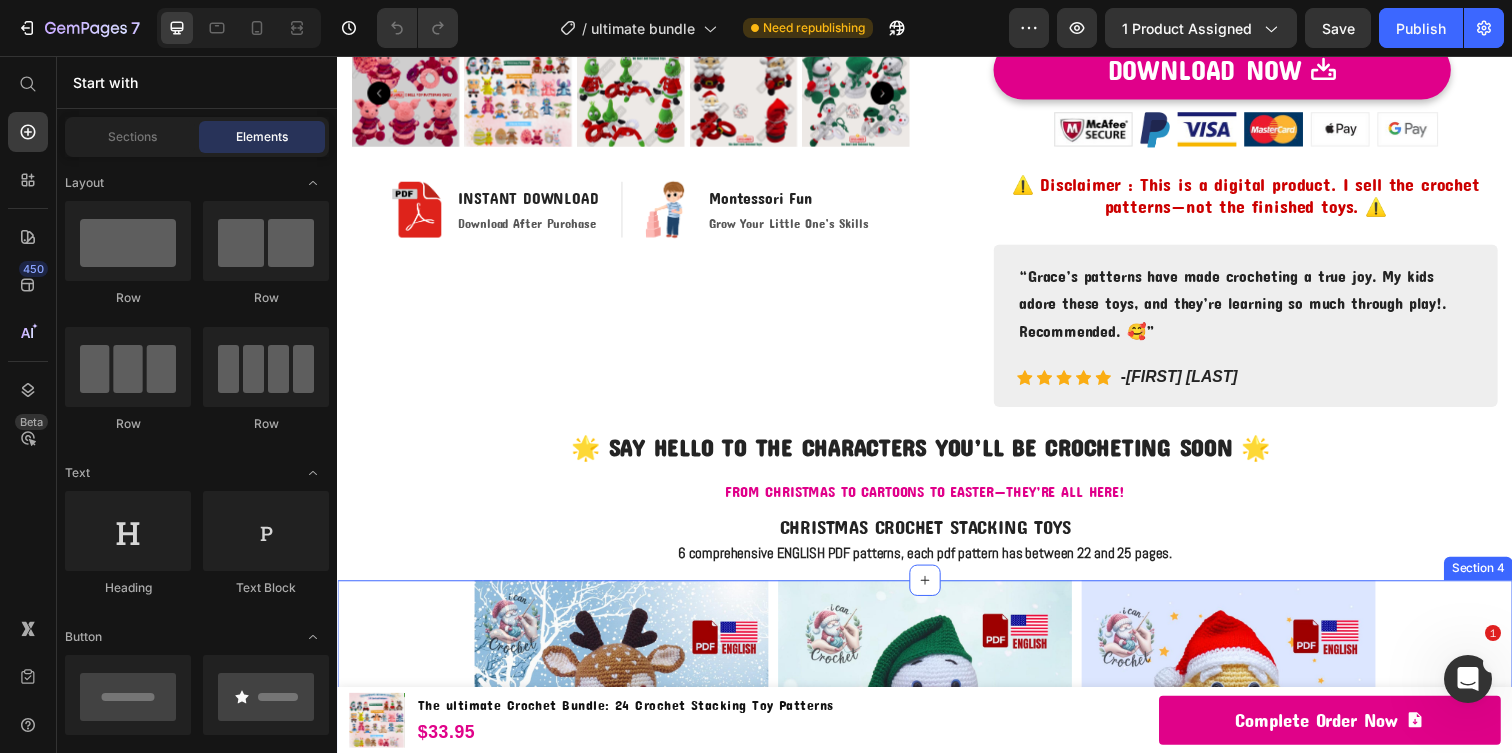 click at bounding box center (1468, 679) 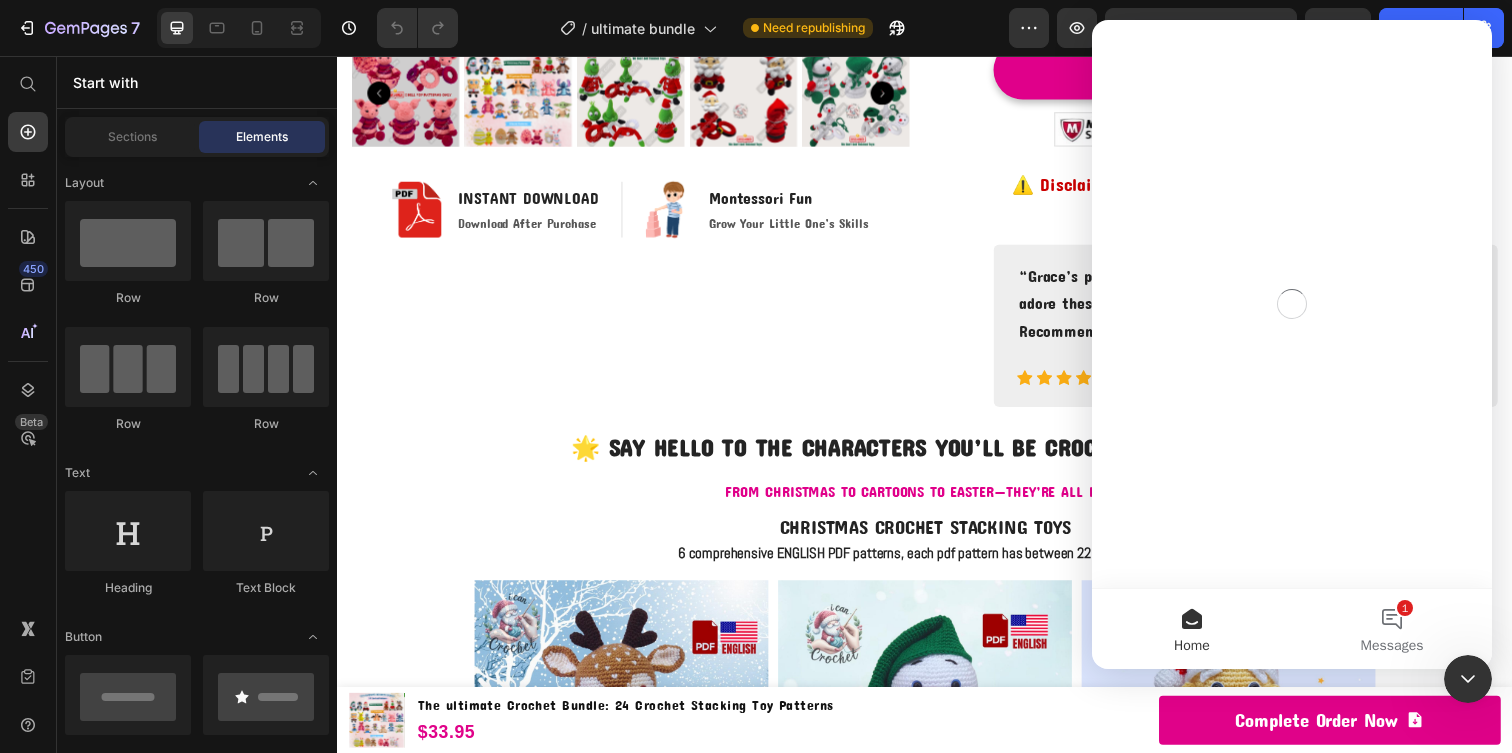 scroll, scrollTop: 0, scrollLeft: 0, axis: both 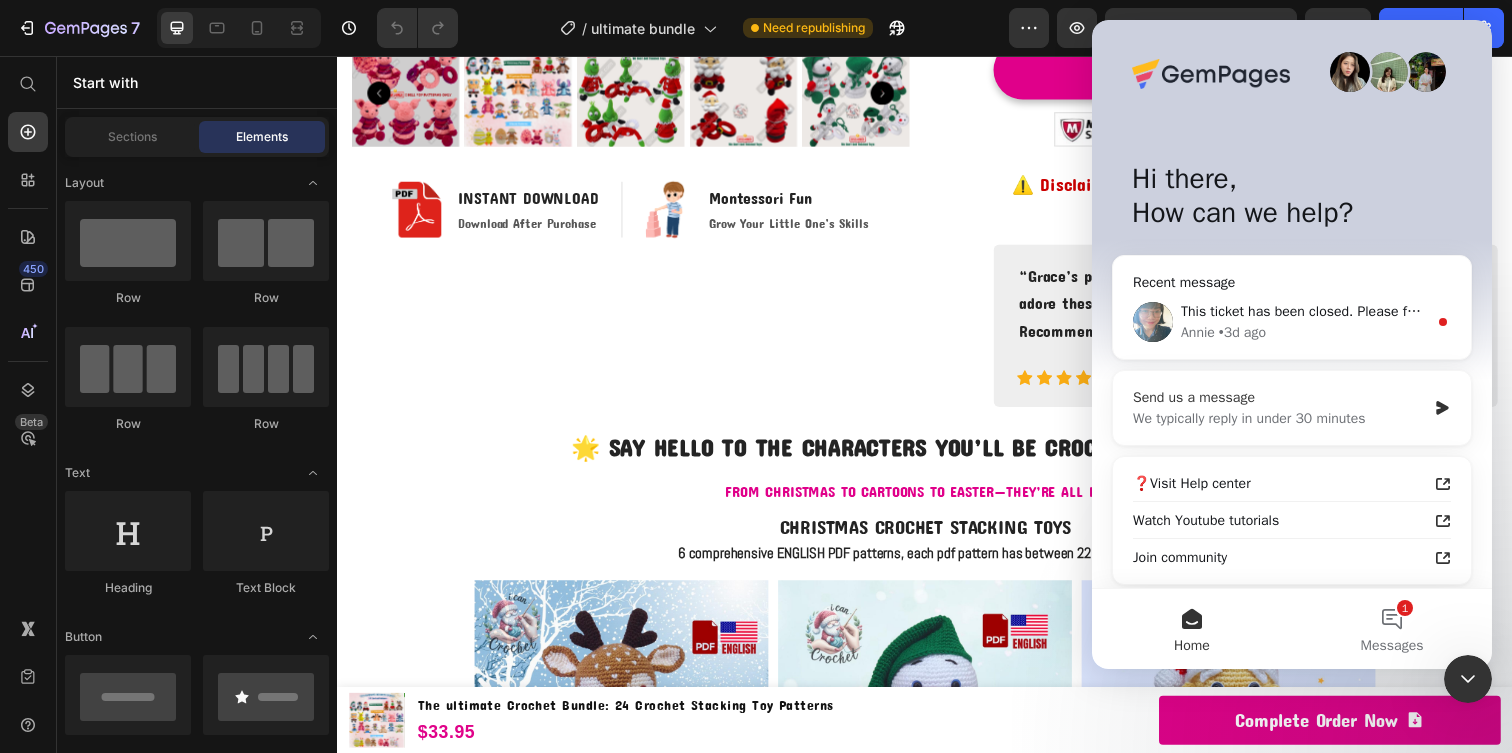 click on "Send us a message" at bounding box center [1279, 397] 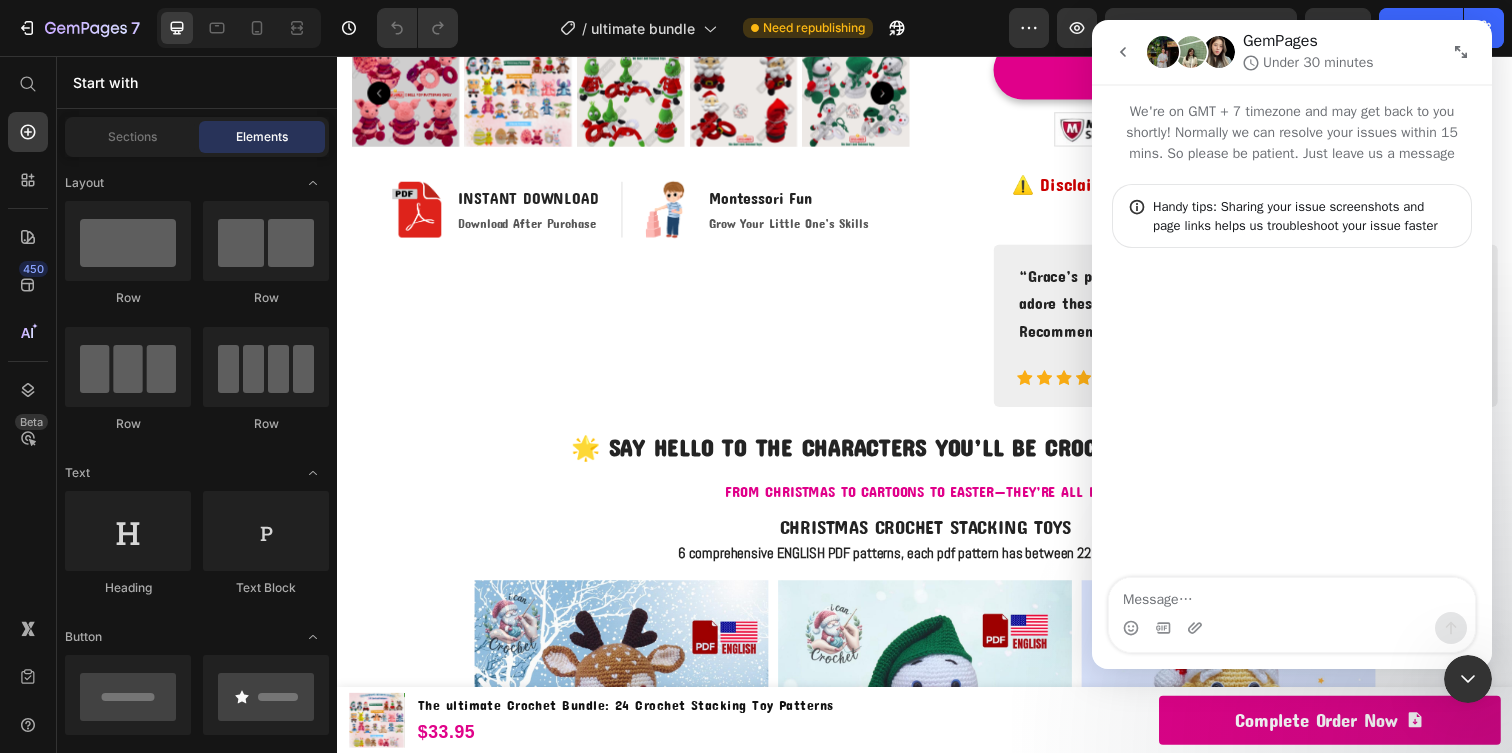click at bounding box center [1292, 595] 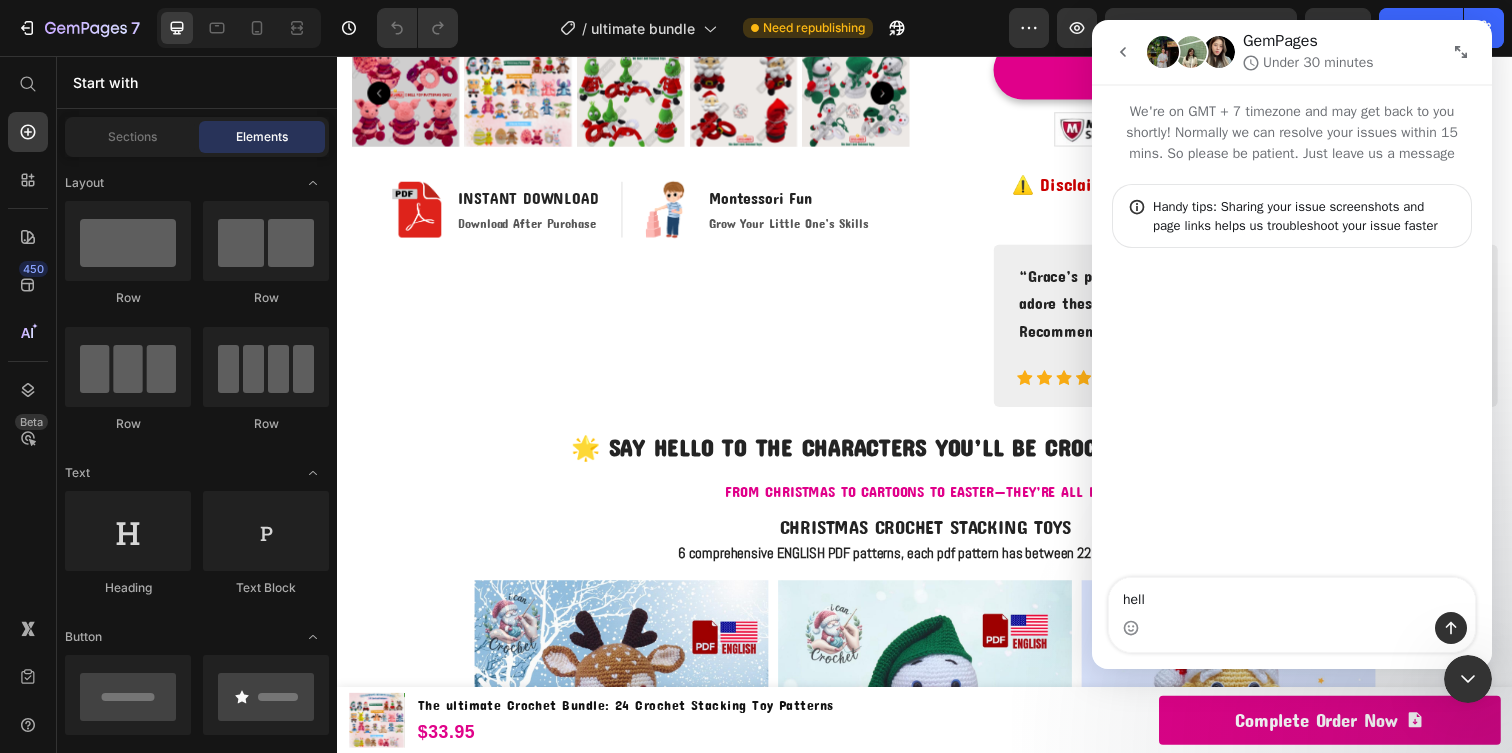 type on "hello" 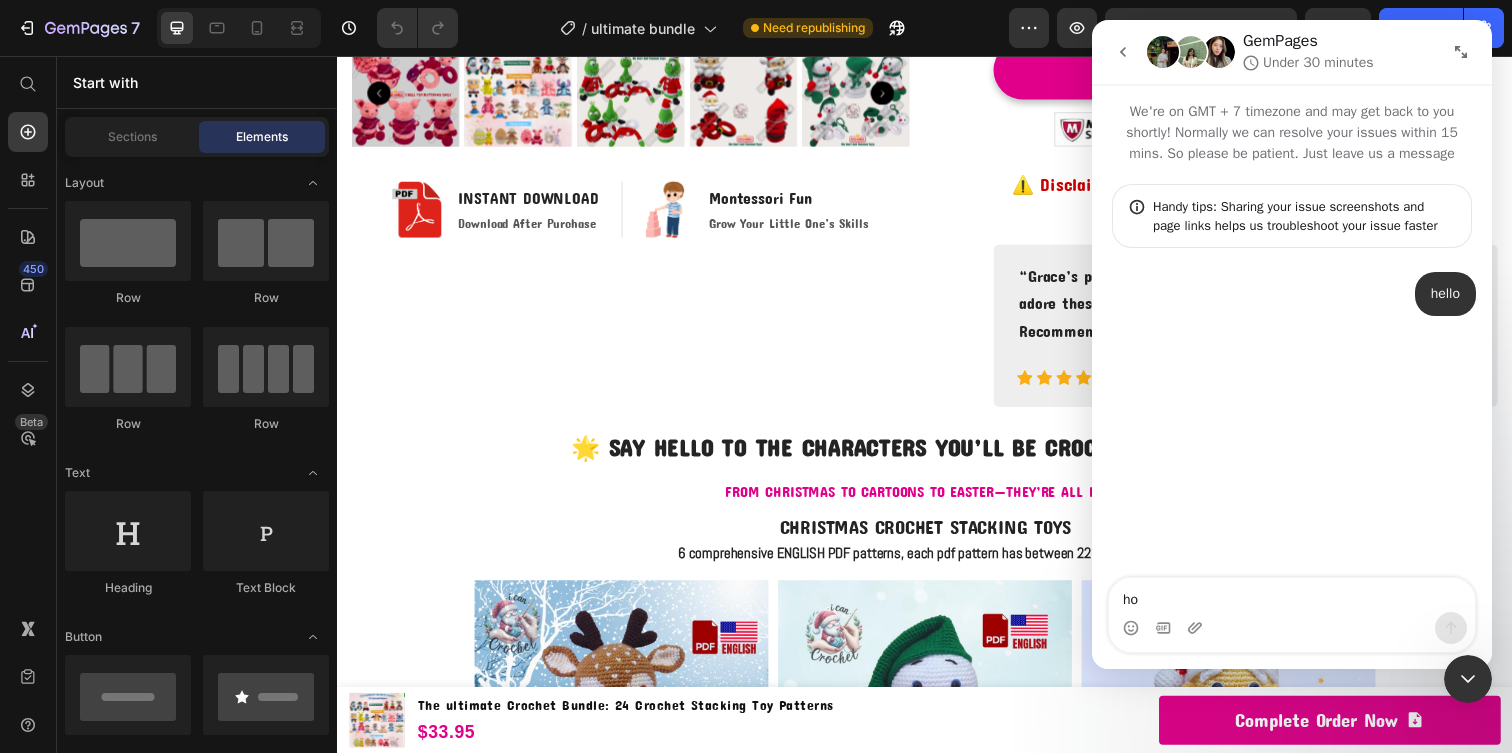type on "how" 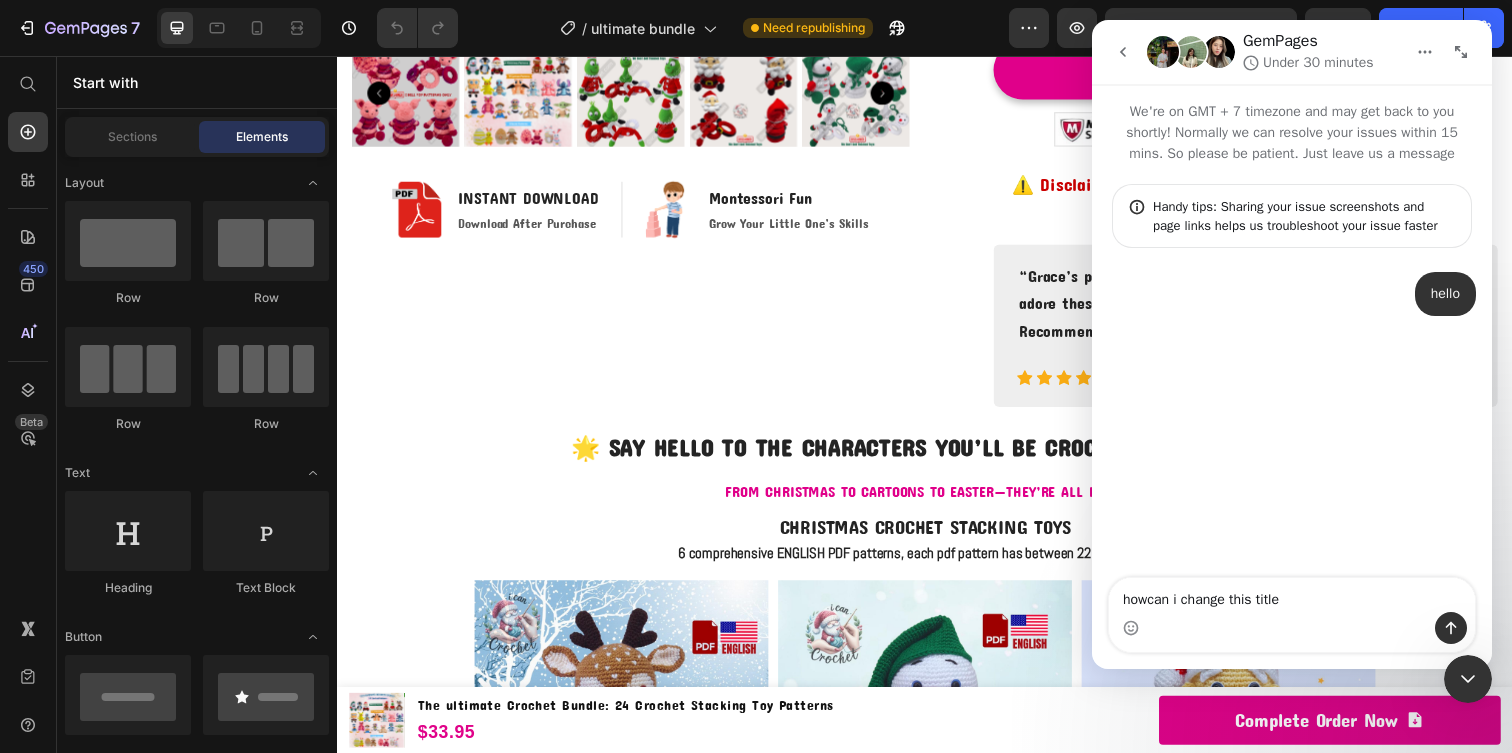 click on "howcan i change this title" at bounding box center [1292, 595] 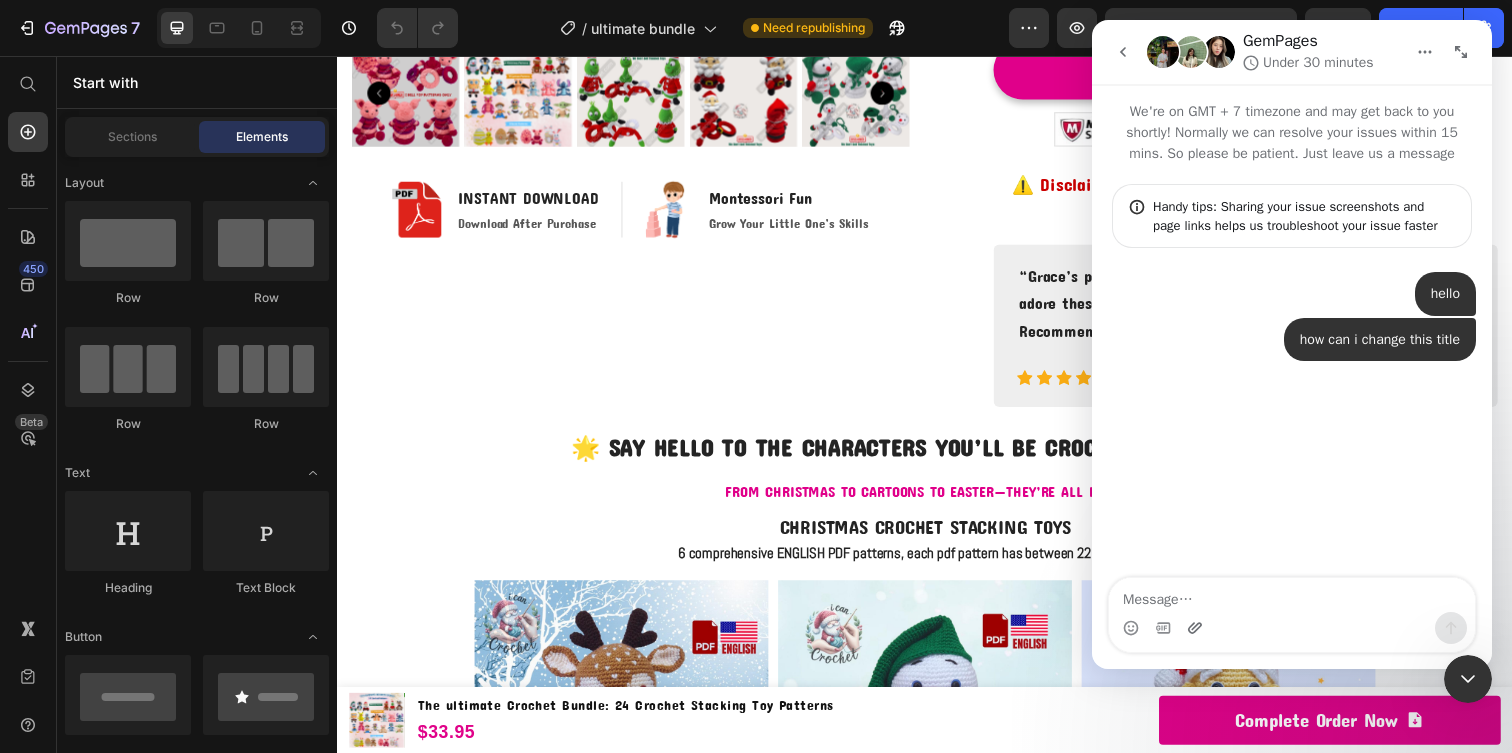 type 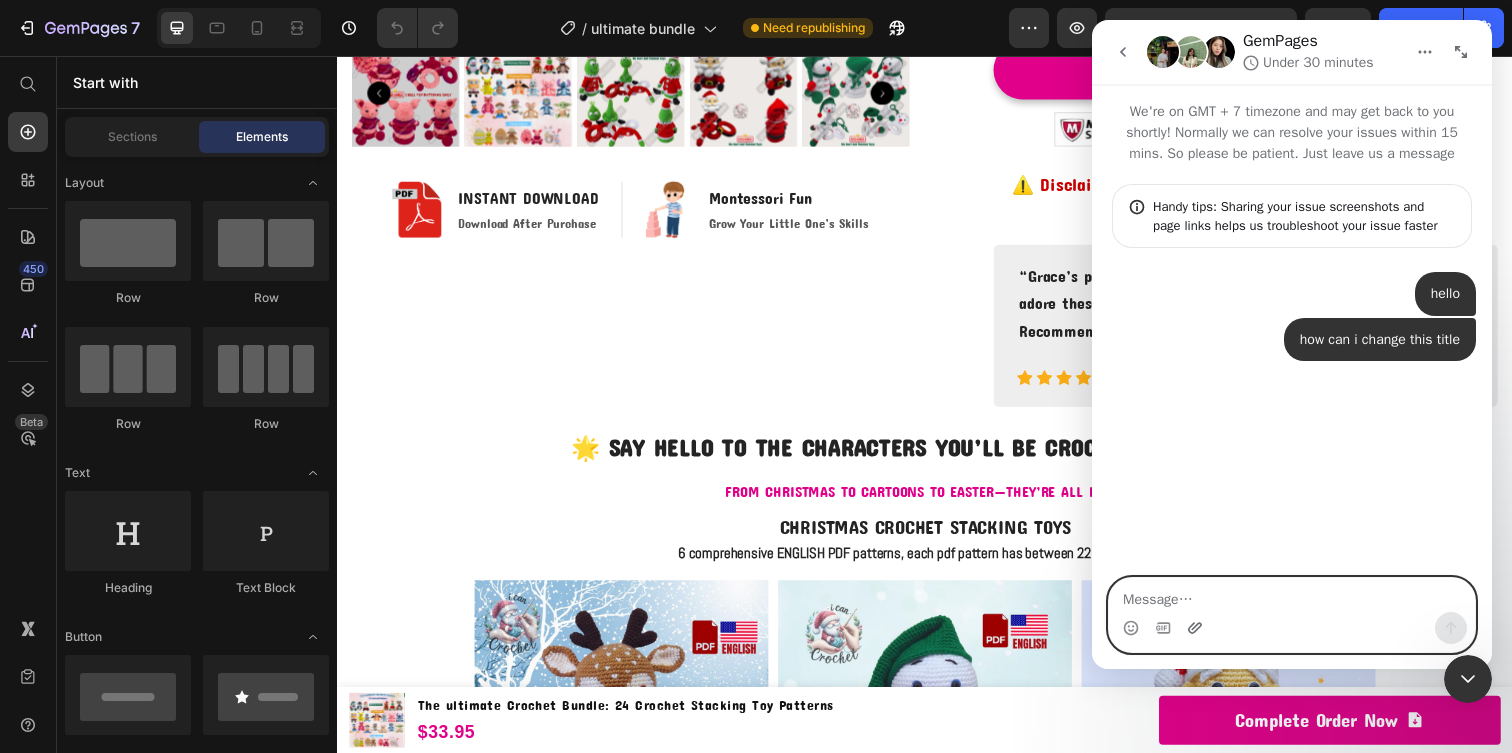 click 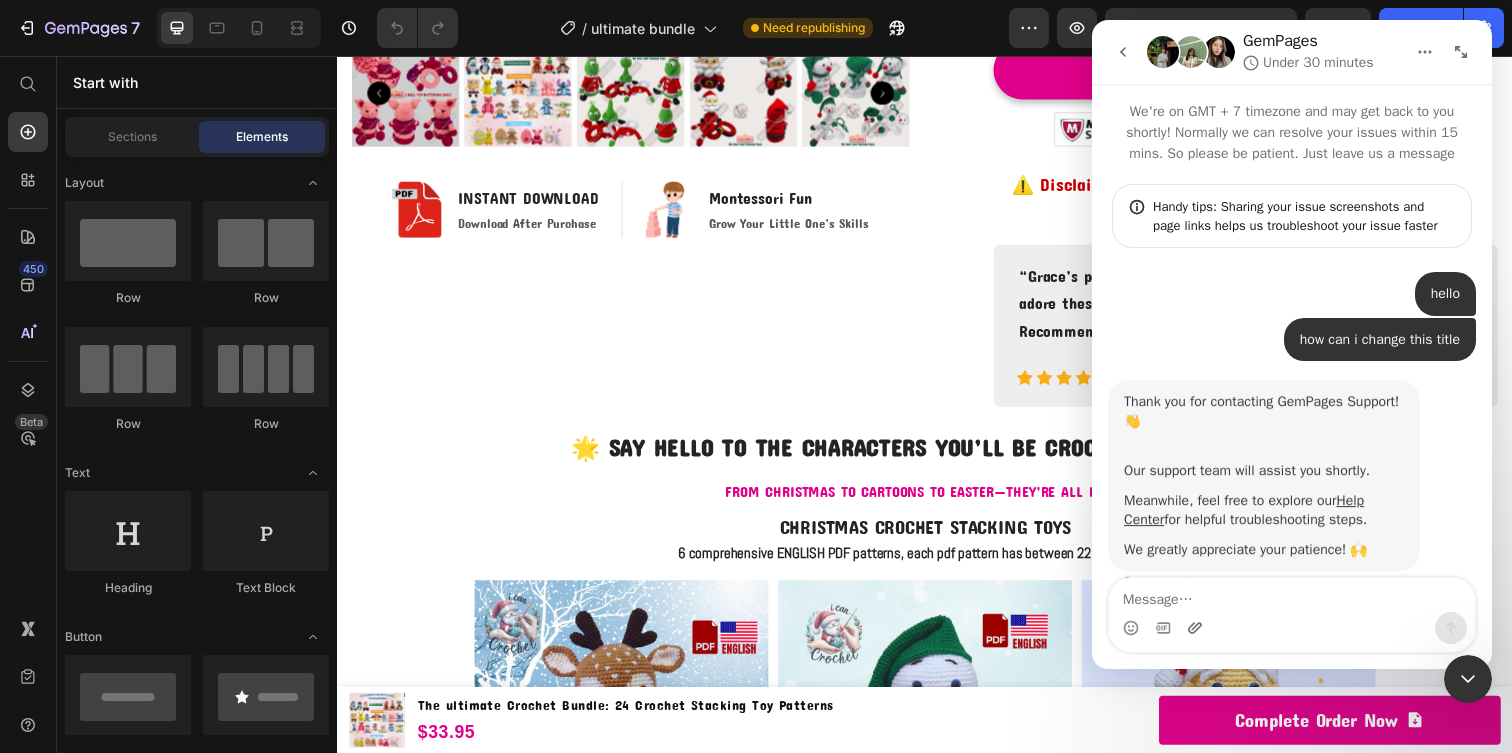 scroll, scrollTop: 32, scrollLeft: 0, axis: vertical 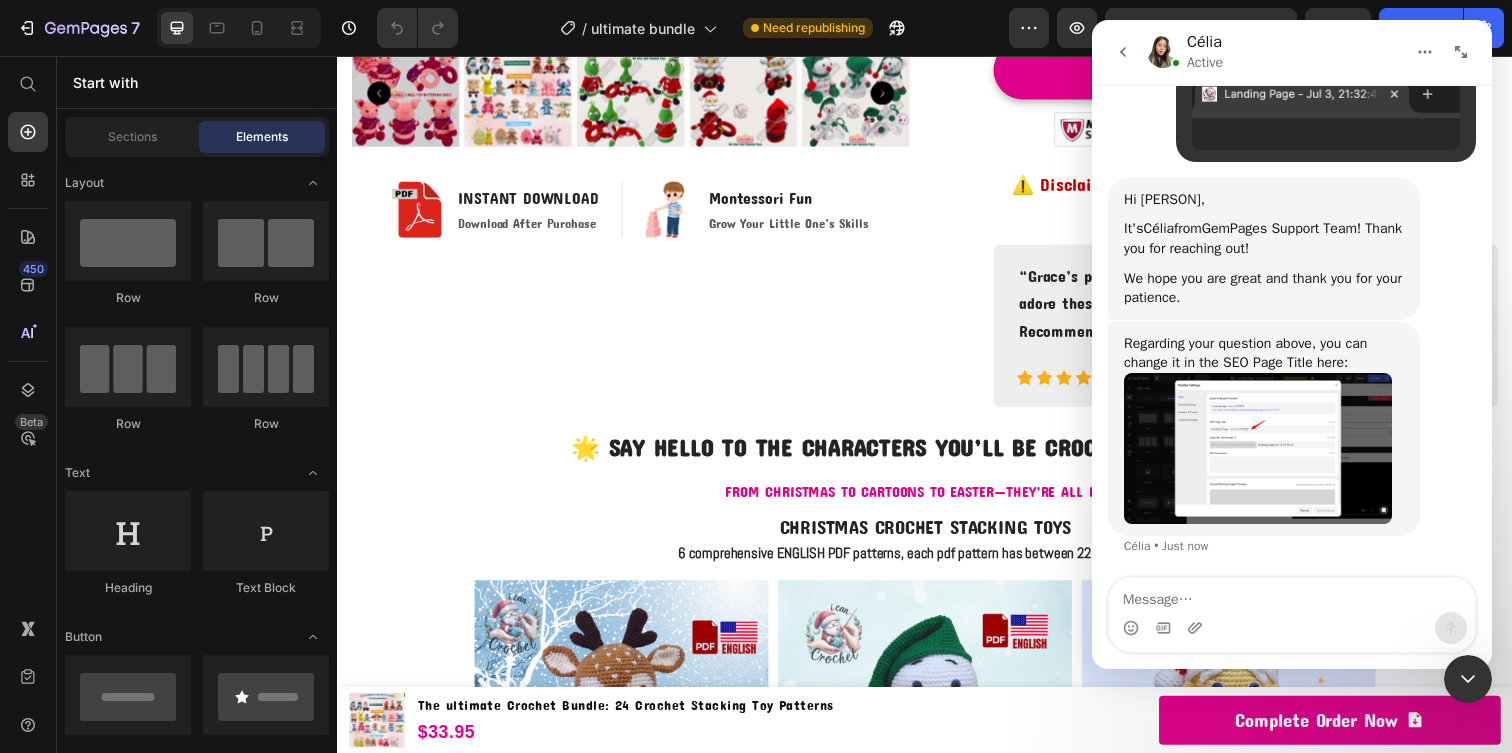 click at bounding box center [1258, 448] 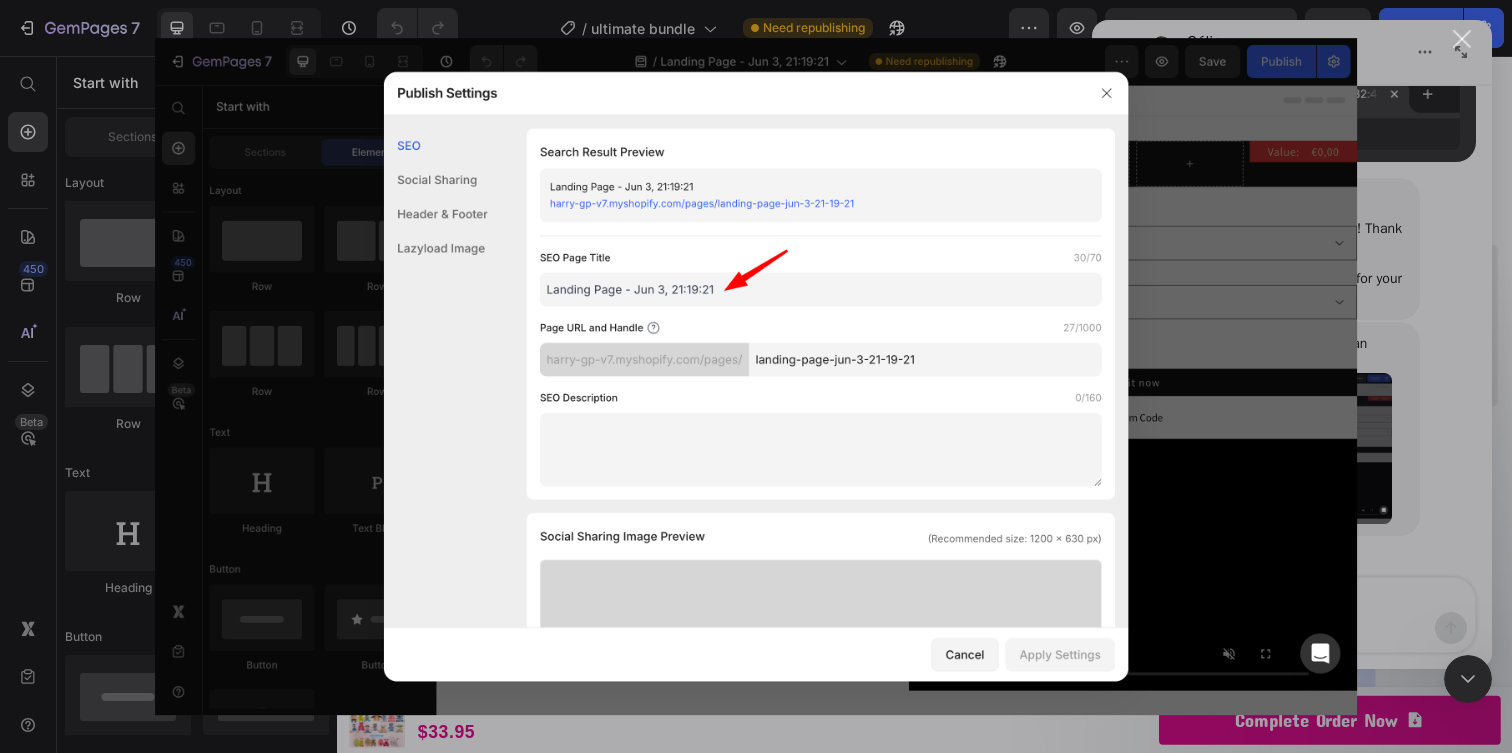 scroll, scrollTop: 0, scrollLeft: 0, axis: both 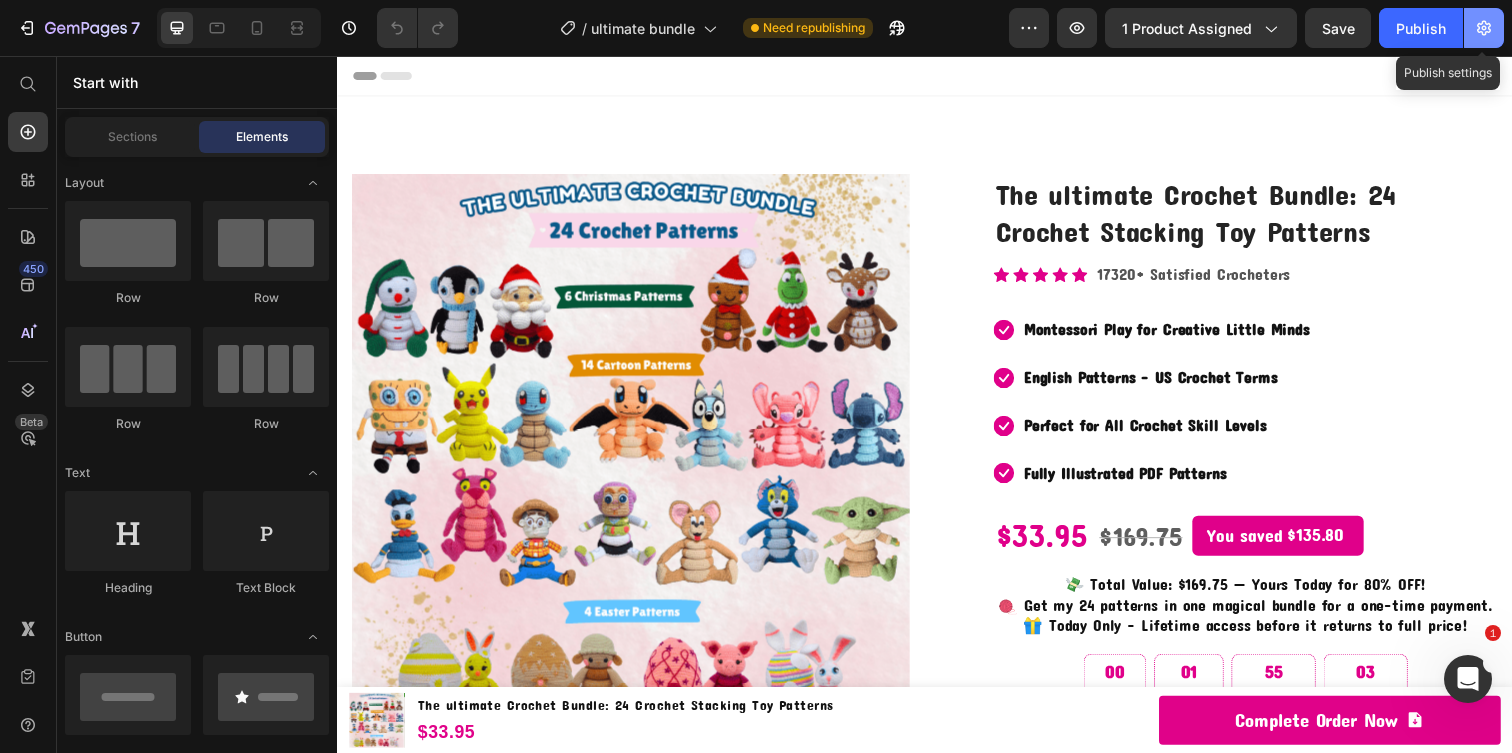 click 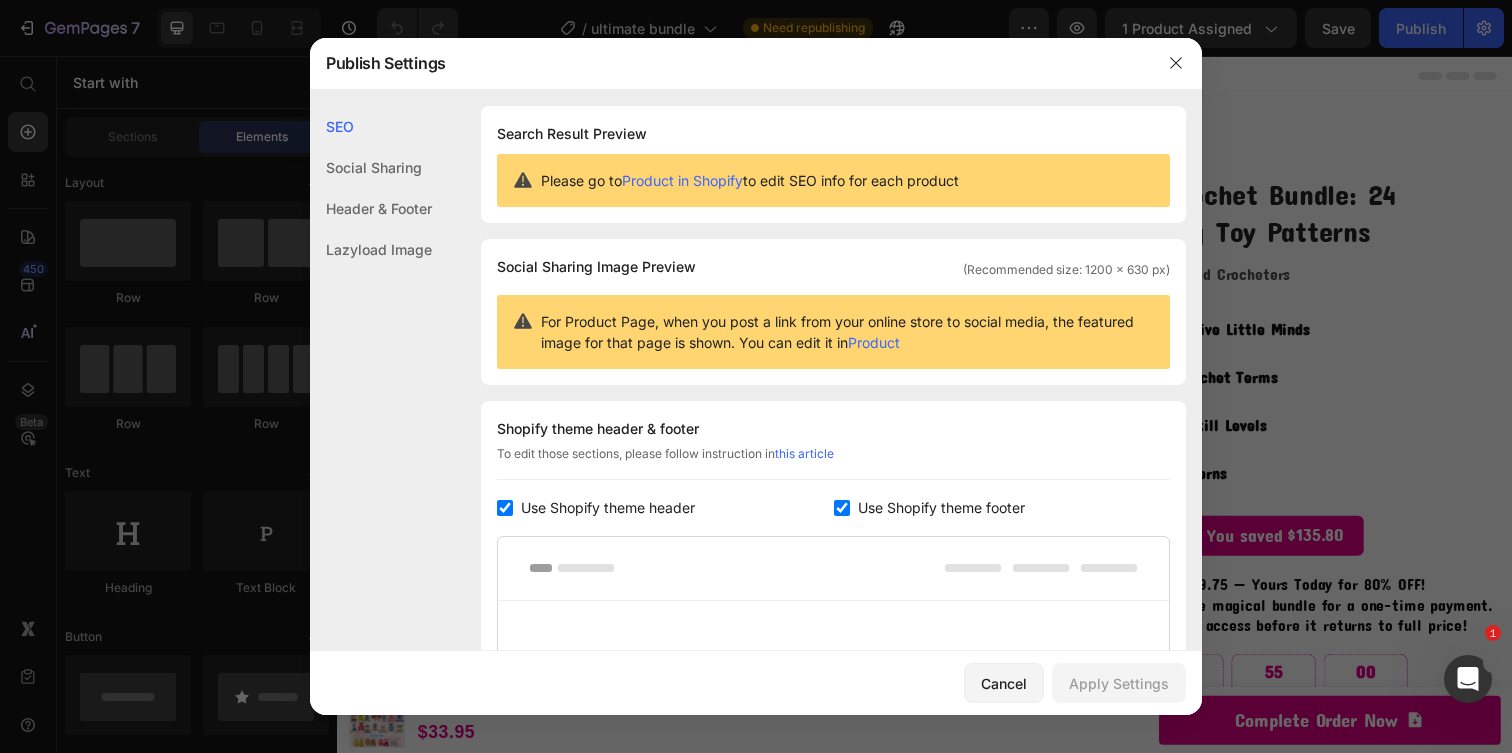 scroll, scrollTop: 2, scrollLeft: 0, axis: vertical 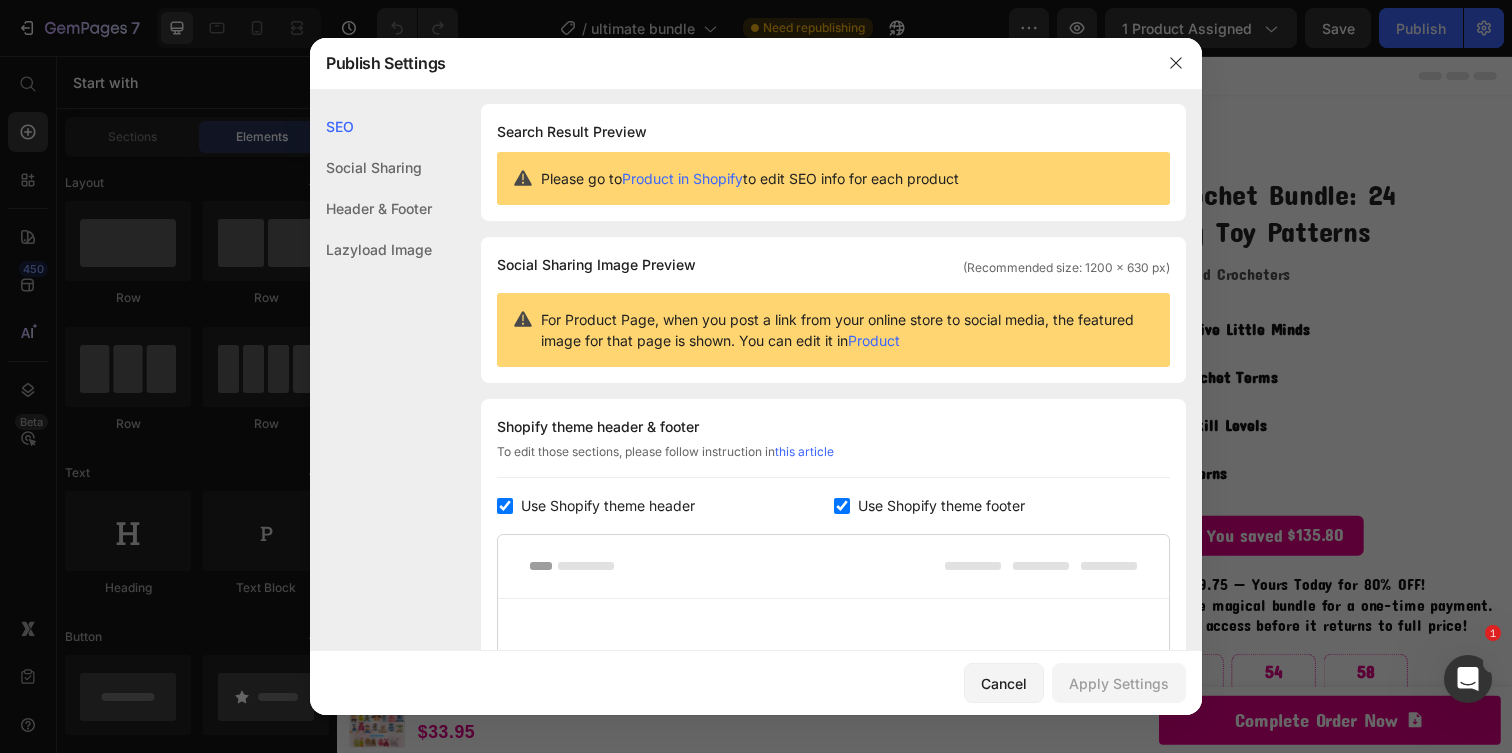 click 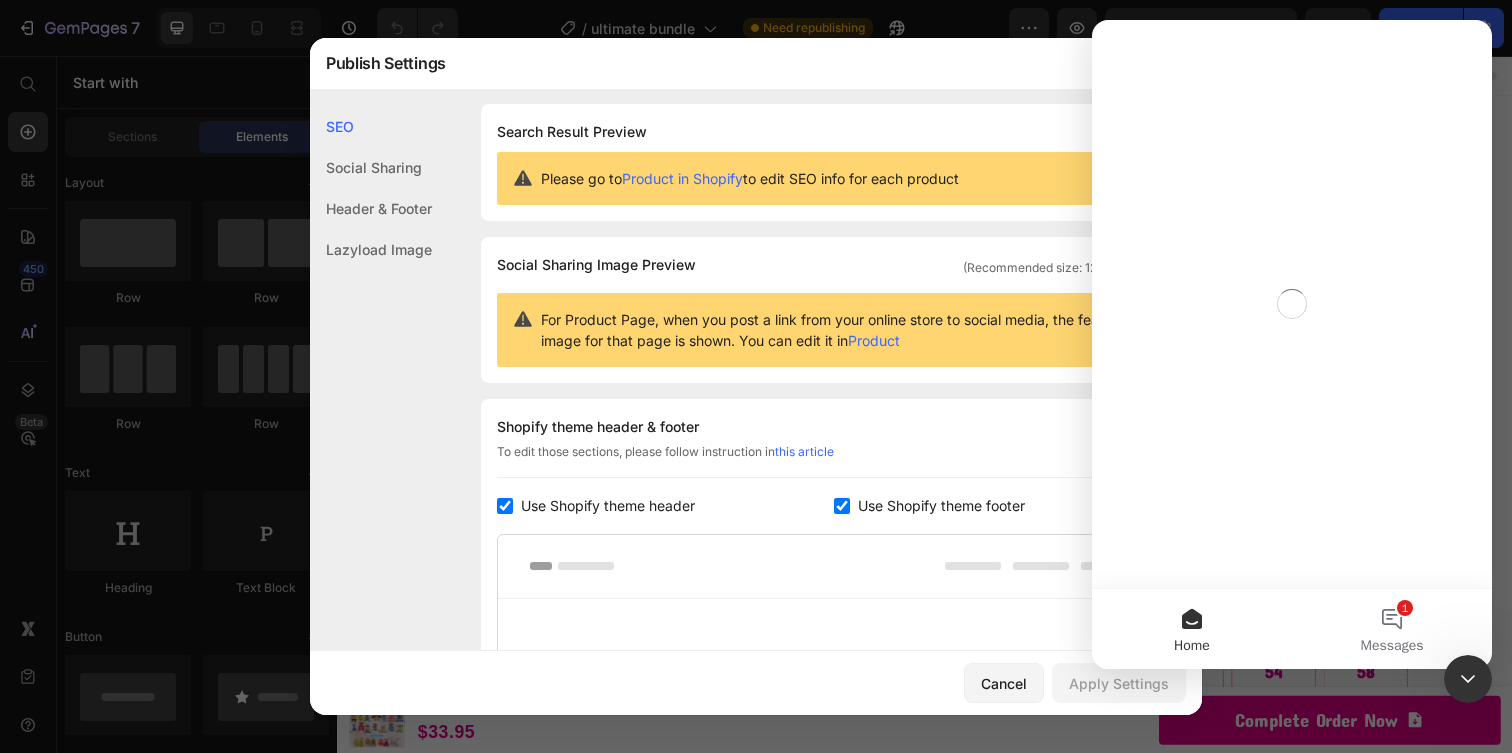 scroll, scrollTop: 0, scrollLeft: 0, axis: both 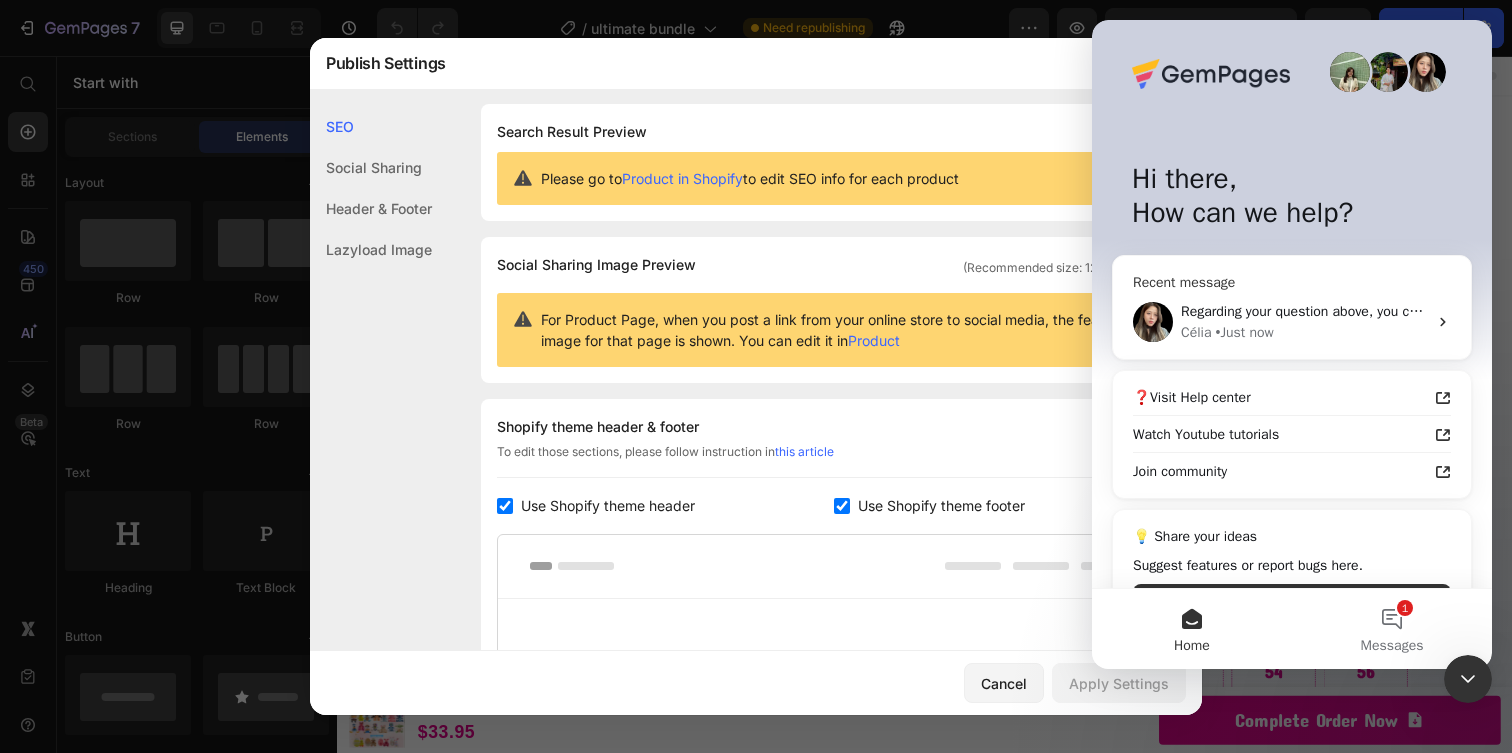 click on "Regarding your question above, you can change it in the SEO Page Title here:" at bounding box center (1417, 311) 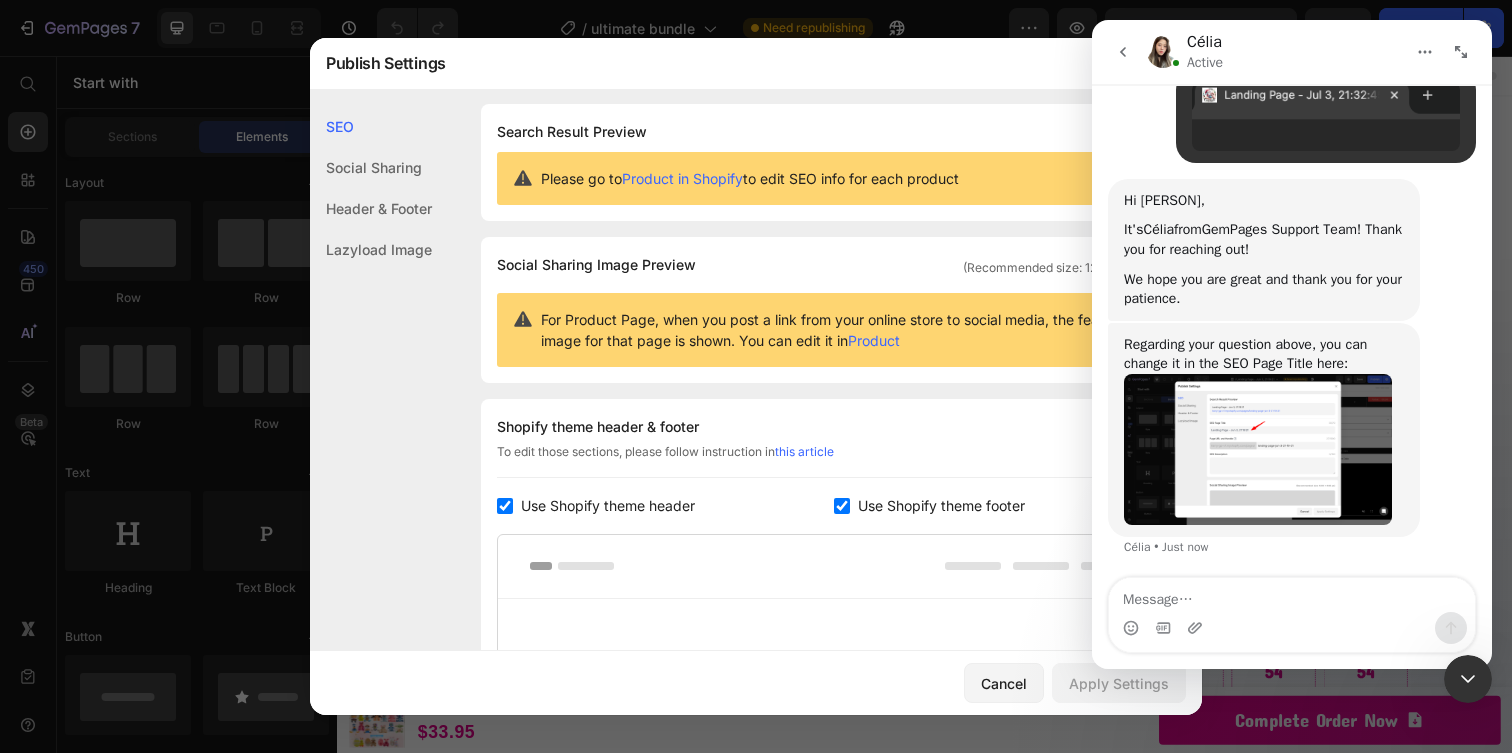 scroll, scrollTop: 515, scrollLeft: 0, axis: vertical 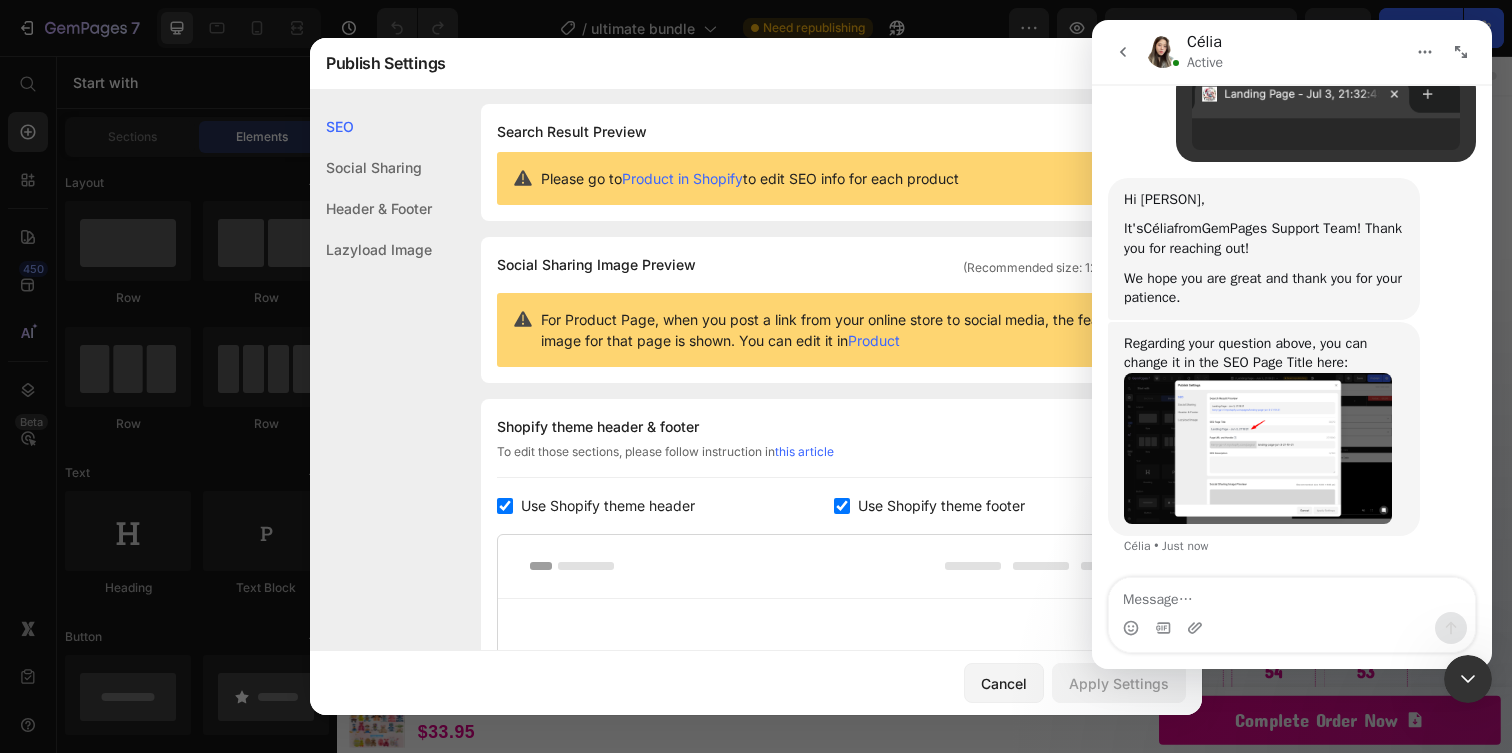 click at bounding box center (1258, 448) 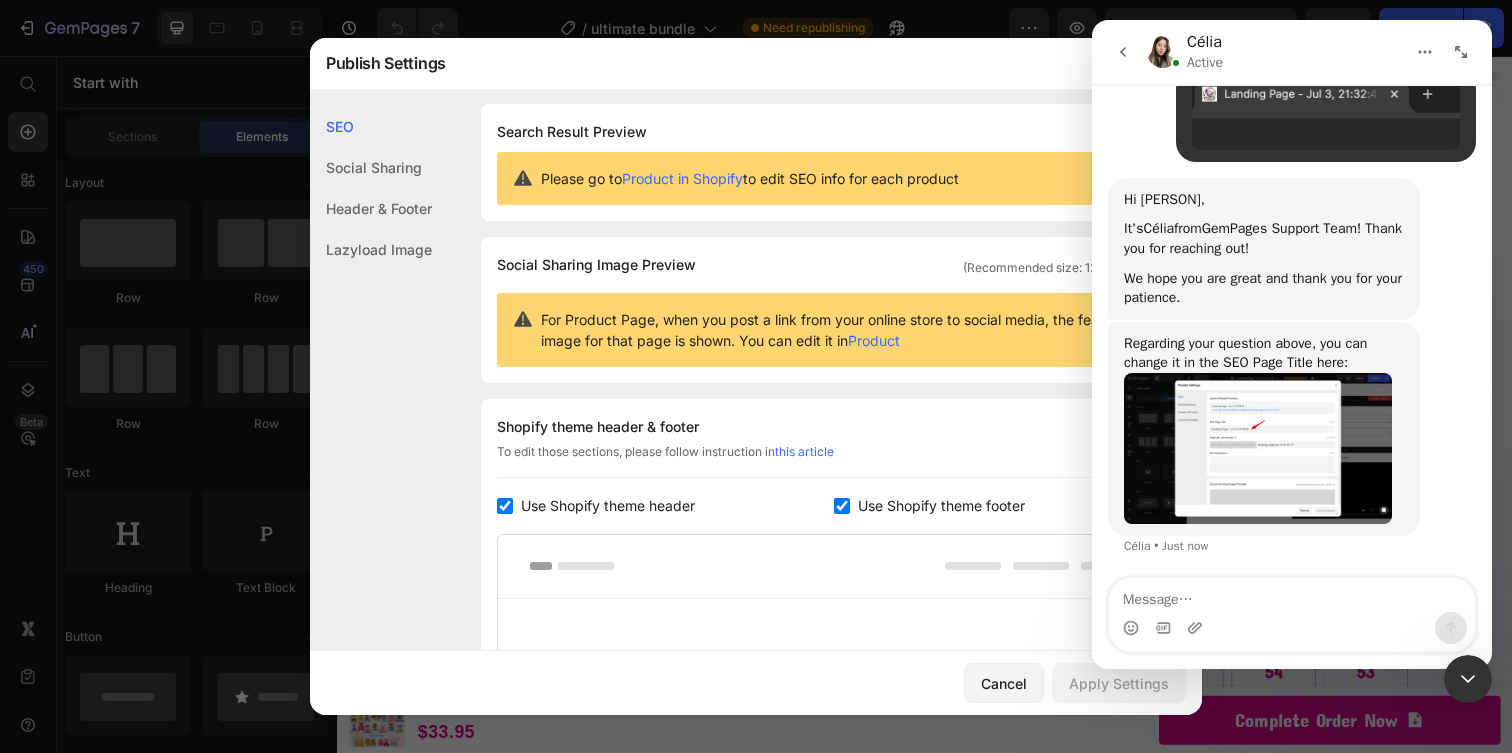 scroll, scrollTop: 0, scrollLeft: 0, axis: both 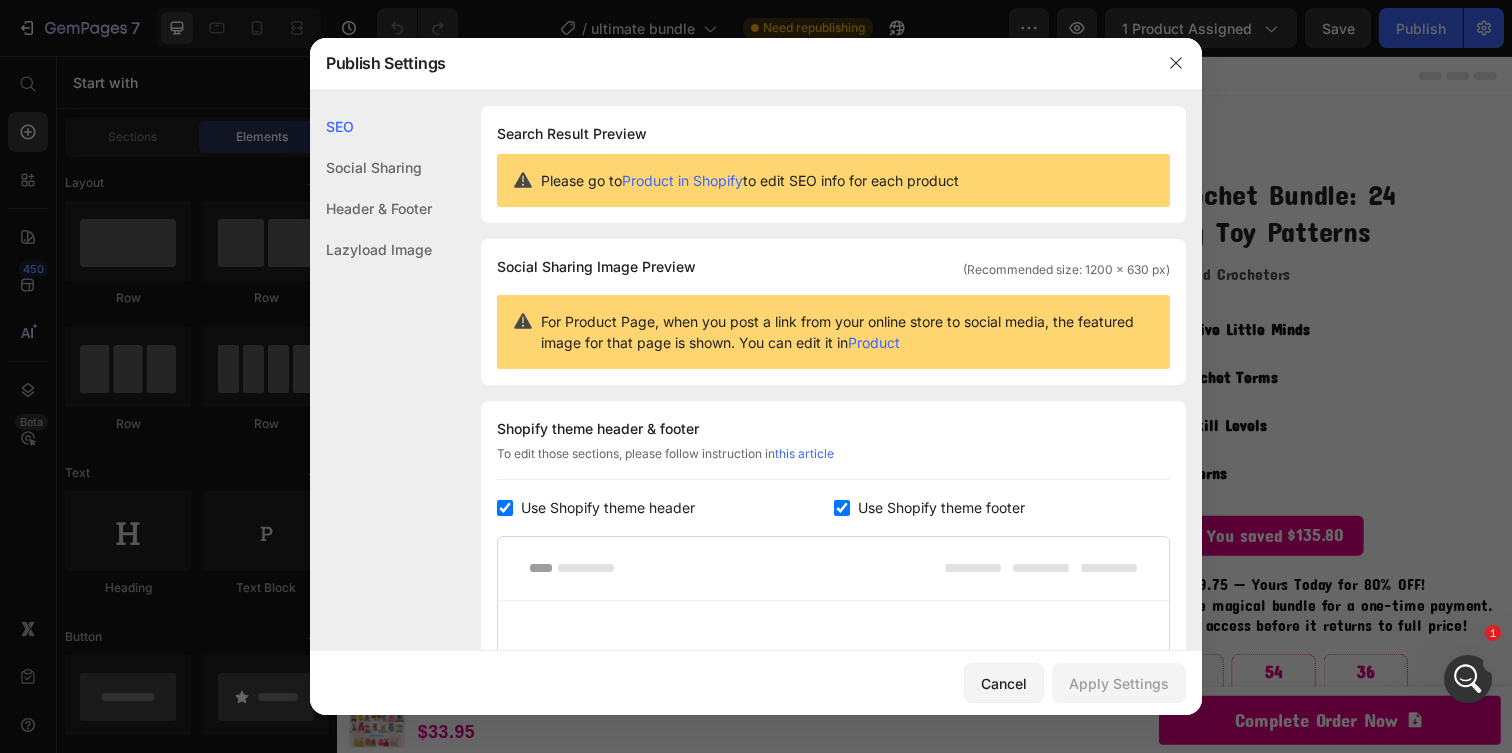 click 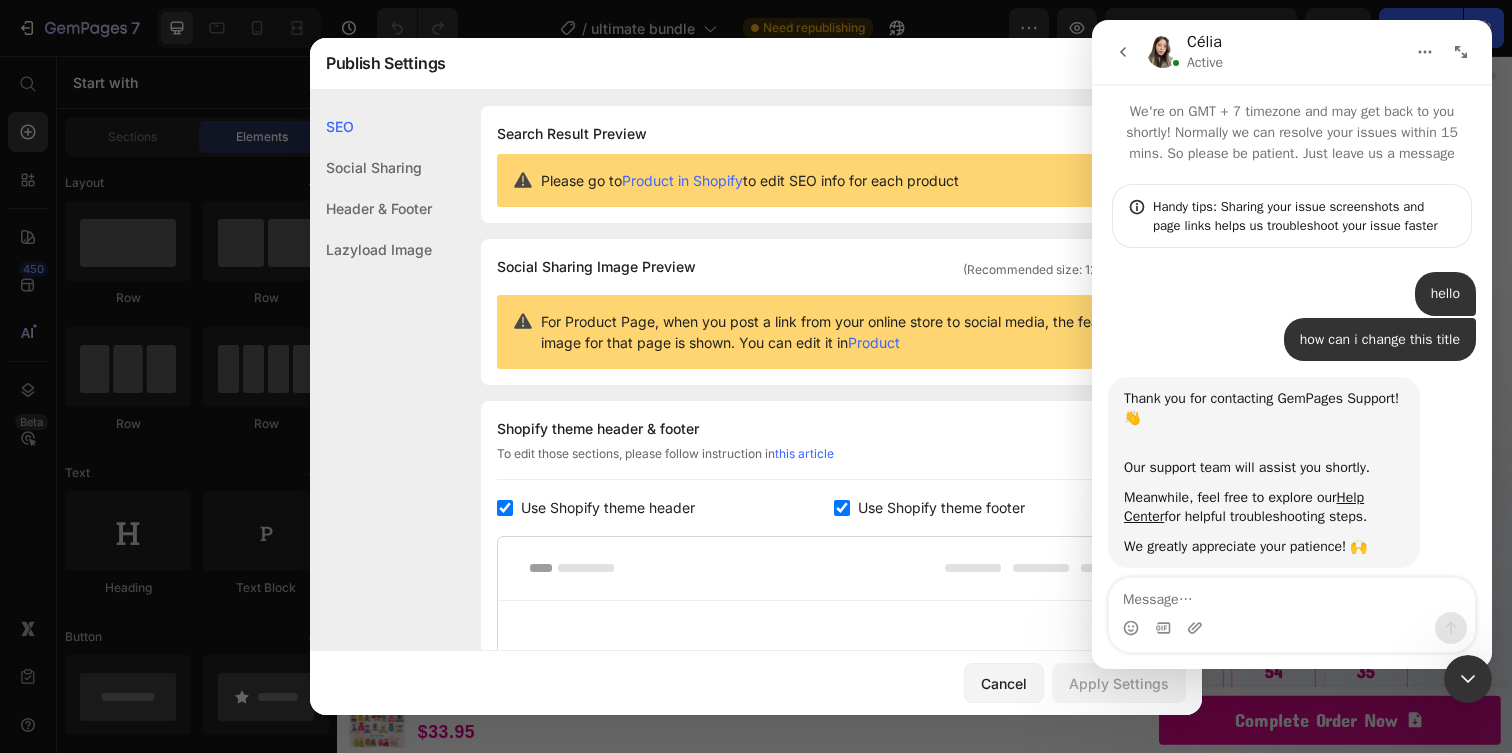 click on "Header & Footer" 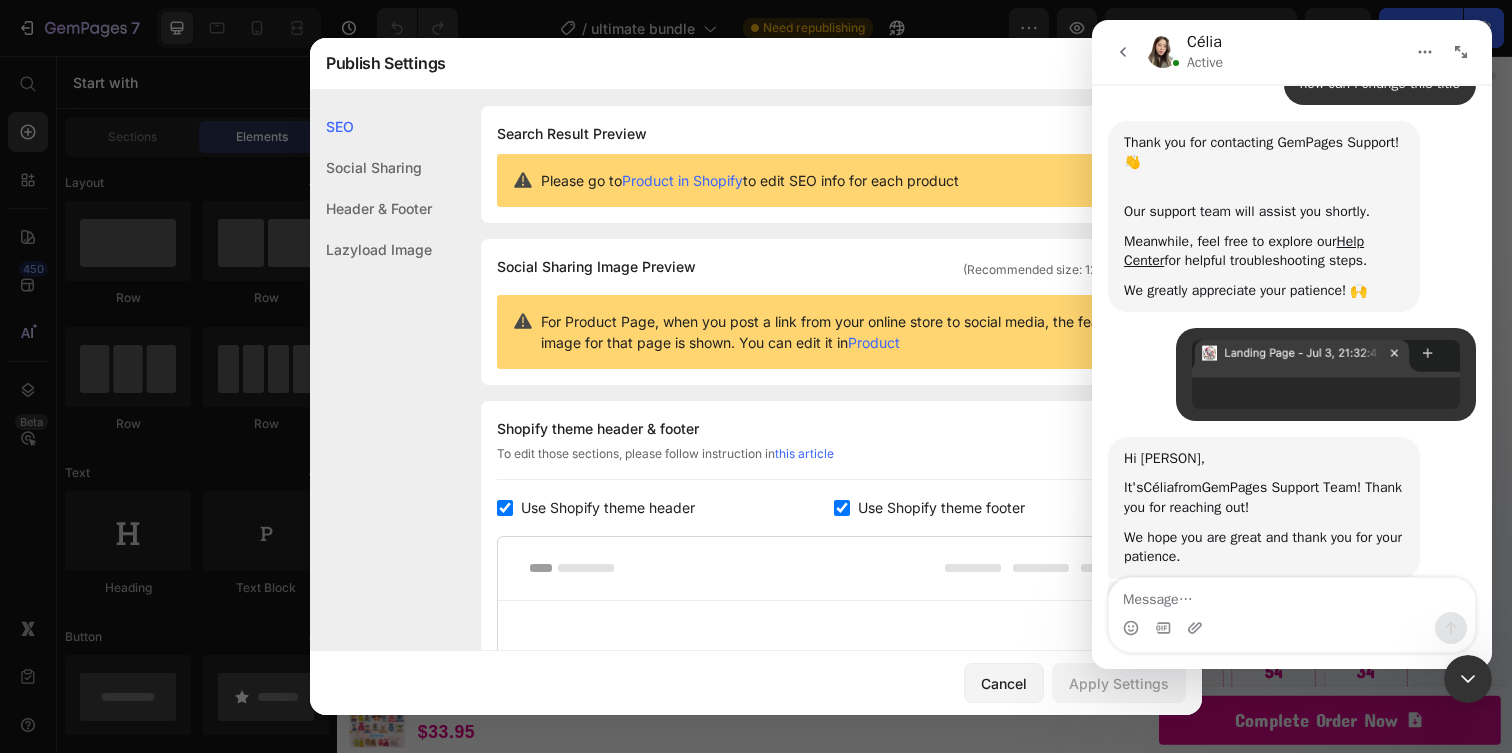 scroll, scrollTop: 391, scrollLeft: 0, axis: vertical 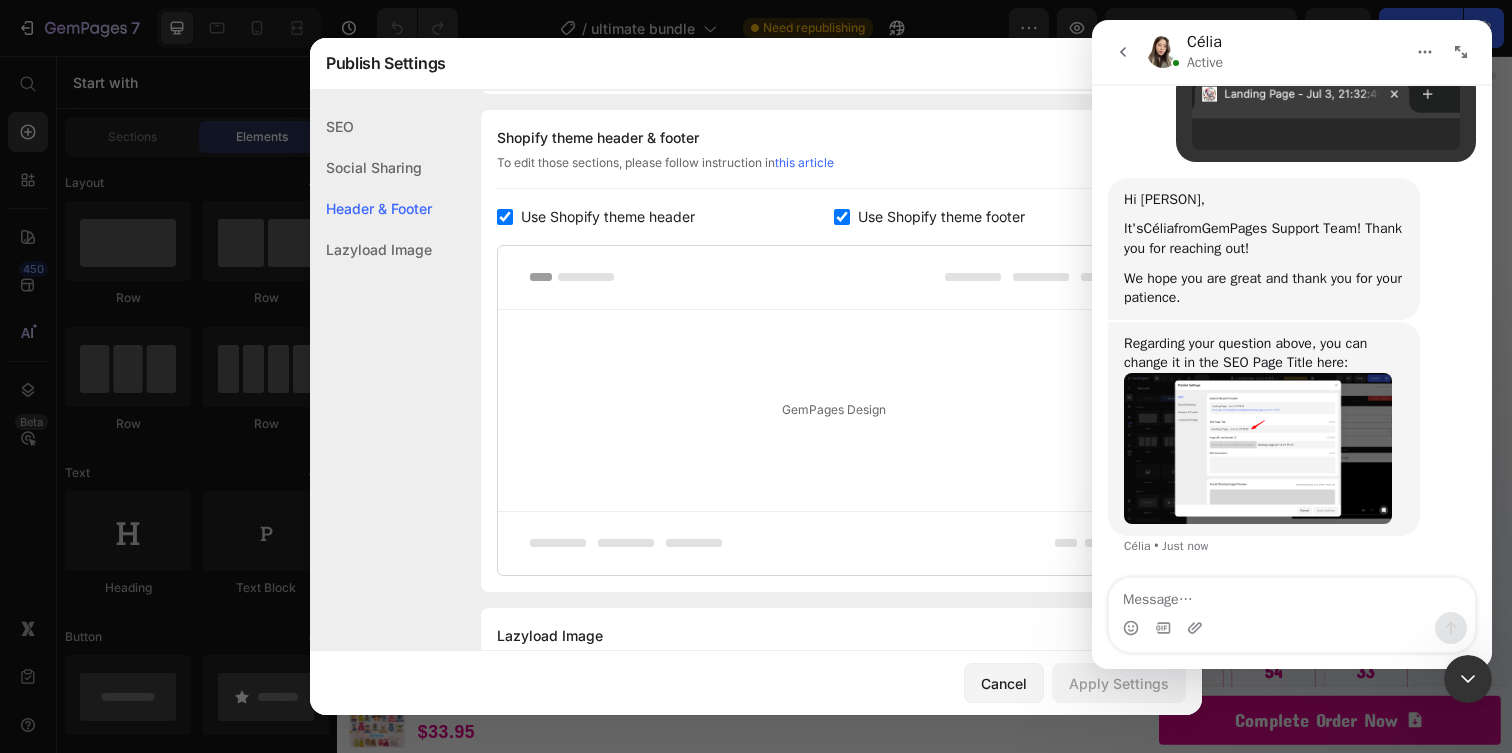 click at bounding box center [1197, 628] 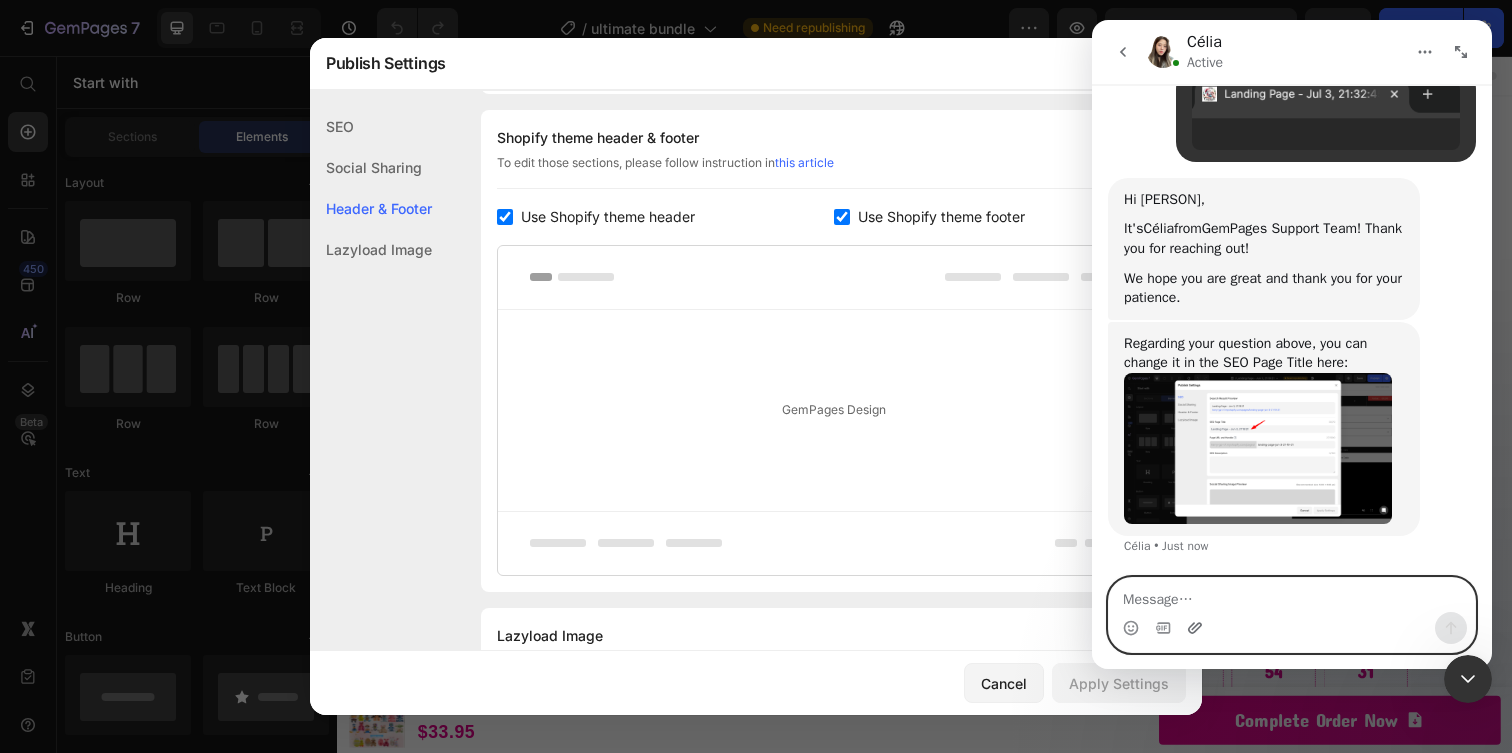click 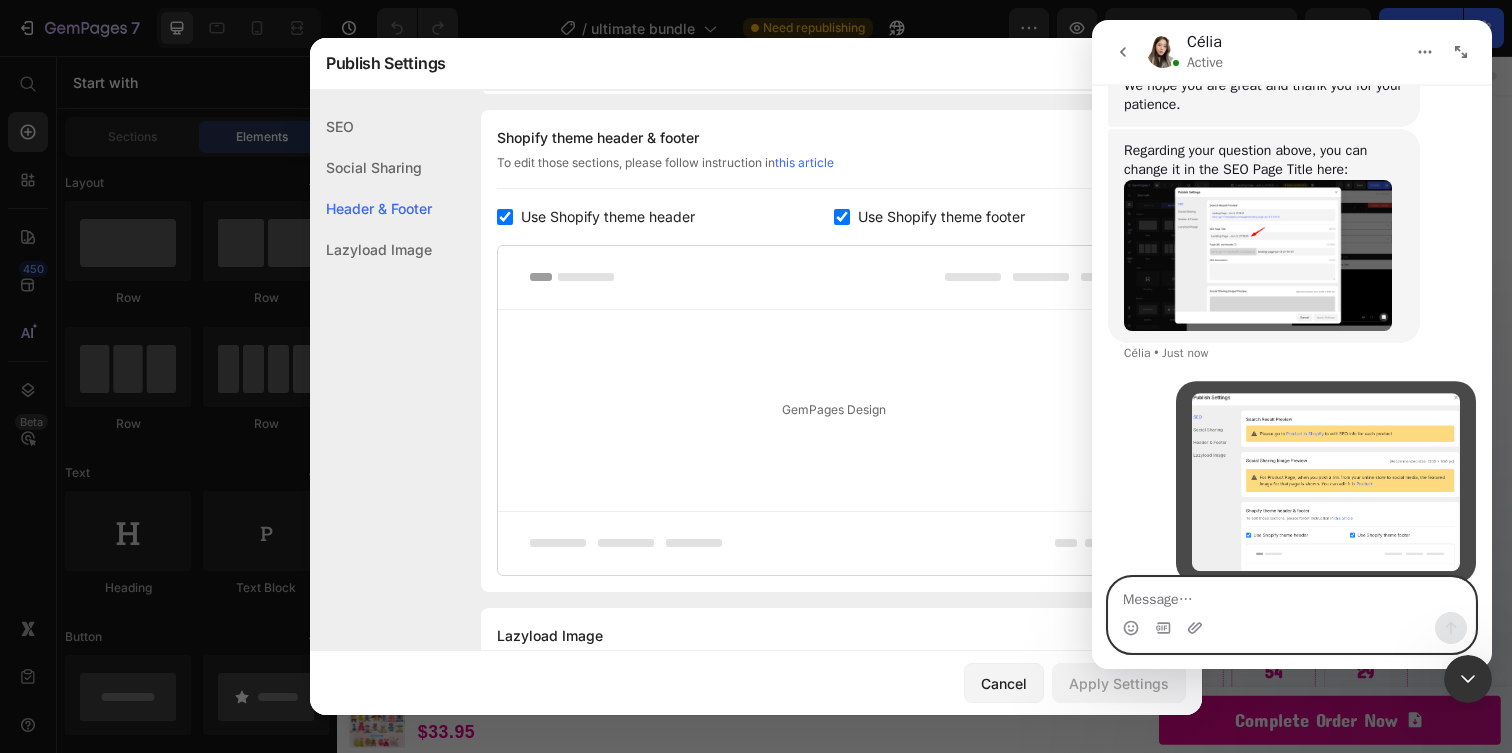 scroll, scrollTop: 732, scrollLeft: 0, axis: vertical 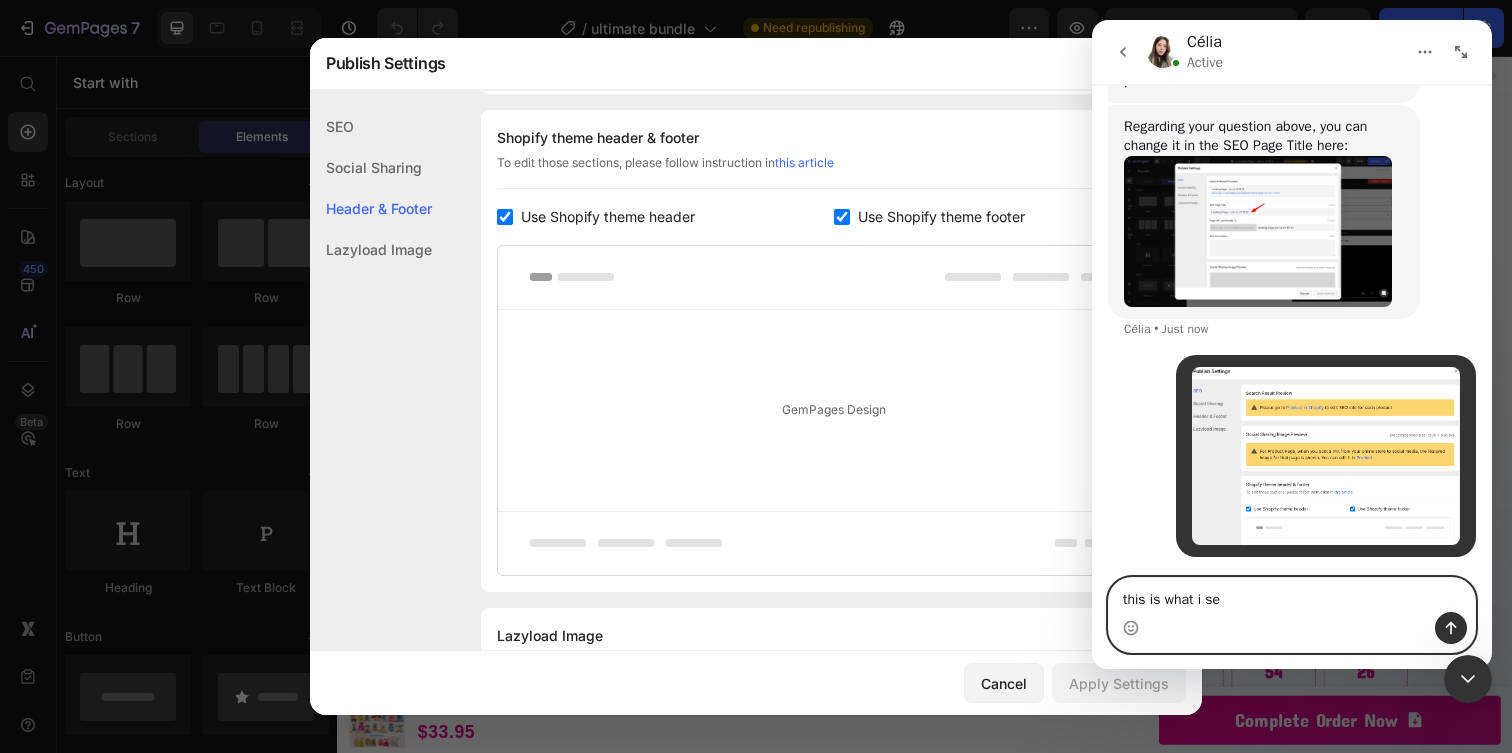 type on "this is what i see" 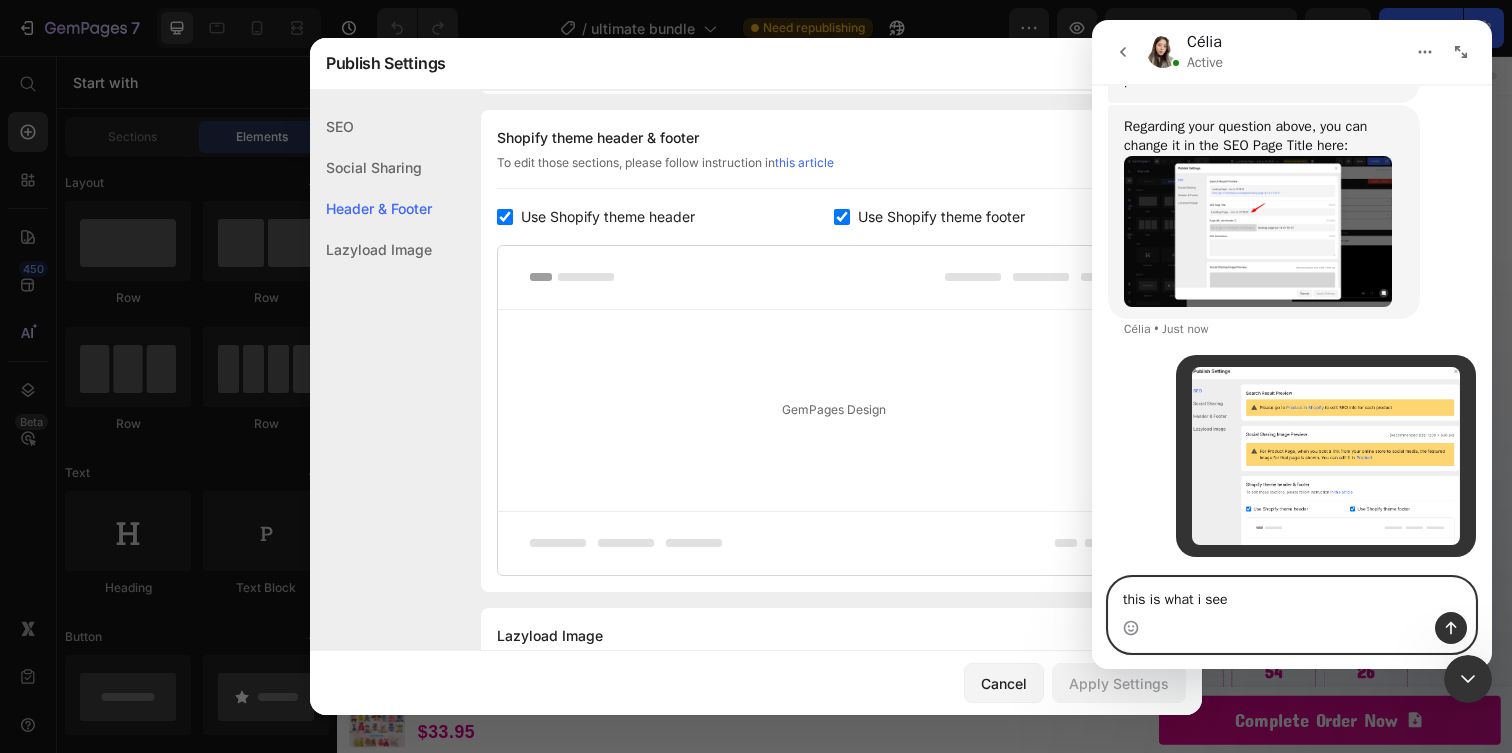 type 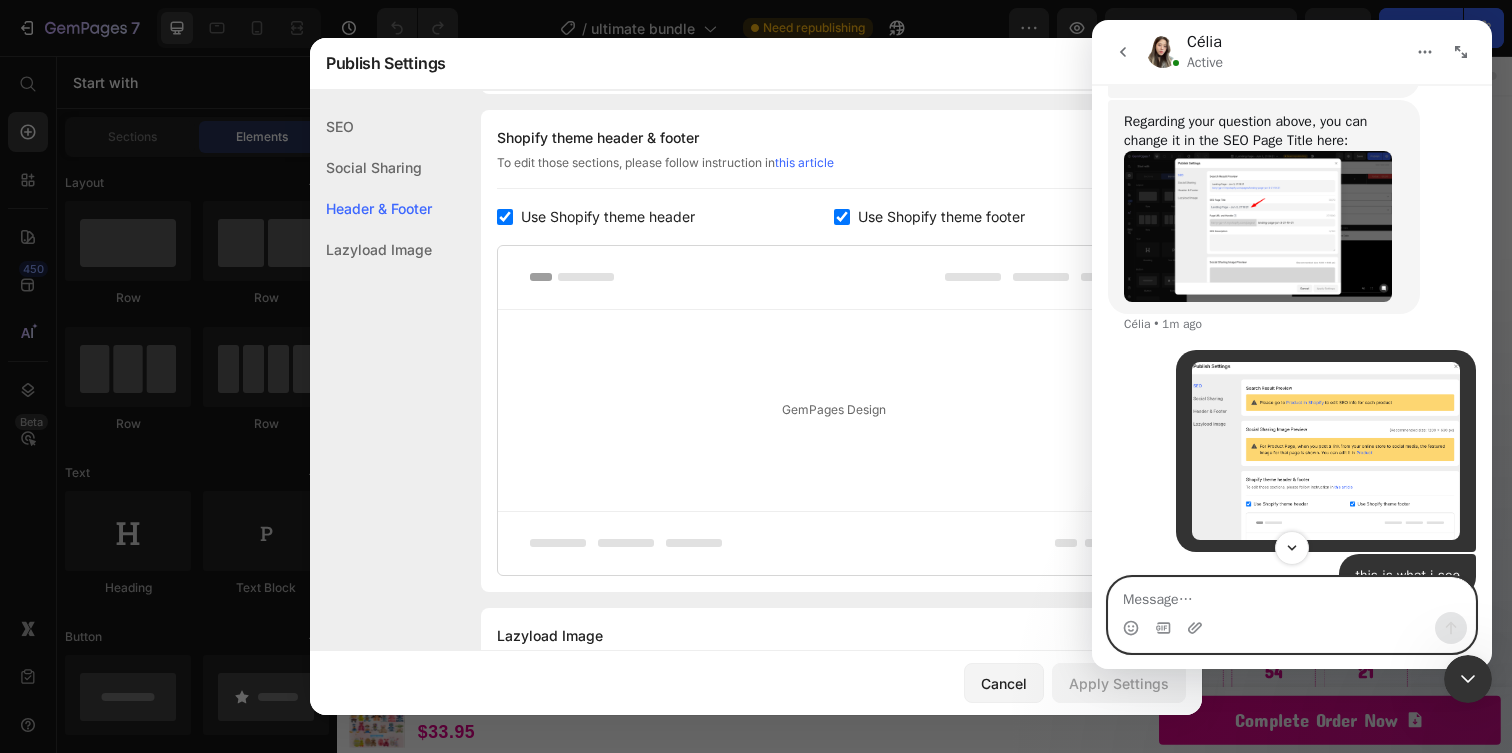 scroll, scrollTop: 778, scrollLeft: 0, axis: vertical 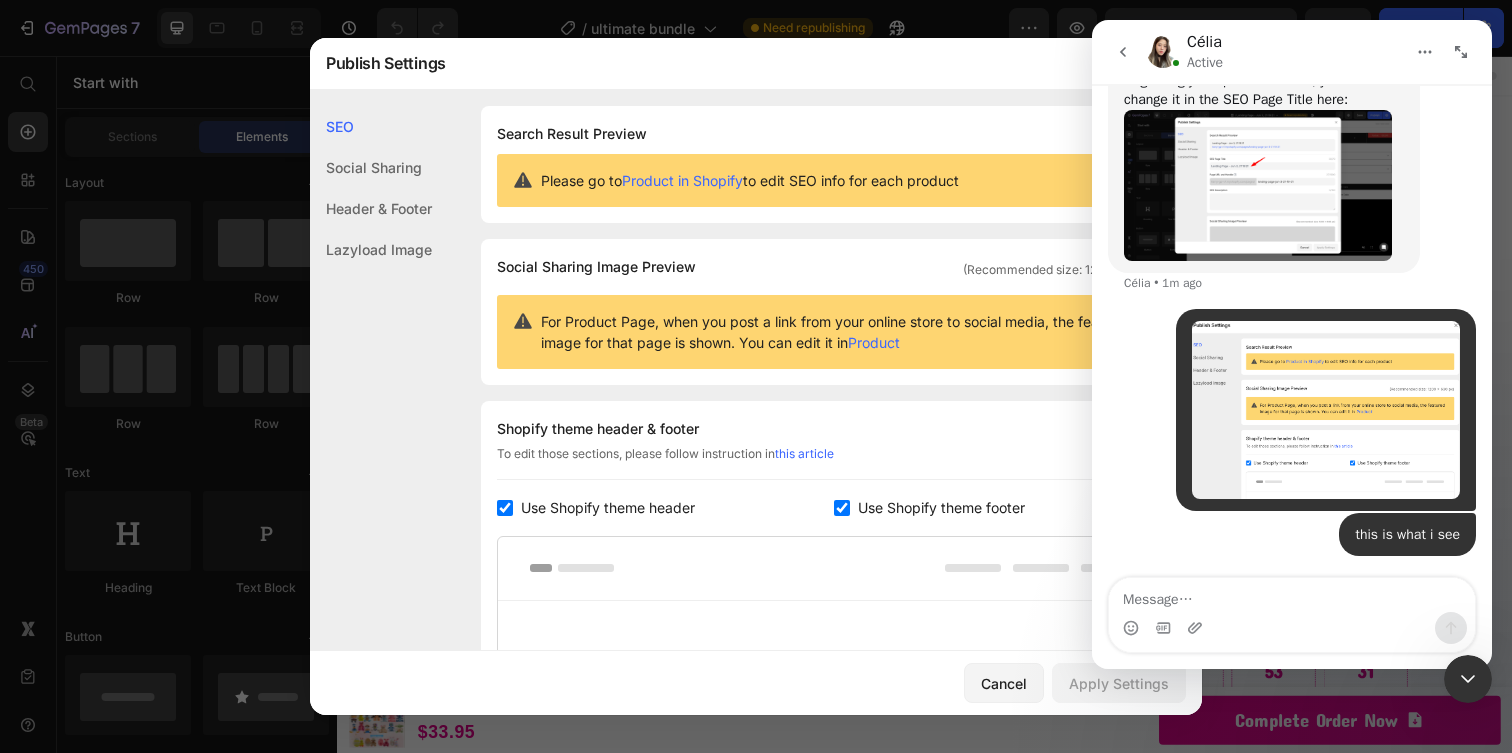 click 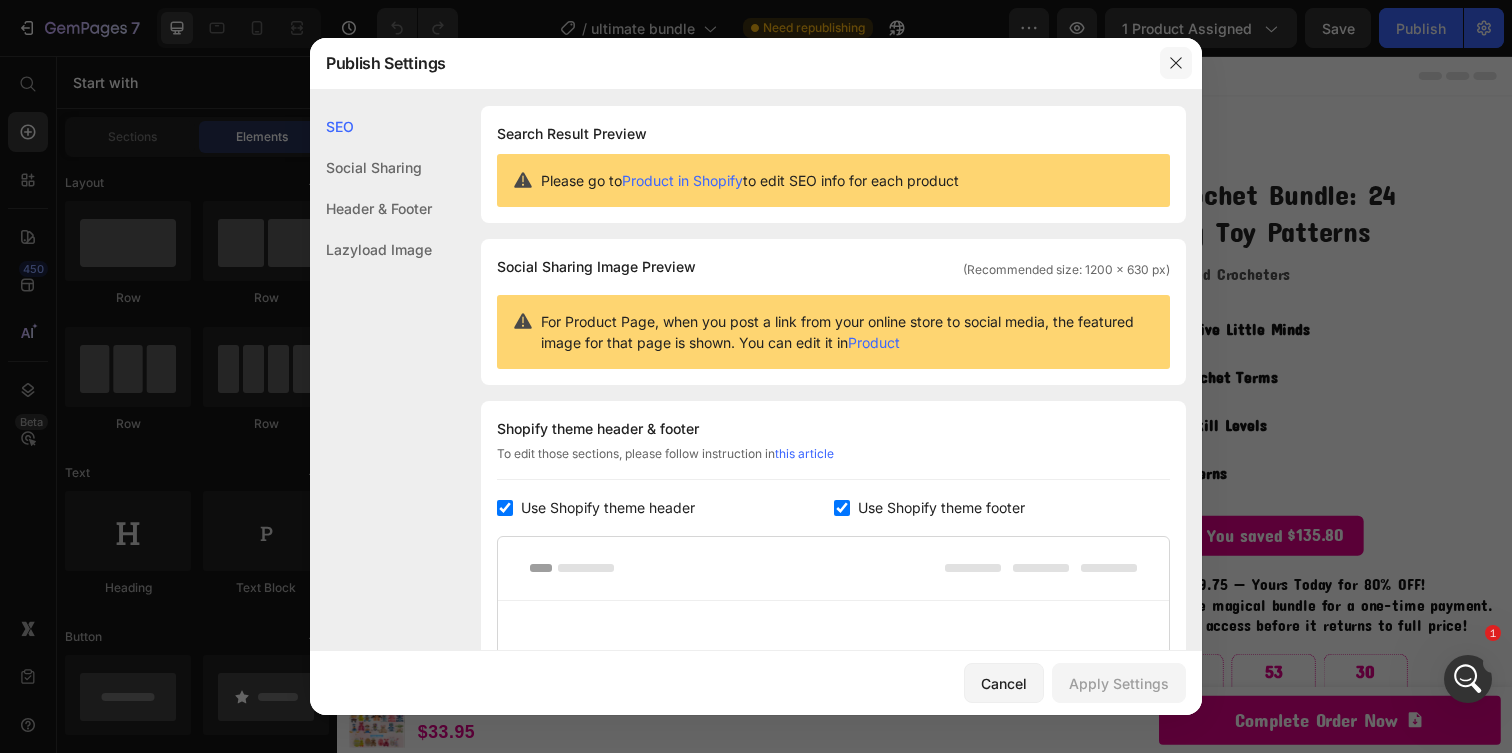 click 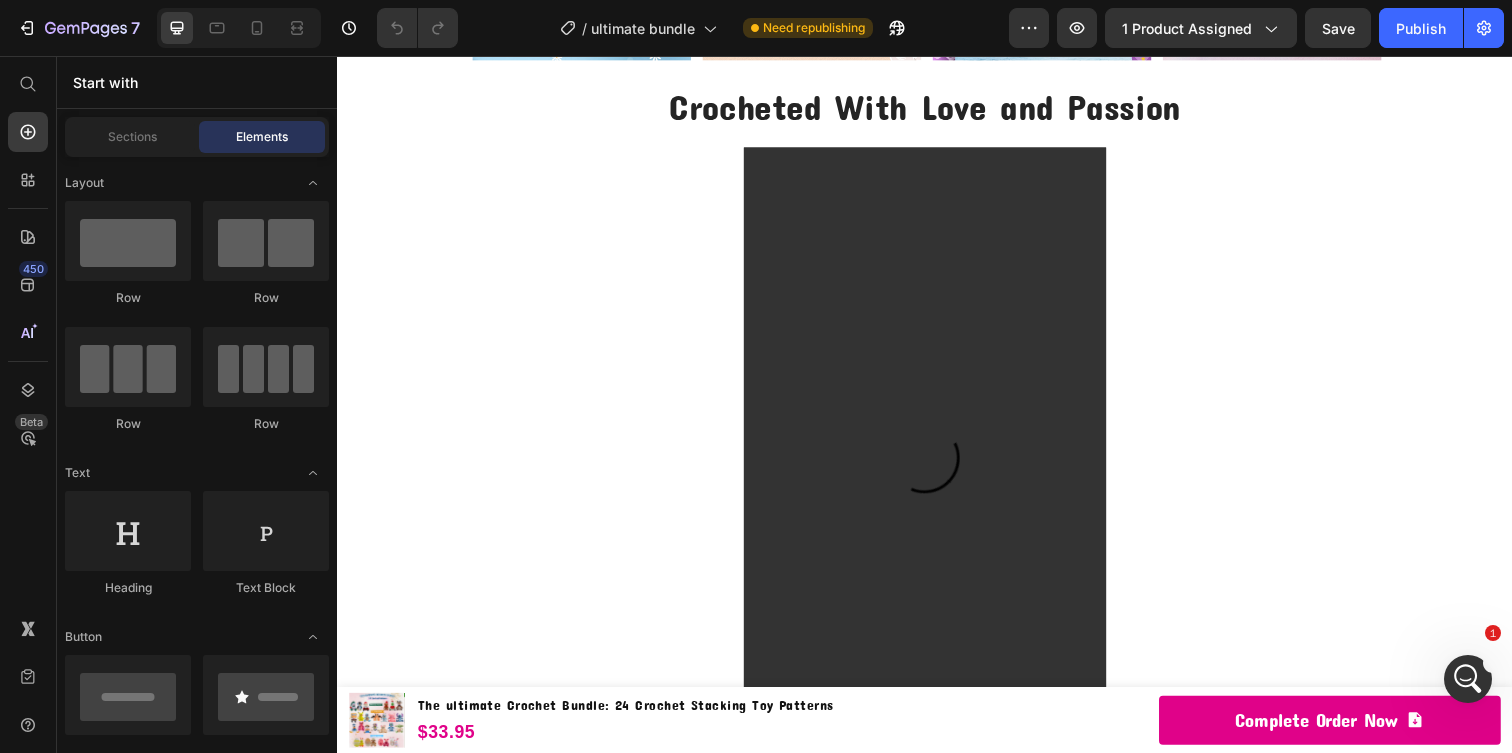 scroll, scrollTop: 2791, scrollLeft: 0, axis: vertical 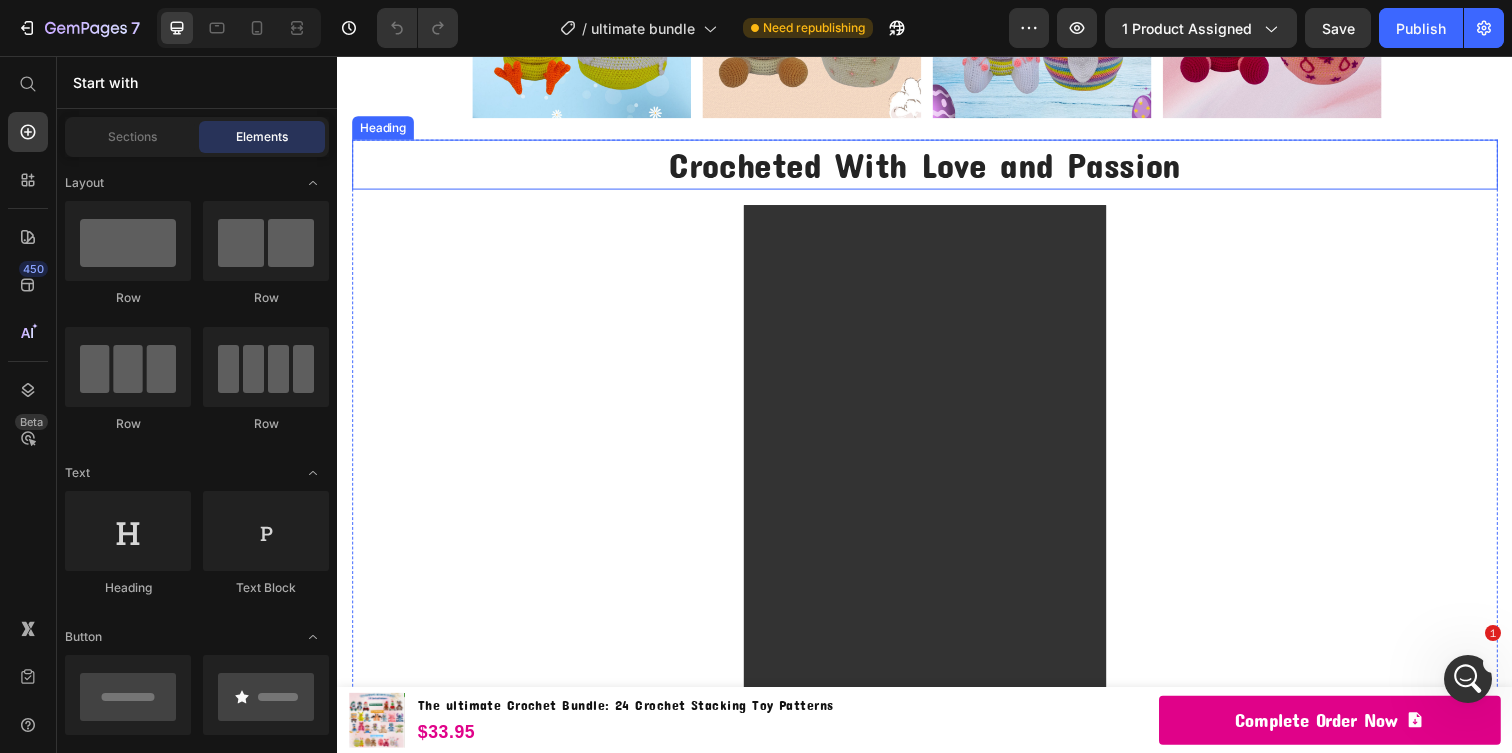 click on "Crocheted With Love and Passion" at bounding box center [937, 166] 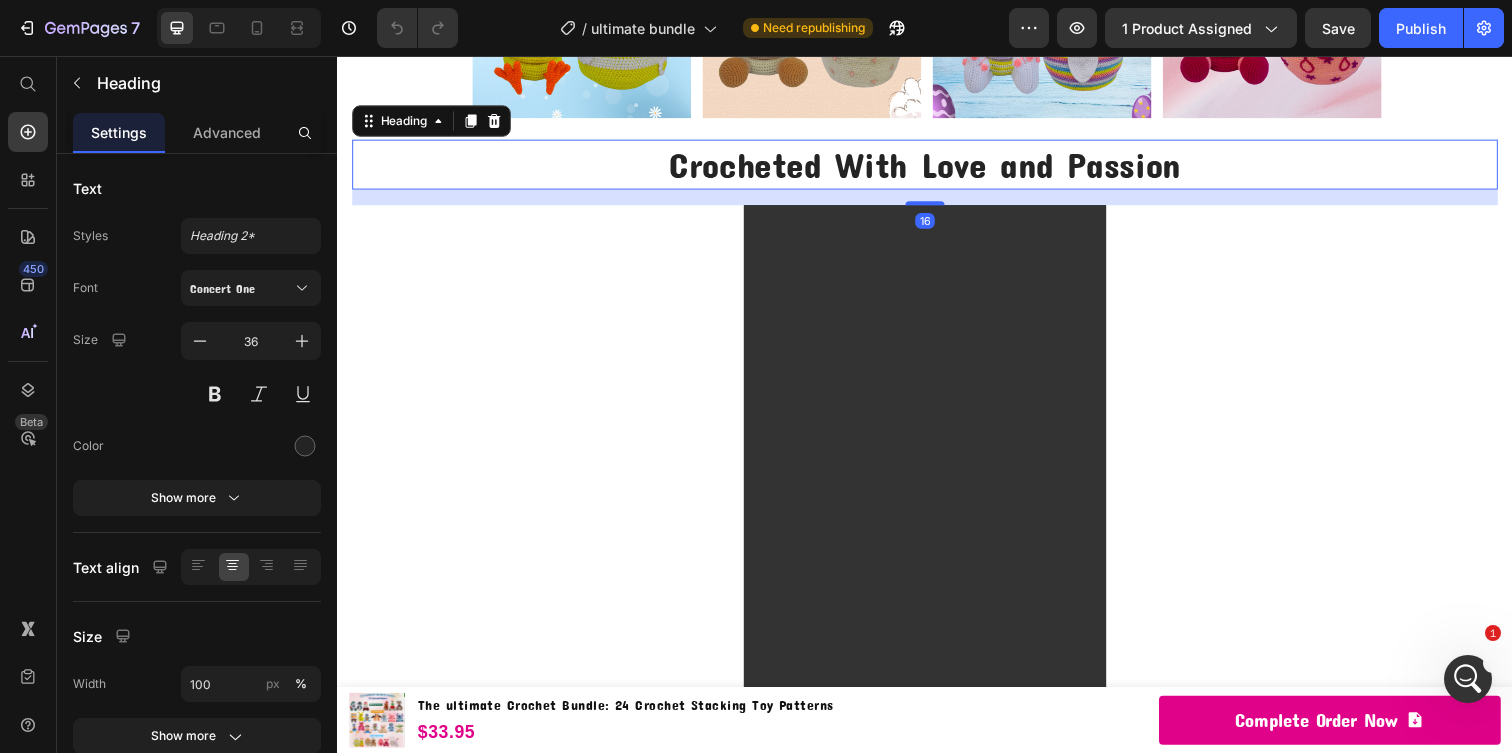 click on "Crocheted With Love and Passion" at bounding box center [937, 166] 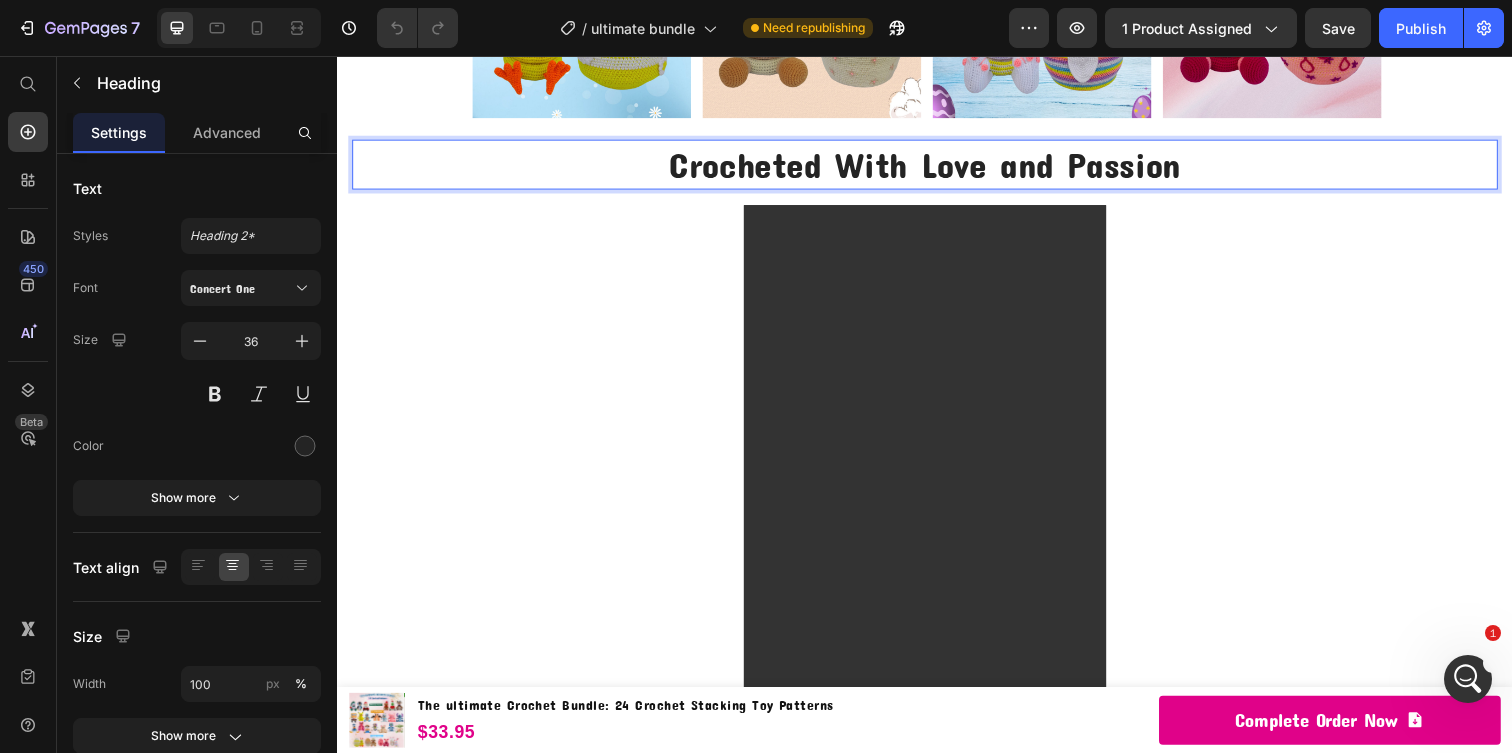 click on "Crocheted With Love and Passion" at bounding box center (937, 166) 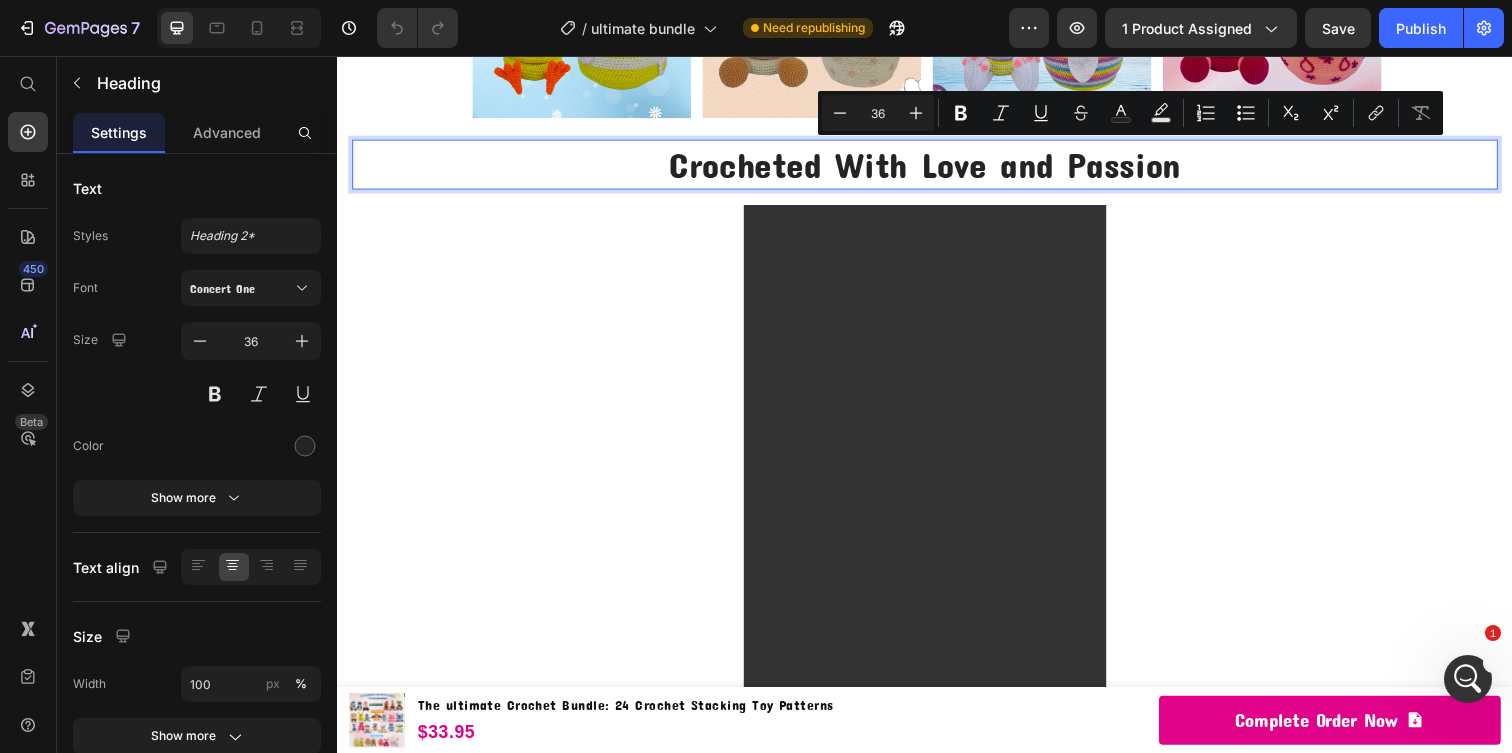 click on "Crocheted With Love and Passion" at bounding box center [937, 166] 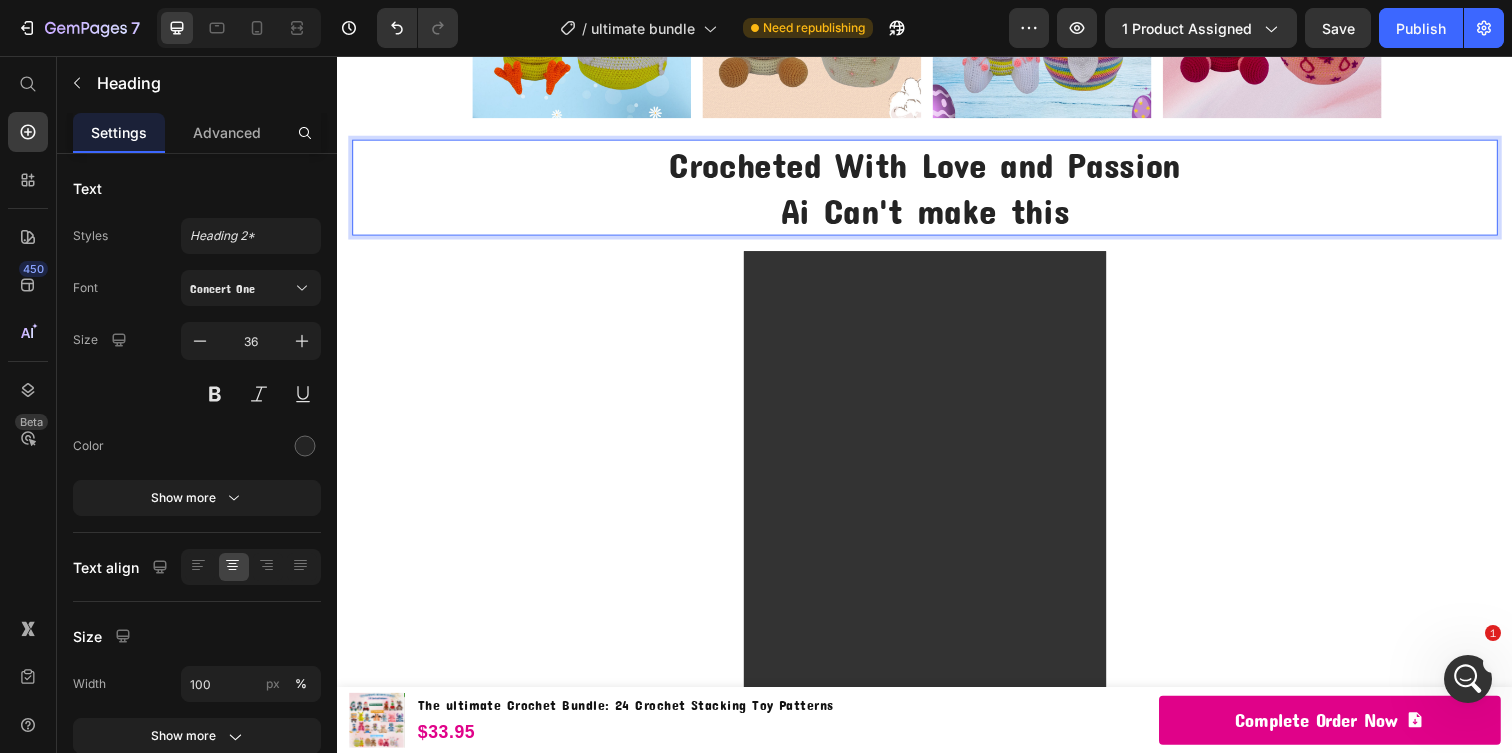 click on "Crocheted With Love and Passion Ai Can't make this" at bounding box center [937, 190] 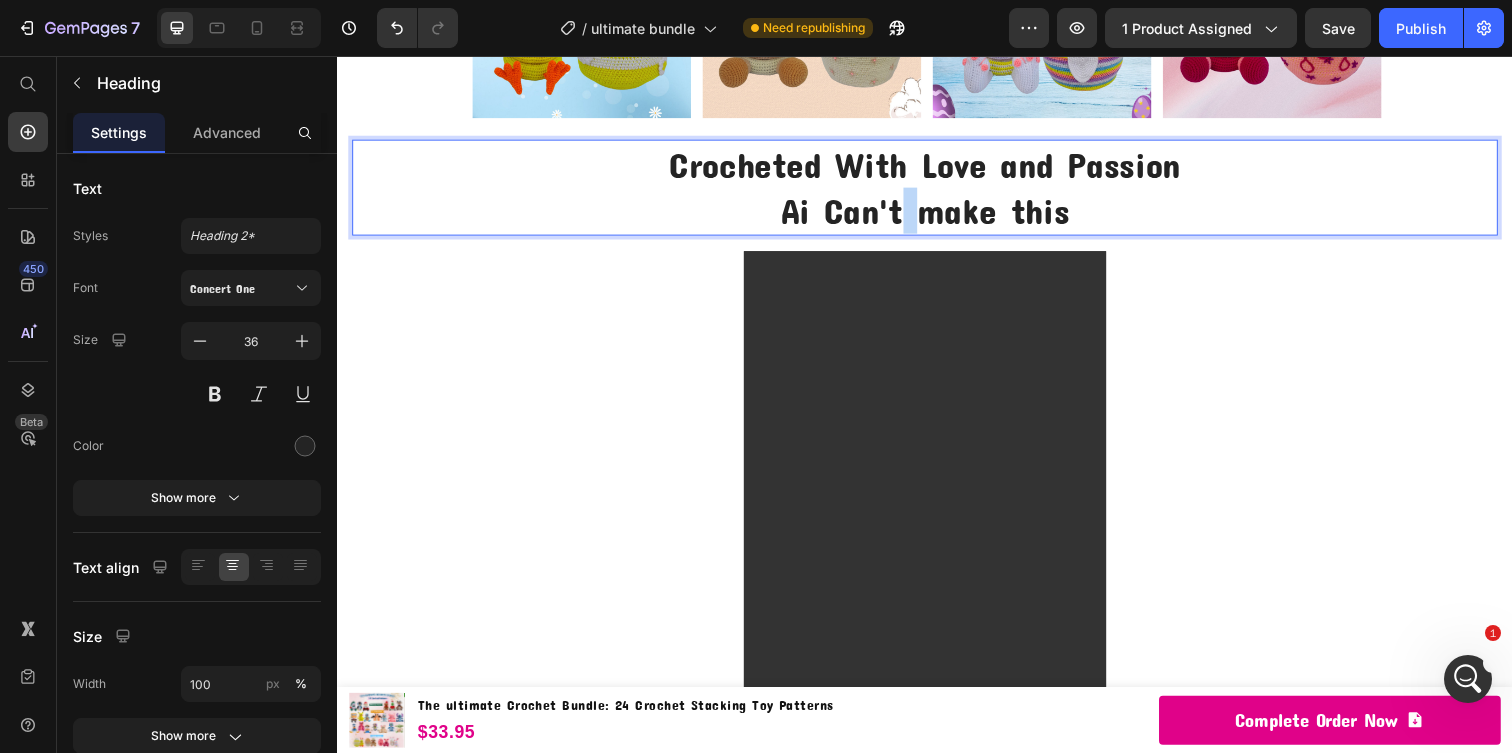 click on "Crocheted With Love and Passion Ai Can't make this" at bounding box center (937, 190) 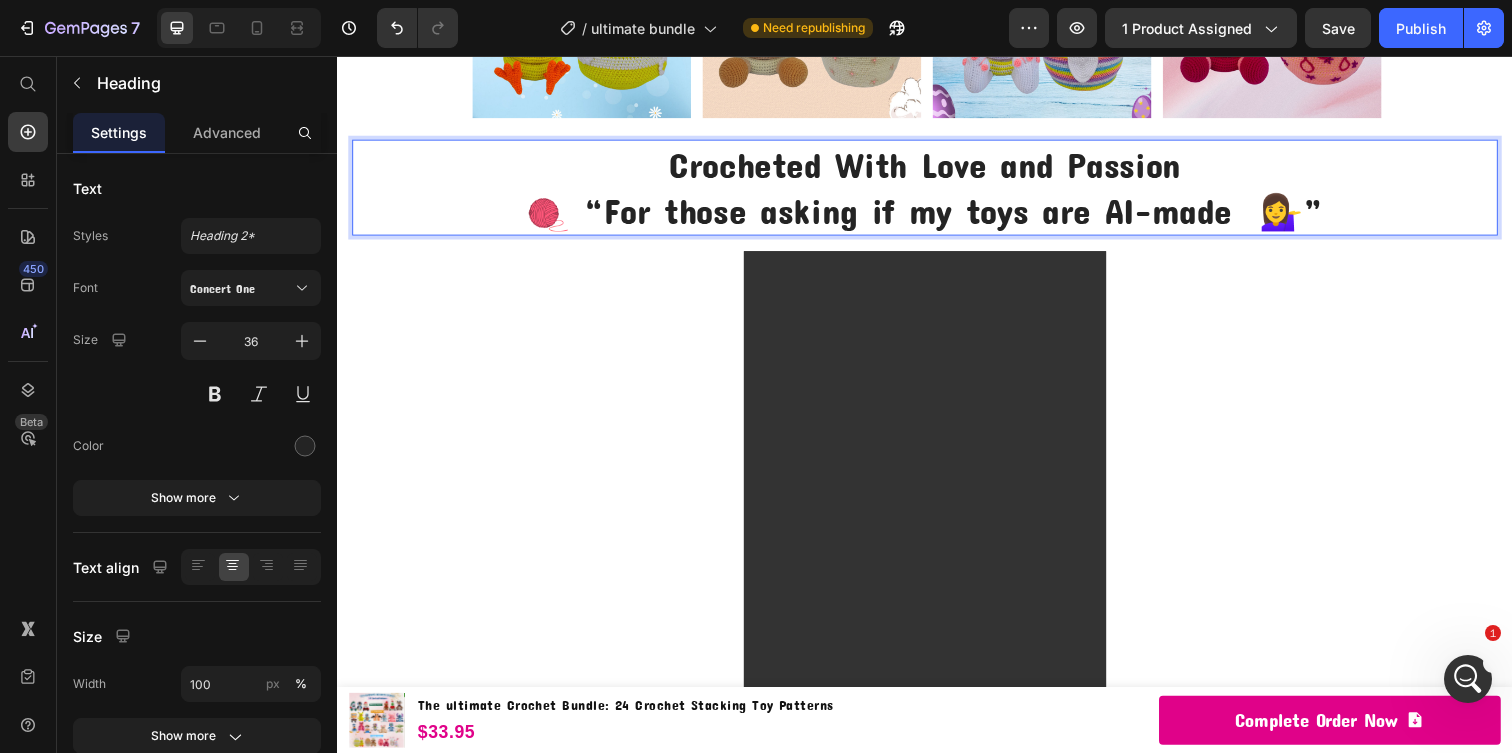 click on "Crocheted With Love and Passion 🧶 “For those asking if my toys are AI-made  💁‍♀️”" at bounding box center (937, 190) 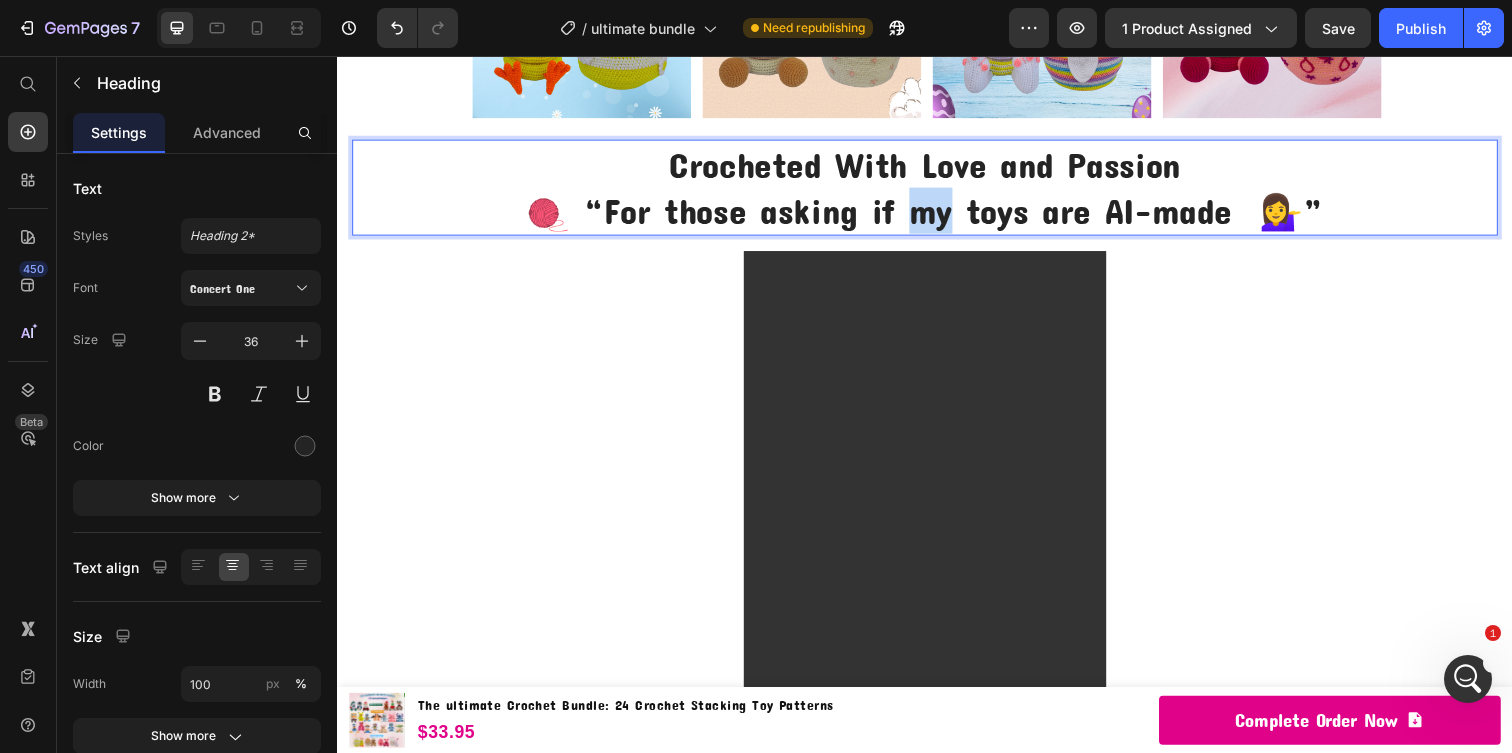 click on "Crocheted With Love and Passion 🧶 “For those asking if my toys are AI-made  💁‍♀️”" at bounding box center [937, 190] 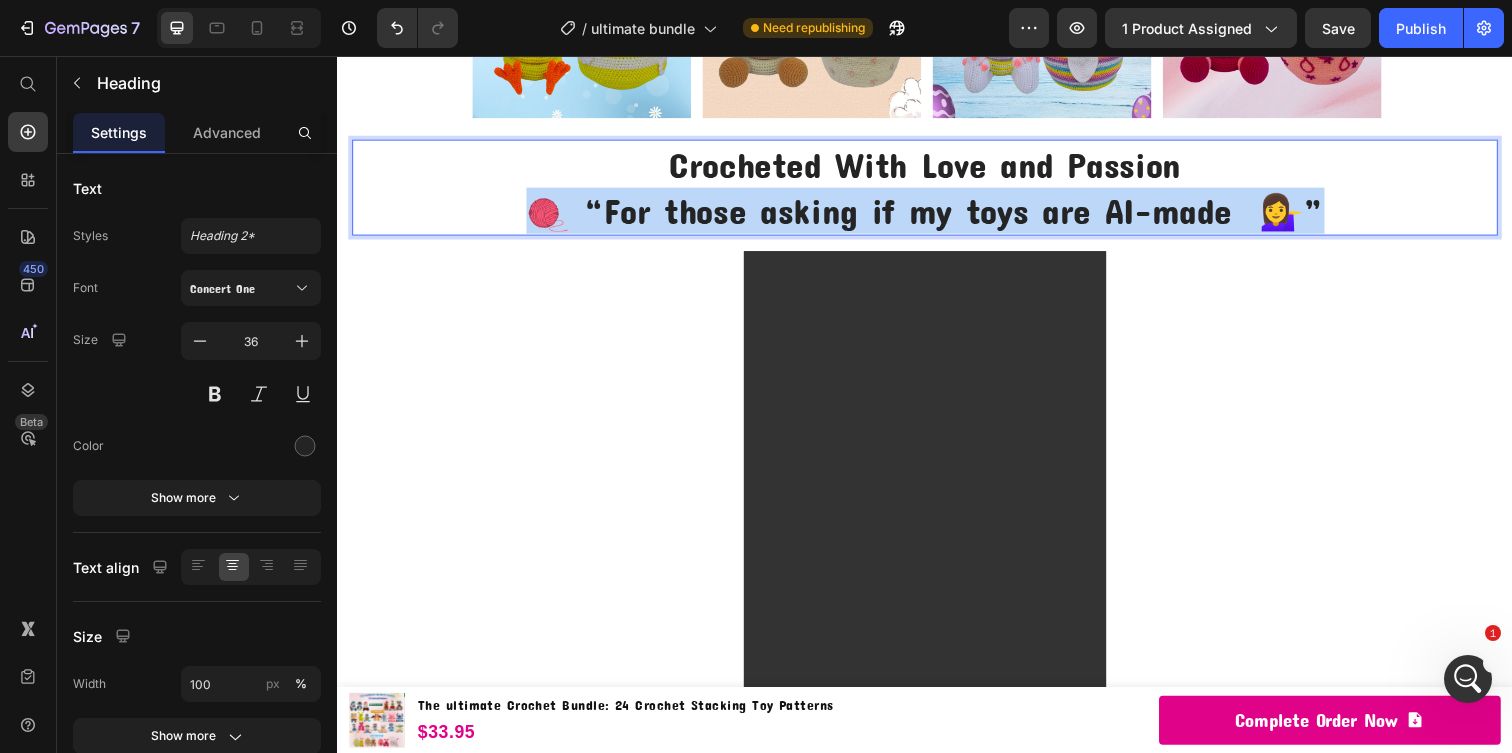click on "Crocheted With Love and Passion 🧶 “For those asking if my toys are AI-made  💁‍♀️”" at bounding box center (937, 190) 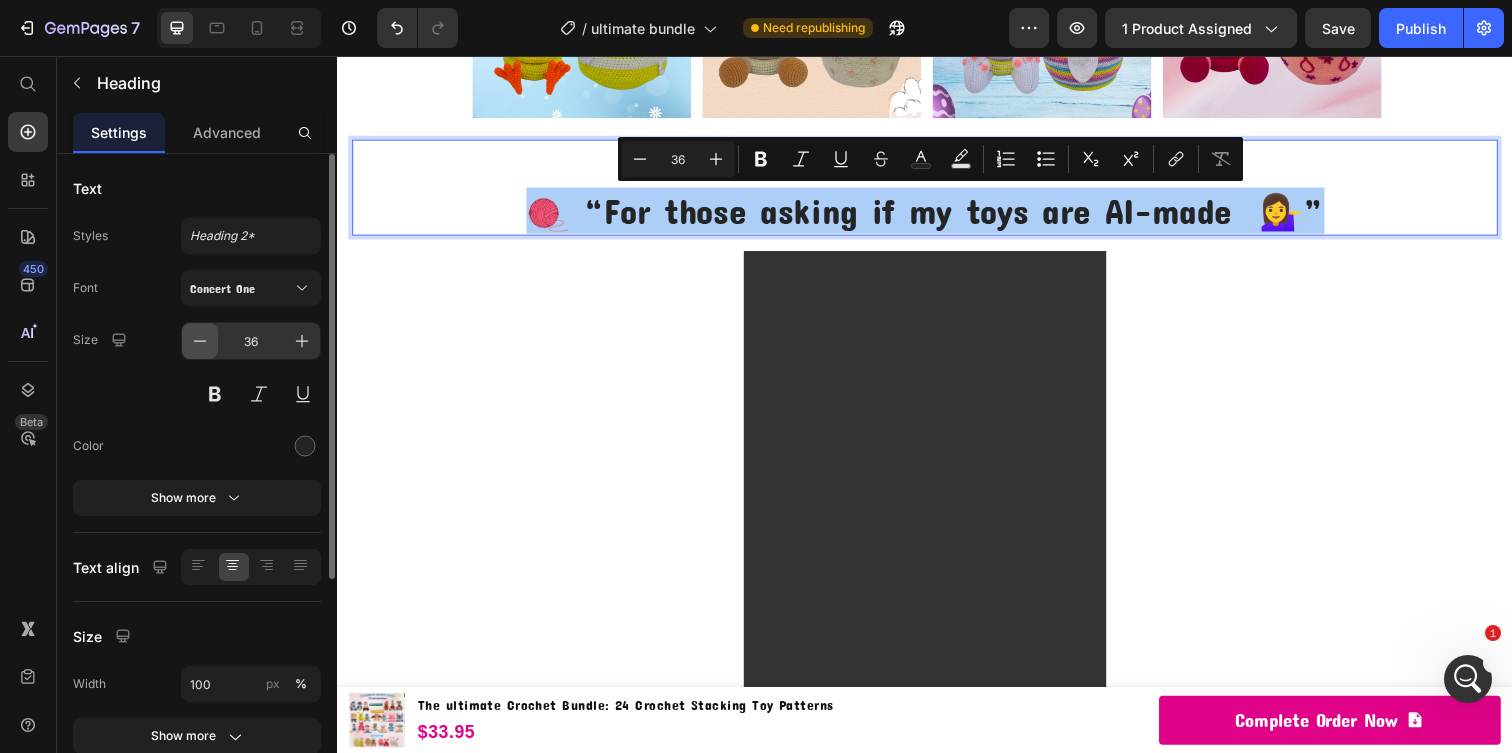 click 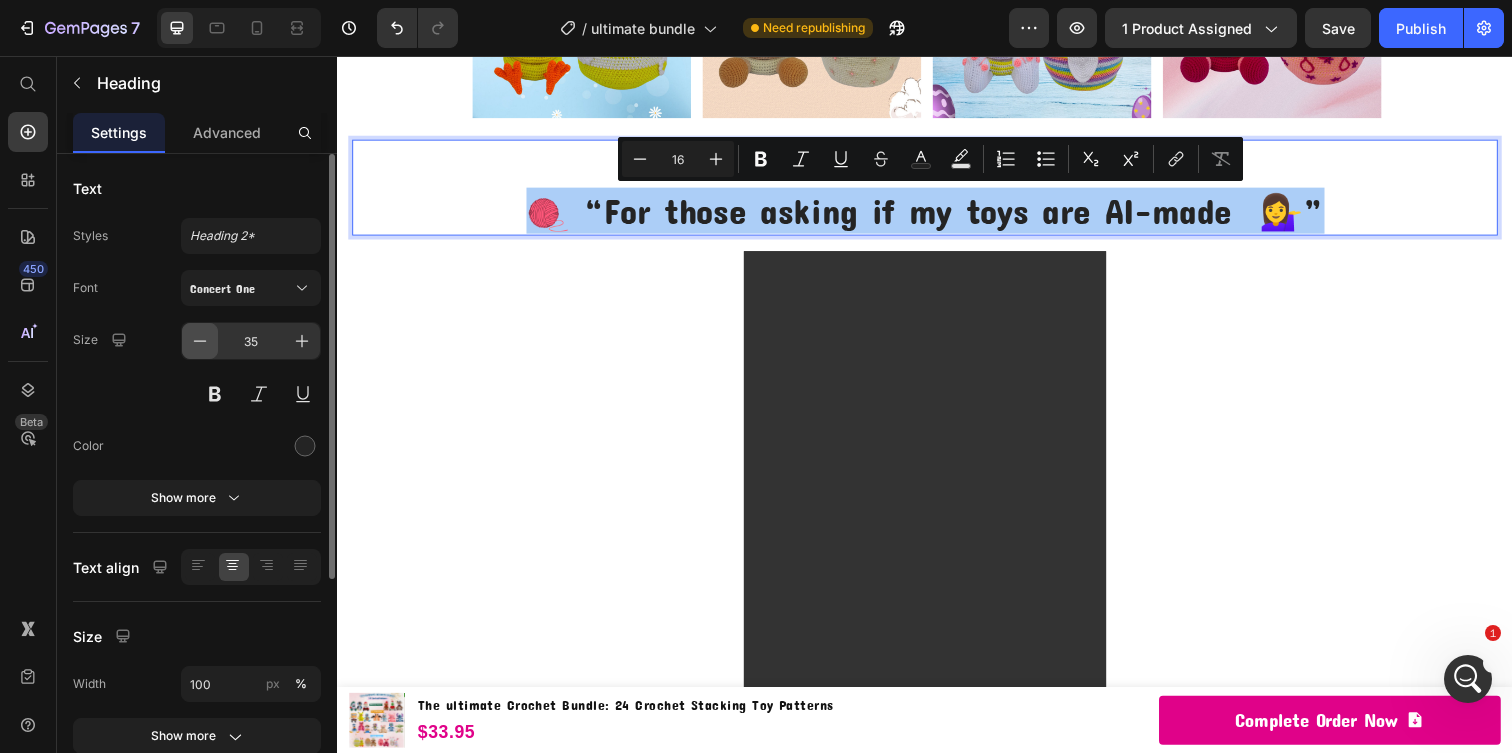 click 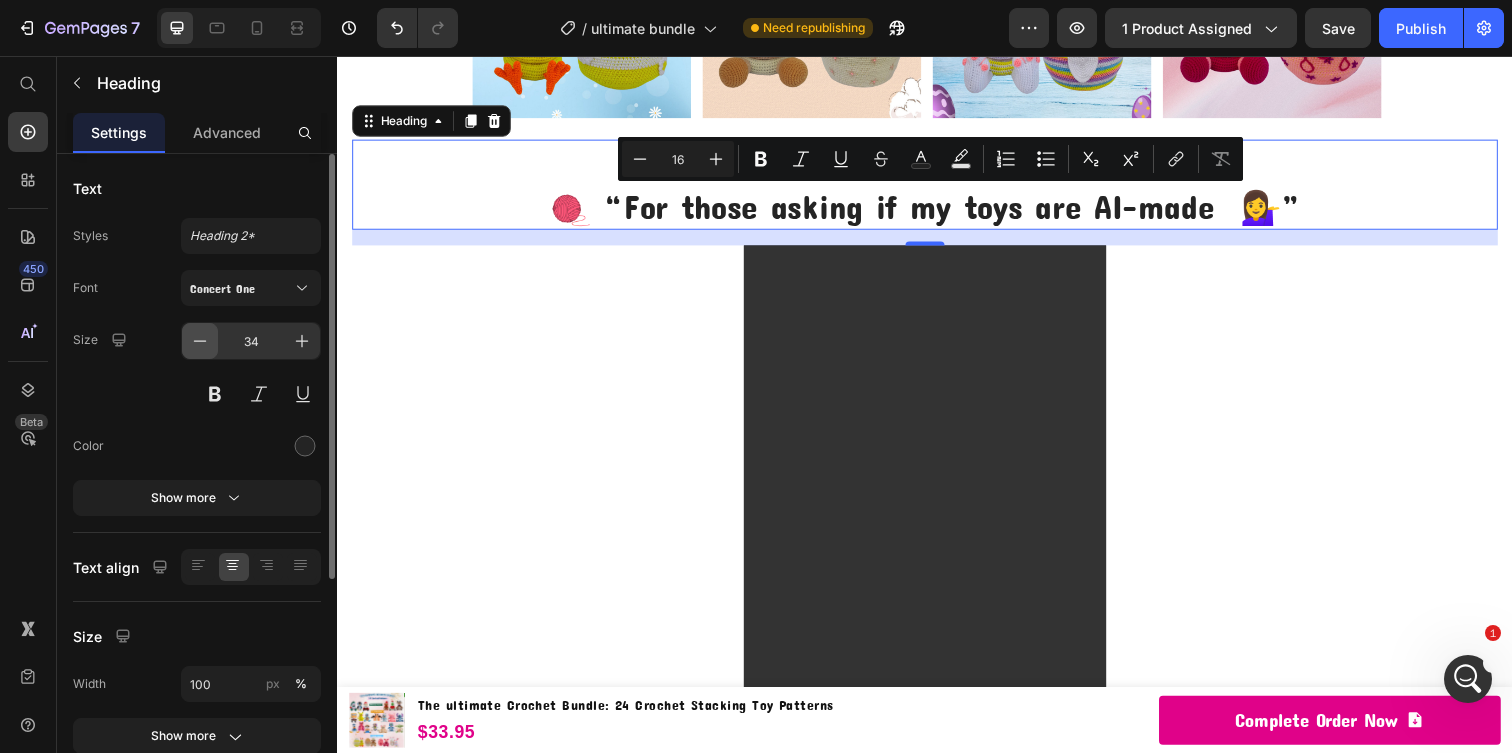 click 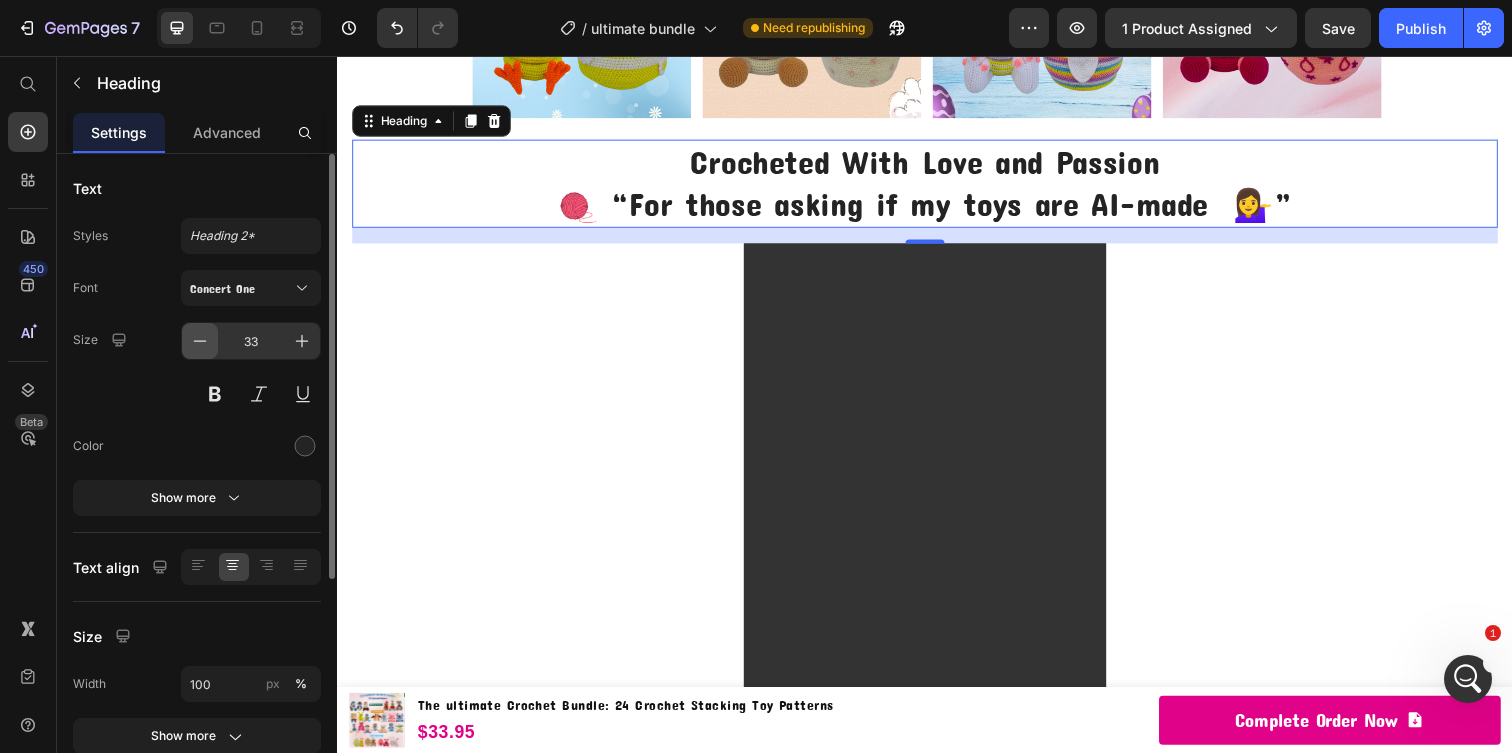 click 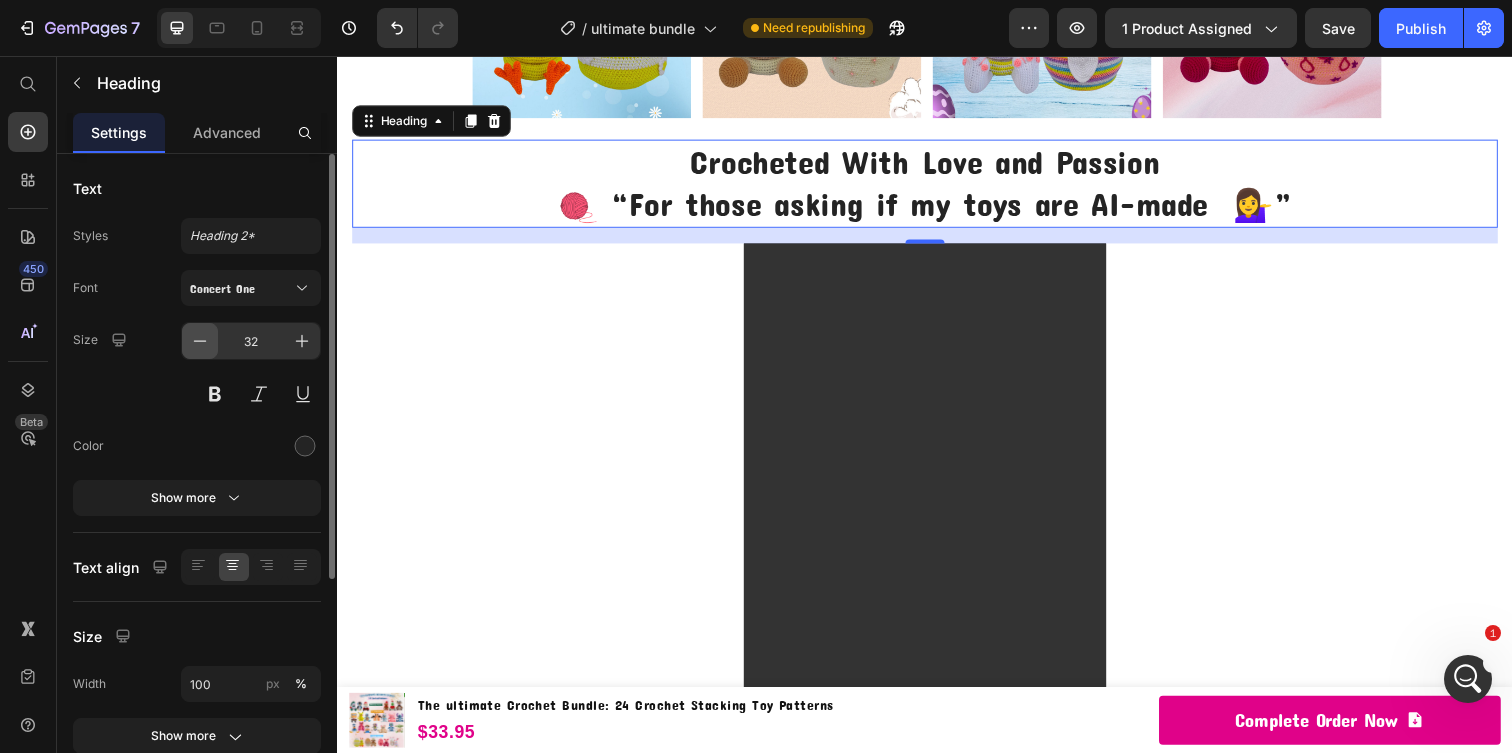 click 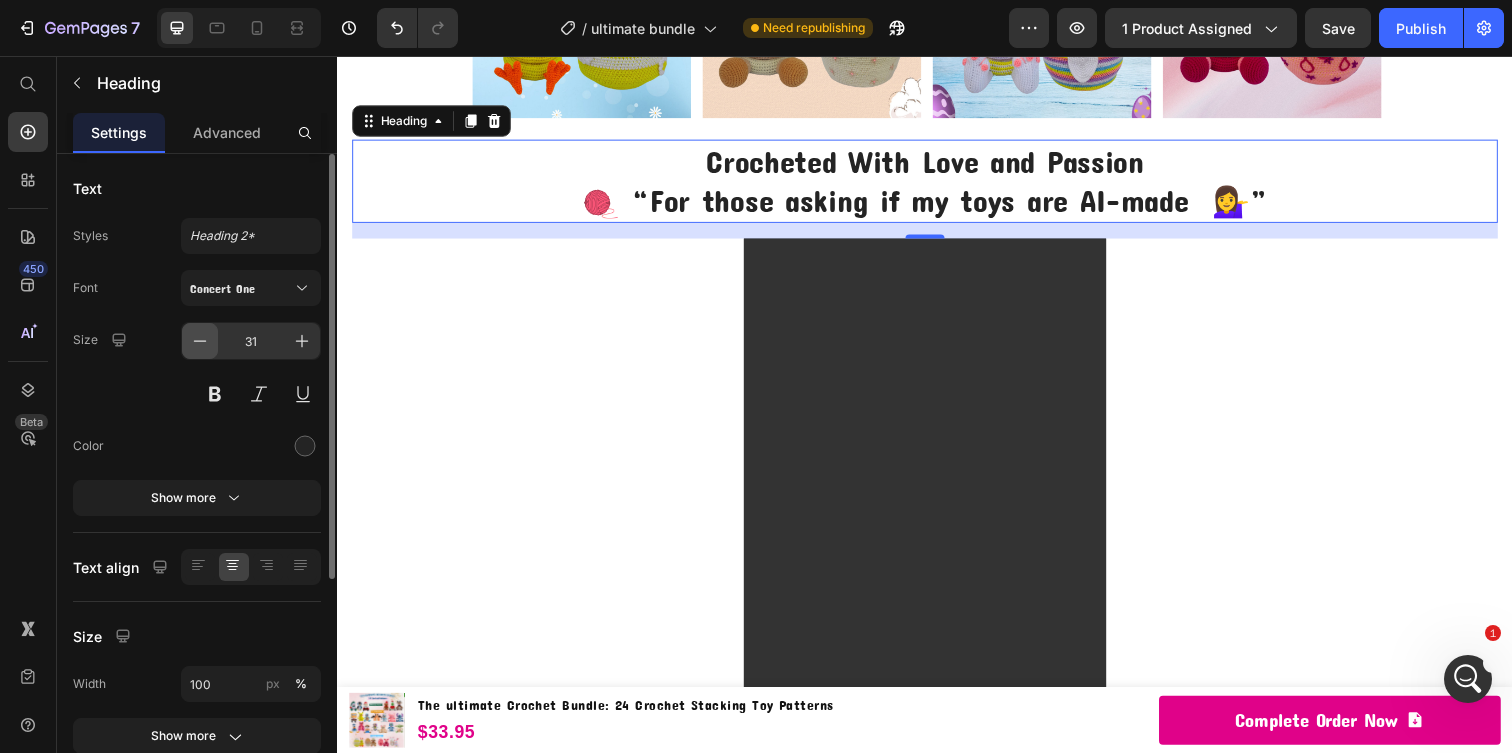 click 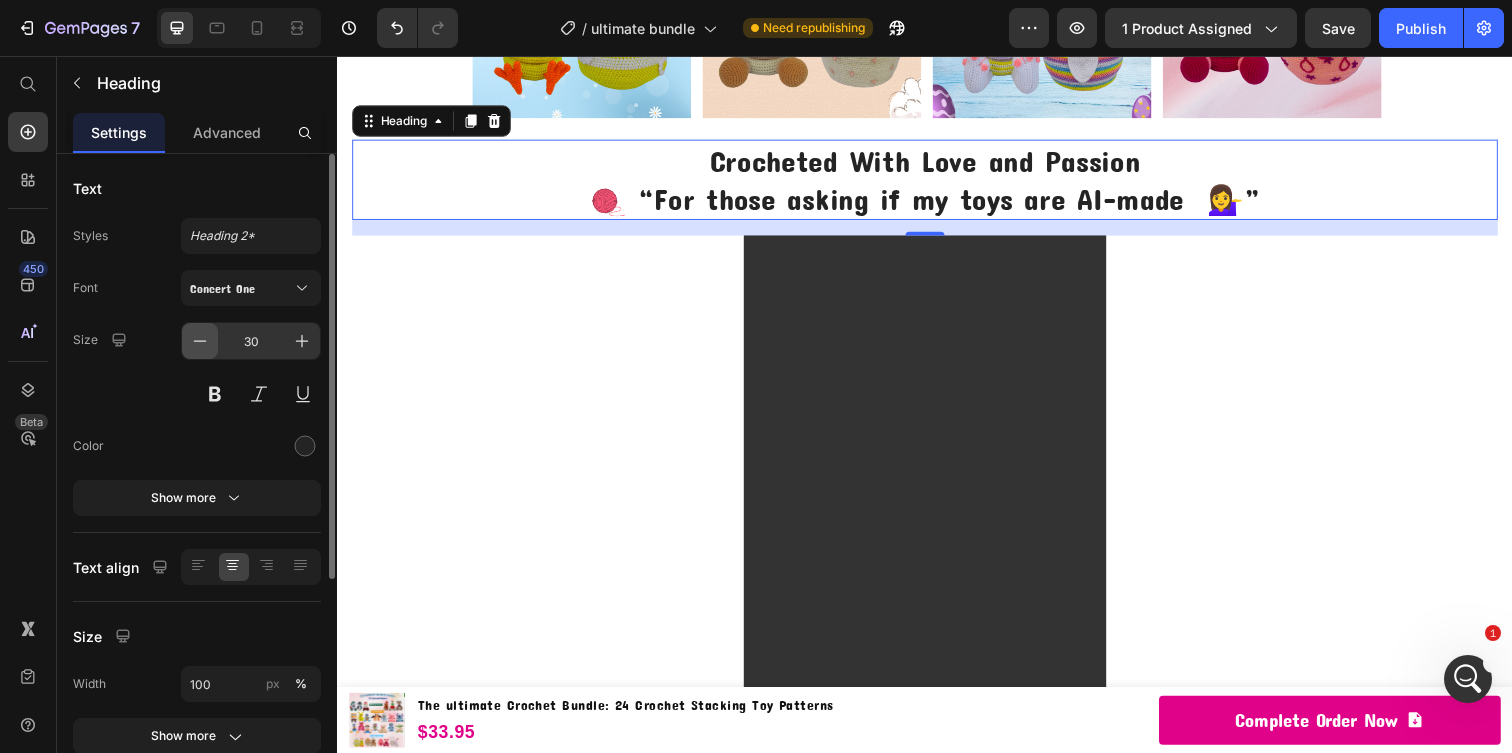 click 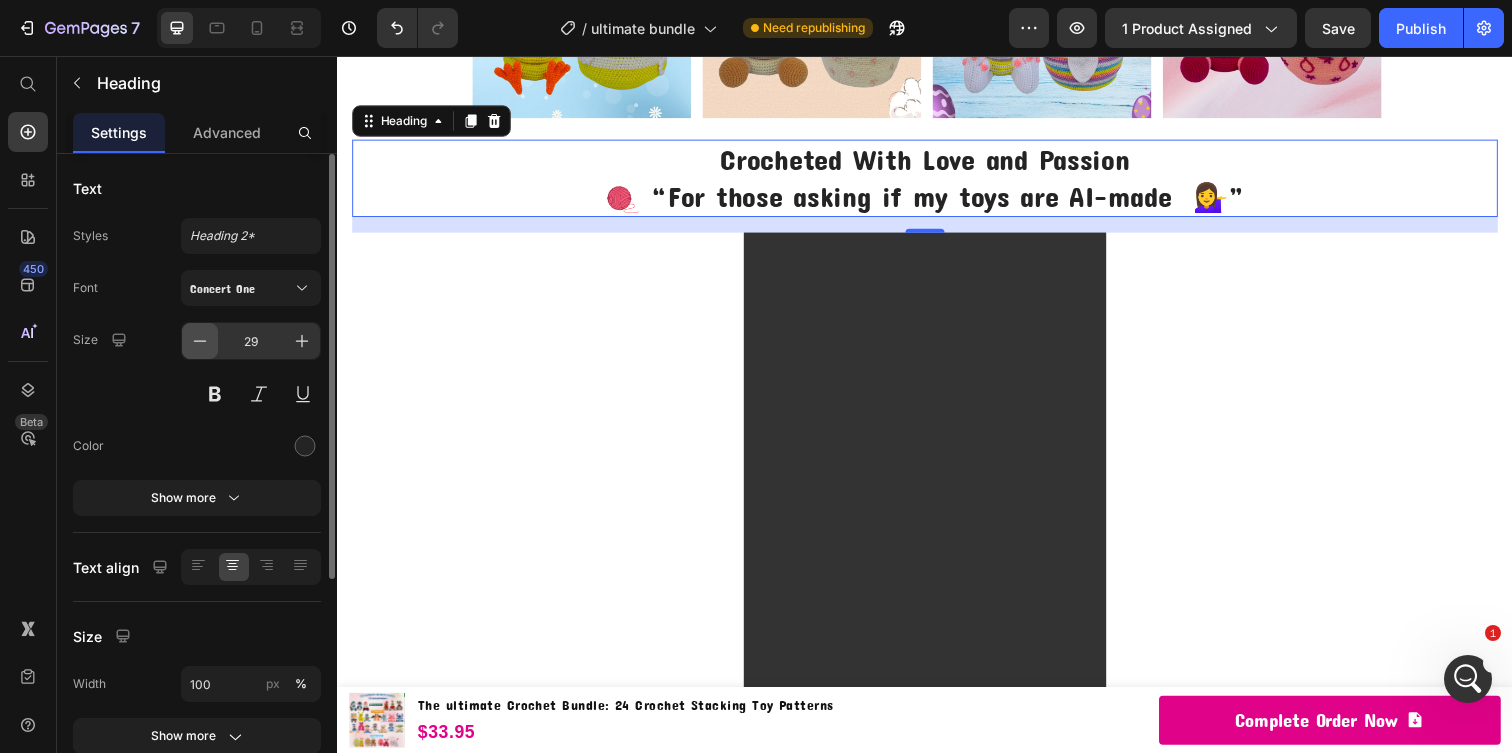 click 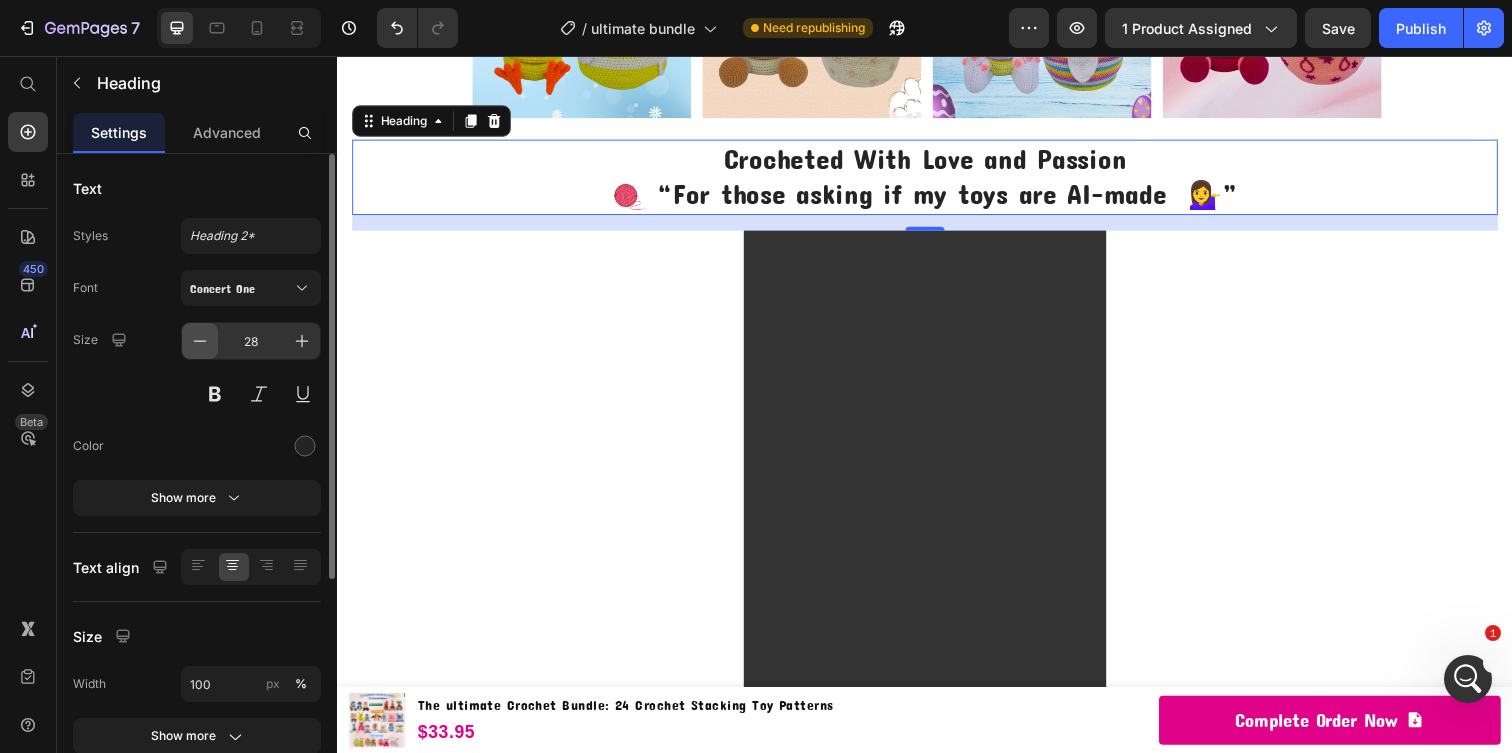 click 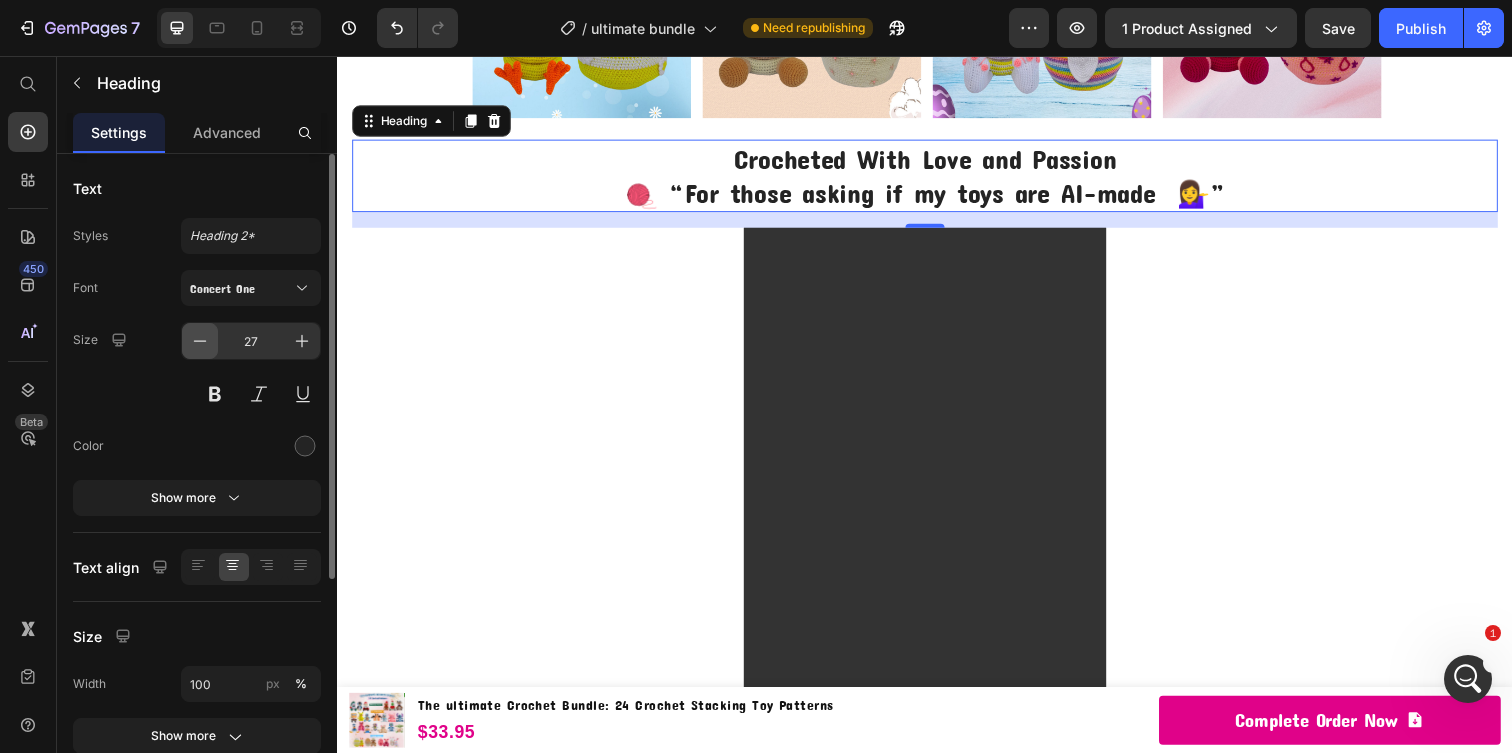 click 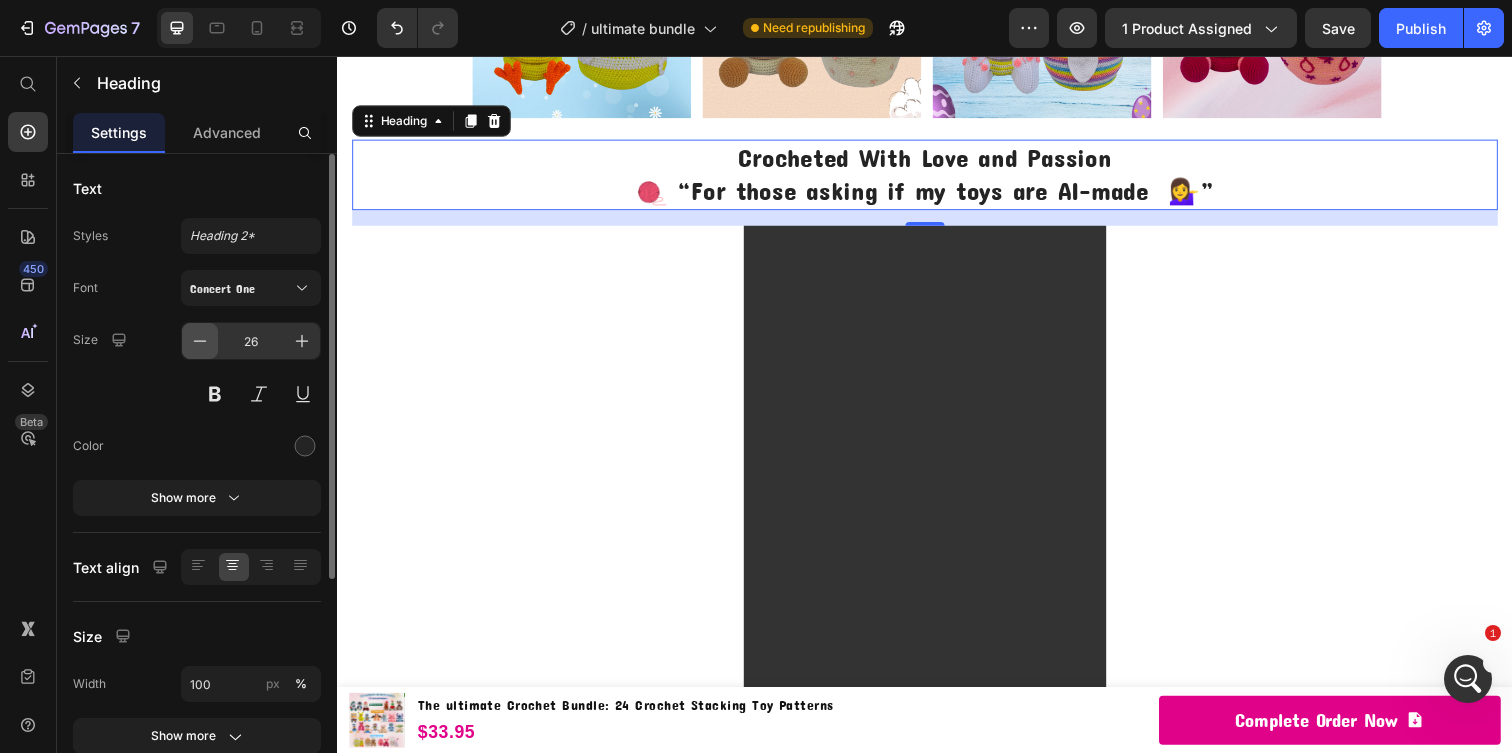 click 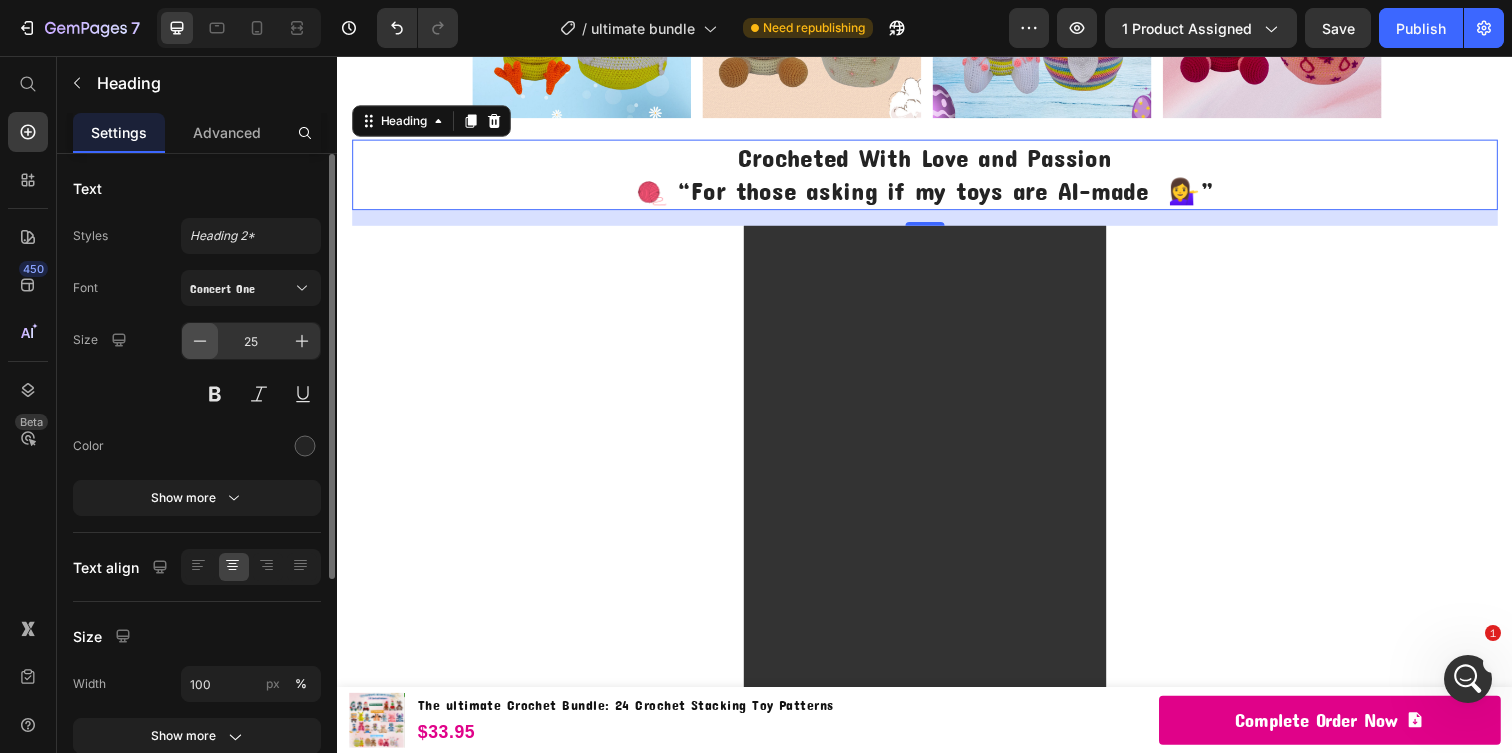 click 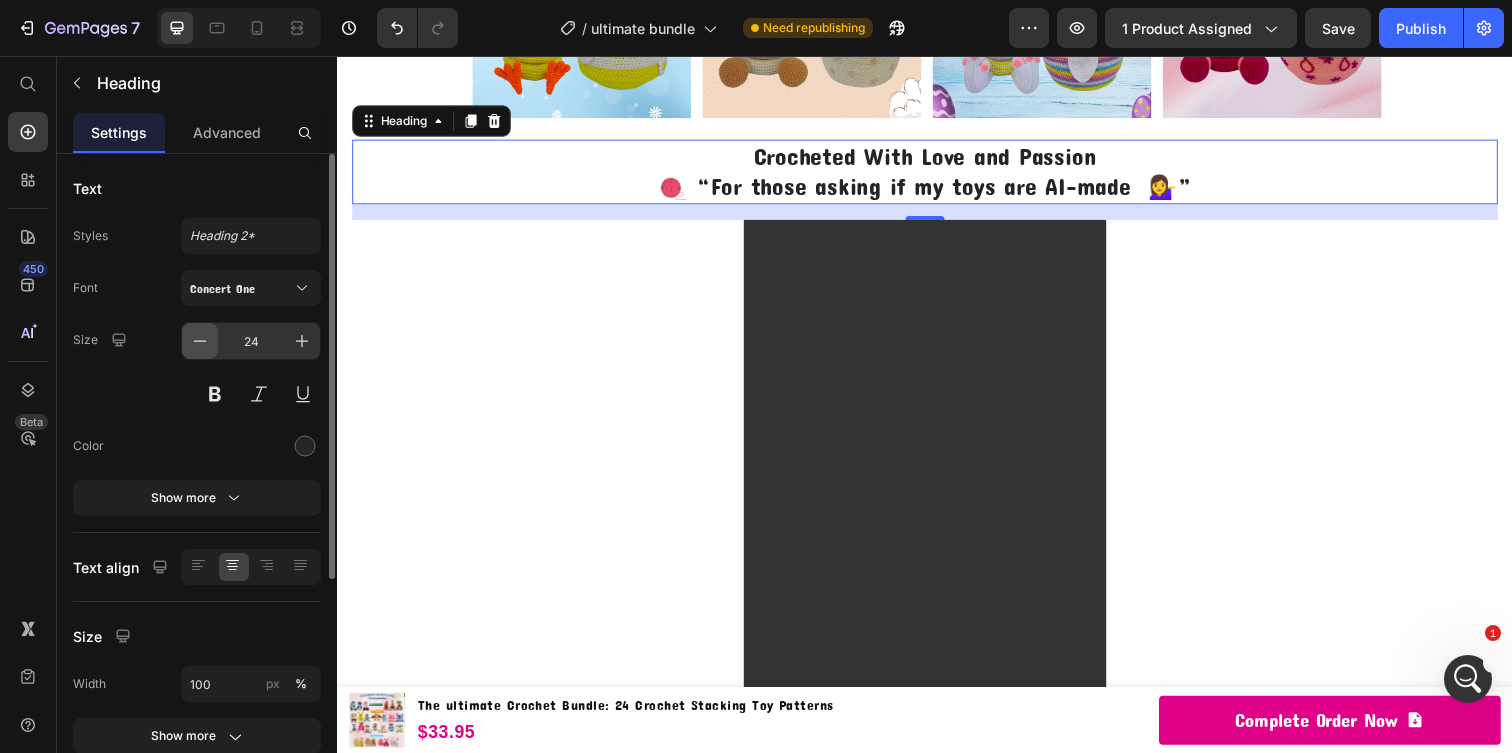 click 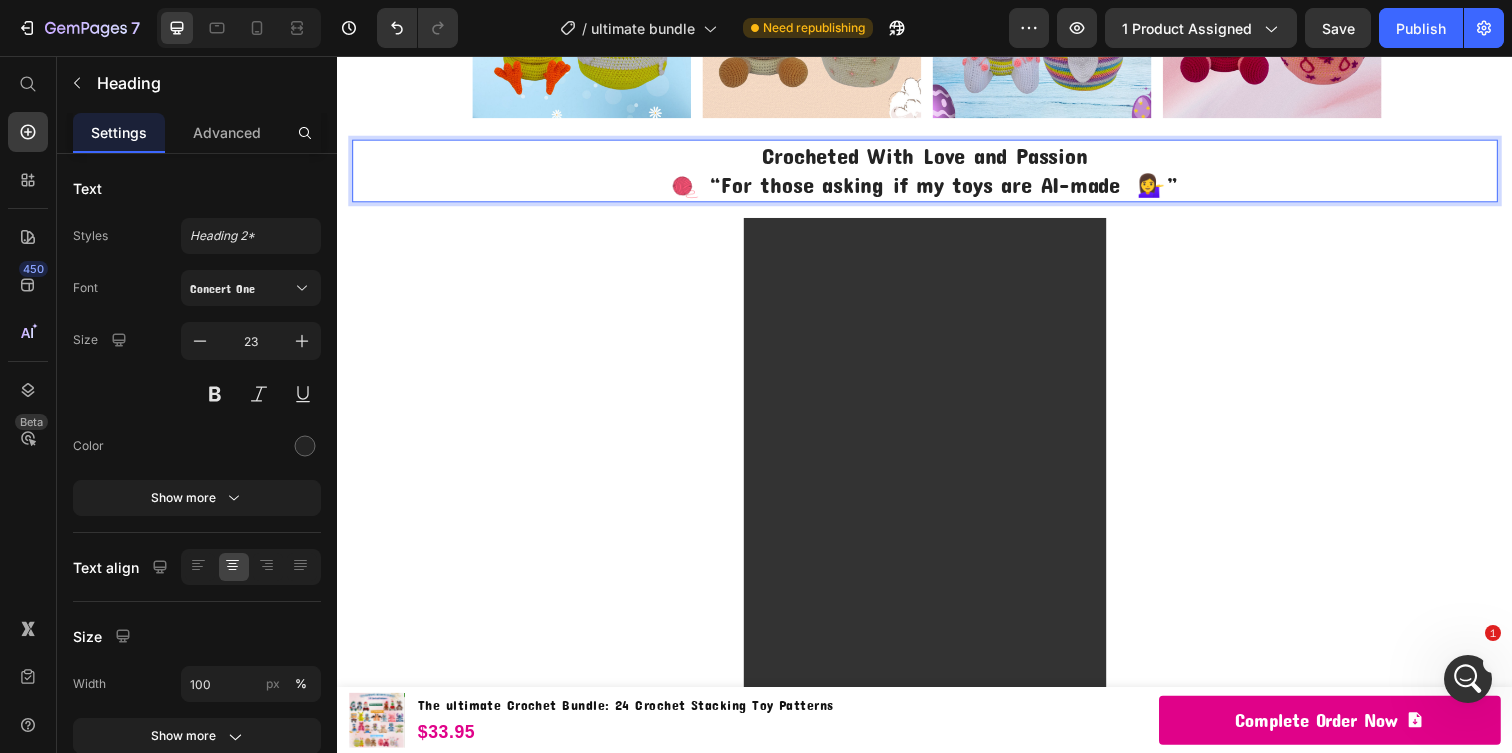 click on "Crocheted With Love and Passion 🧶 “For those asking if my toys are AI-made  💁‍♀️”" at bounding box center [937, 173] 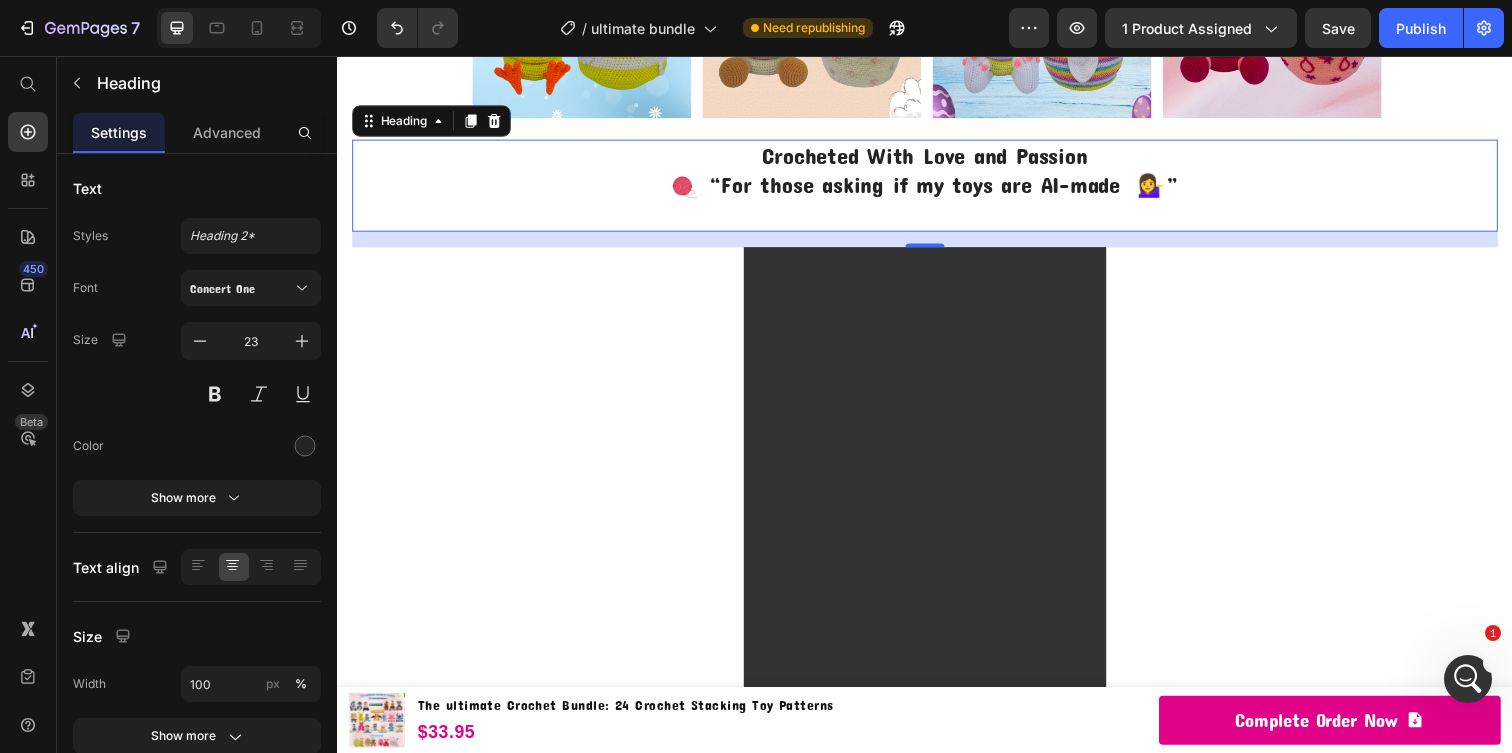 click on "Crocheted With Love and Passion 🧶 “For those asking if my toys are AI-made  💁‍♀️”" at bounding box center (937, 188) 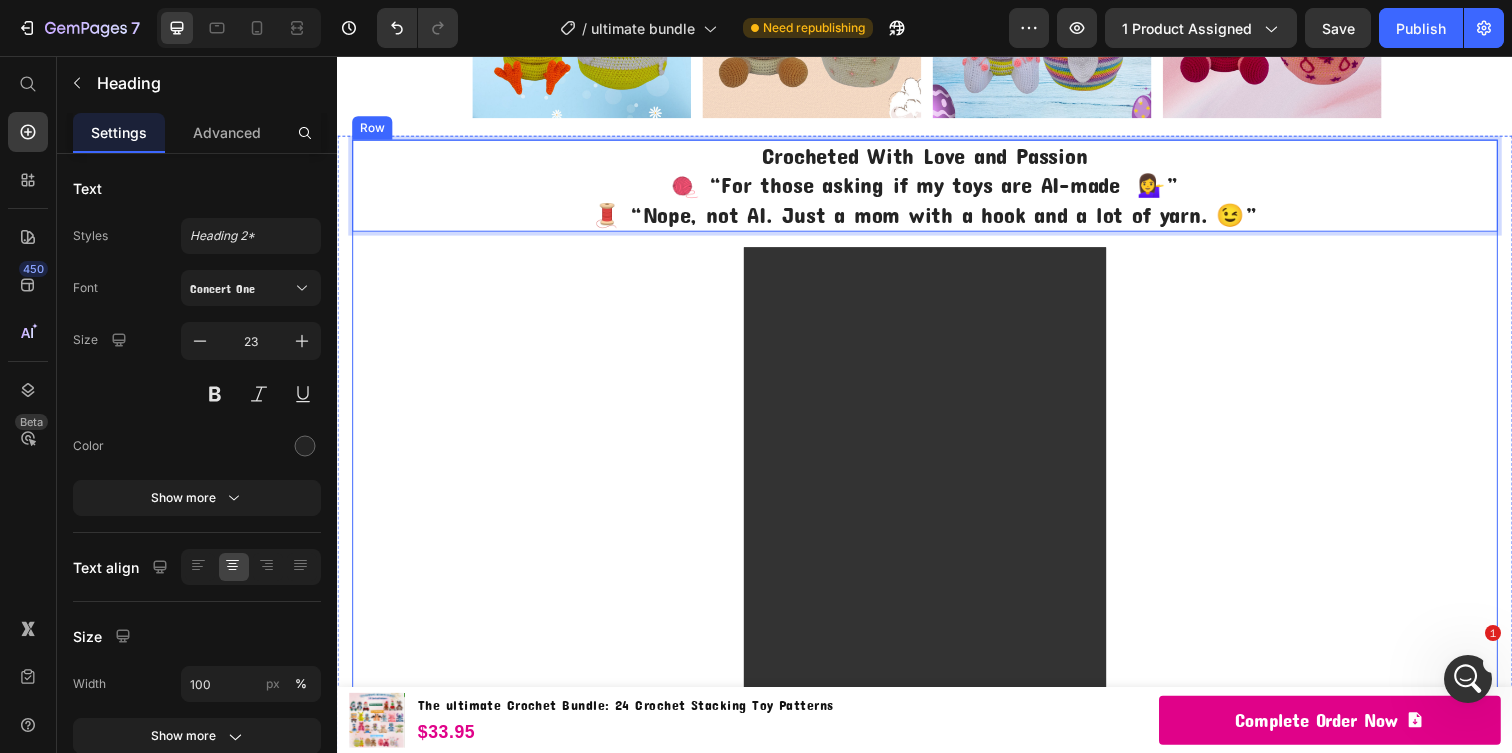 scroll, scrollTop: 855, scrollLeft: 0, axis: vertical 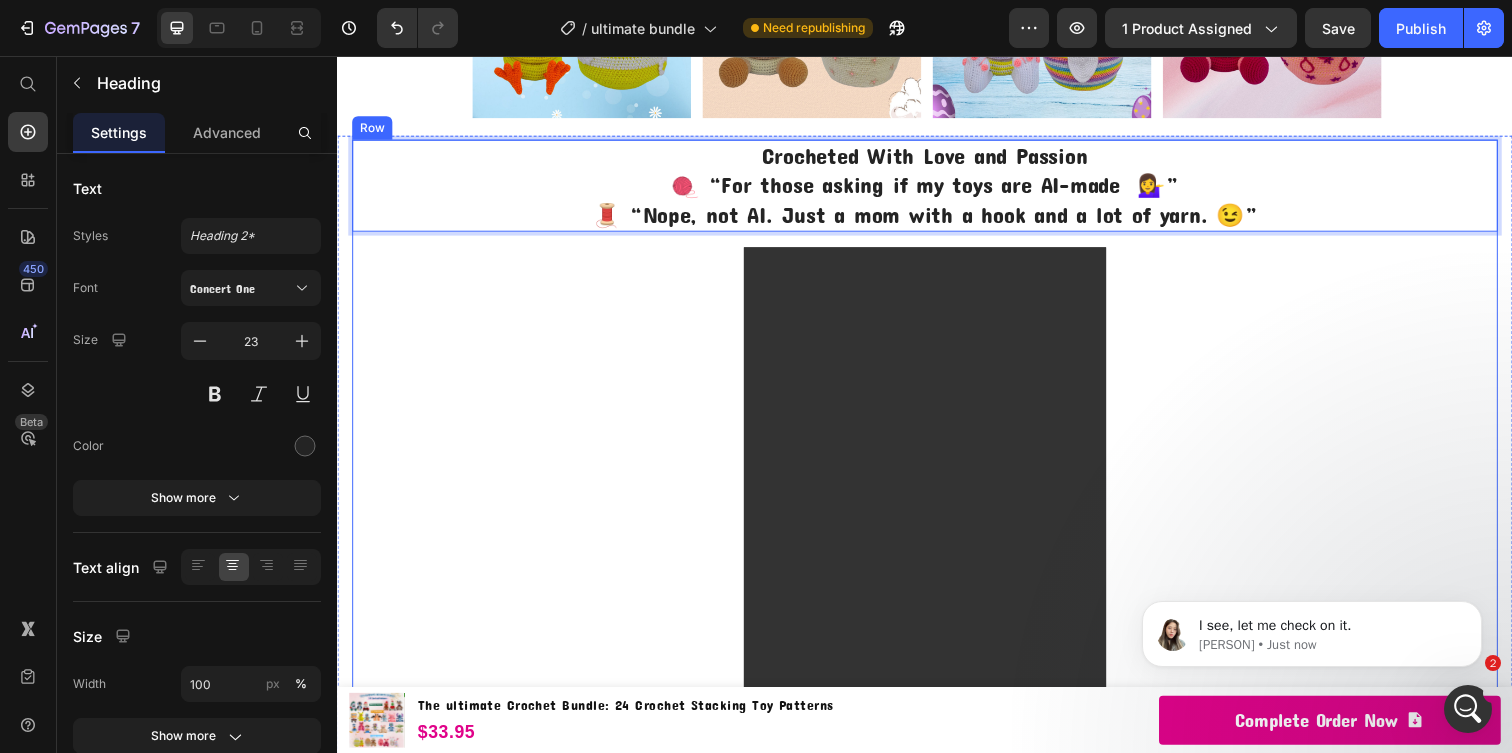 click on "Crocheted With Love and Passion 🧶 “For those asking if my toys are AI-made  💁‍♀️” 🧵 “Nope, not AI. Just a mom with a hook and a lot of yarn. 😉” Heading   16 Video Video" at bounding box center (937, 524) 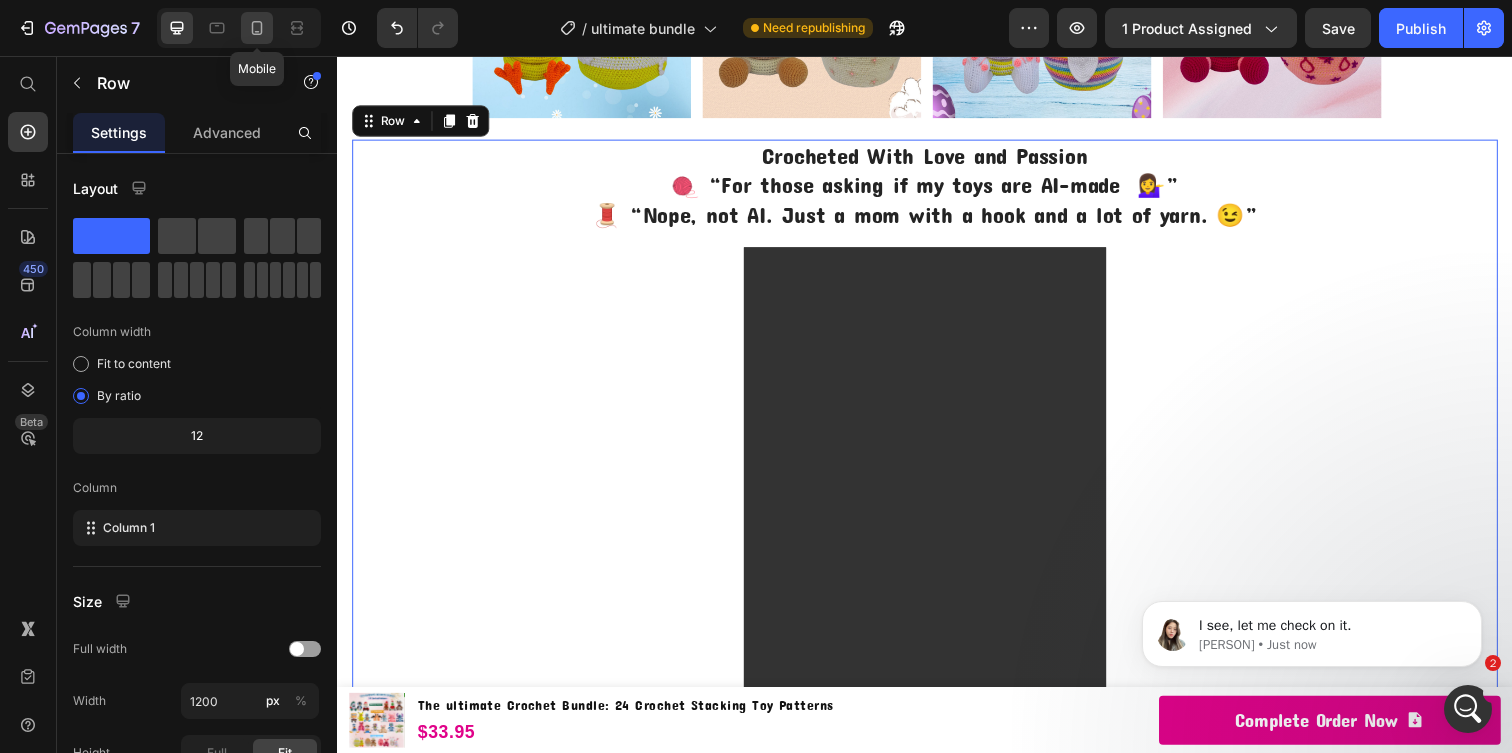 click 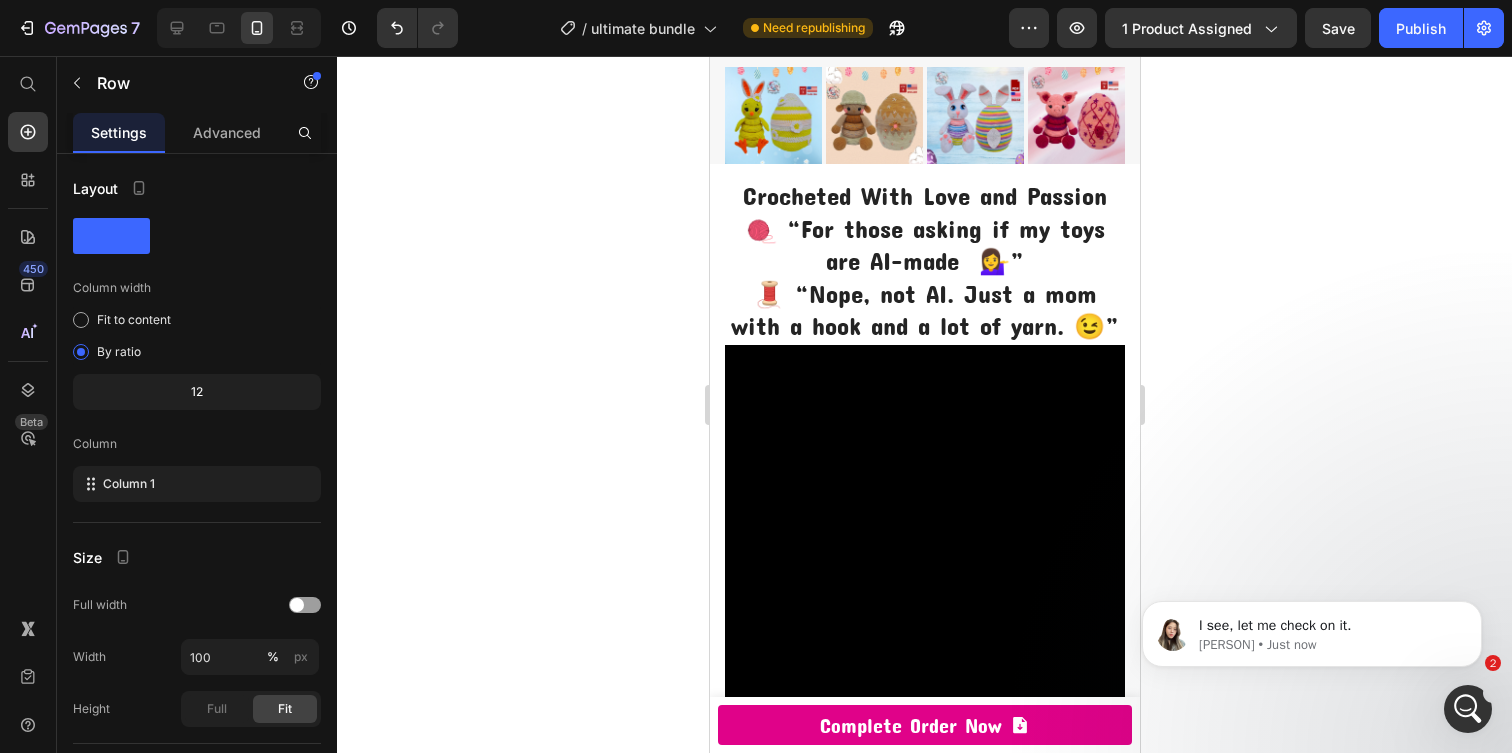 scroll, scrollTop: 2039, scrollLeft: 0, axis: vertical 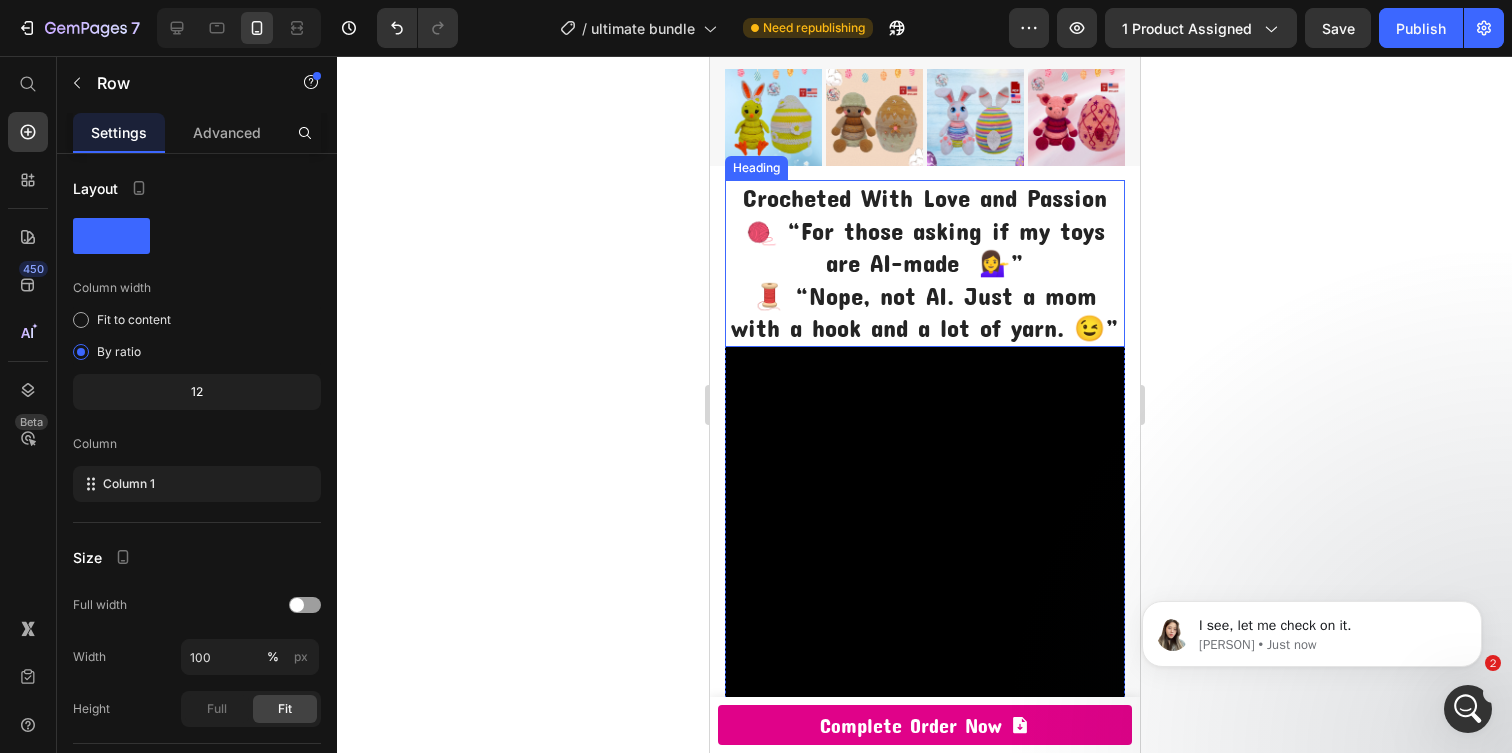 click on "Crocheted With Love and Passion 🧶 “For those asking if my toys are AI-made  💁‍♀️” 🧵 “Nope, not AI. Just a mom with a hook and a lot of yarn. 😉”" at bounding box center [924, 263] 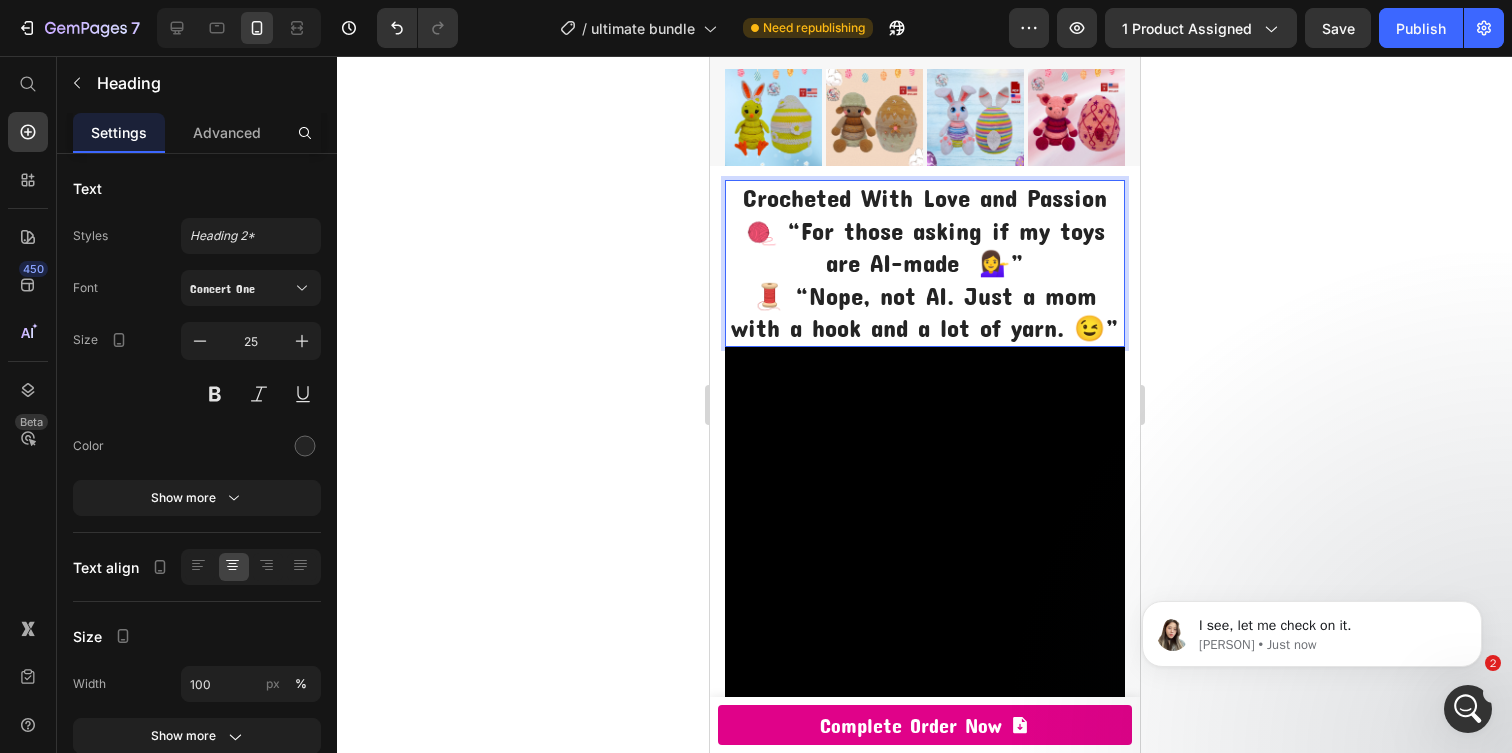 click on "Crocheted With Love and Passion 🧶 “For those asking if my toys are AI-made  💁‍♀️” 🧵 “Nope, not AI. Just a mom with a hook and a lot of yarn. 😉”" at bounding box center (924, 263) 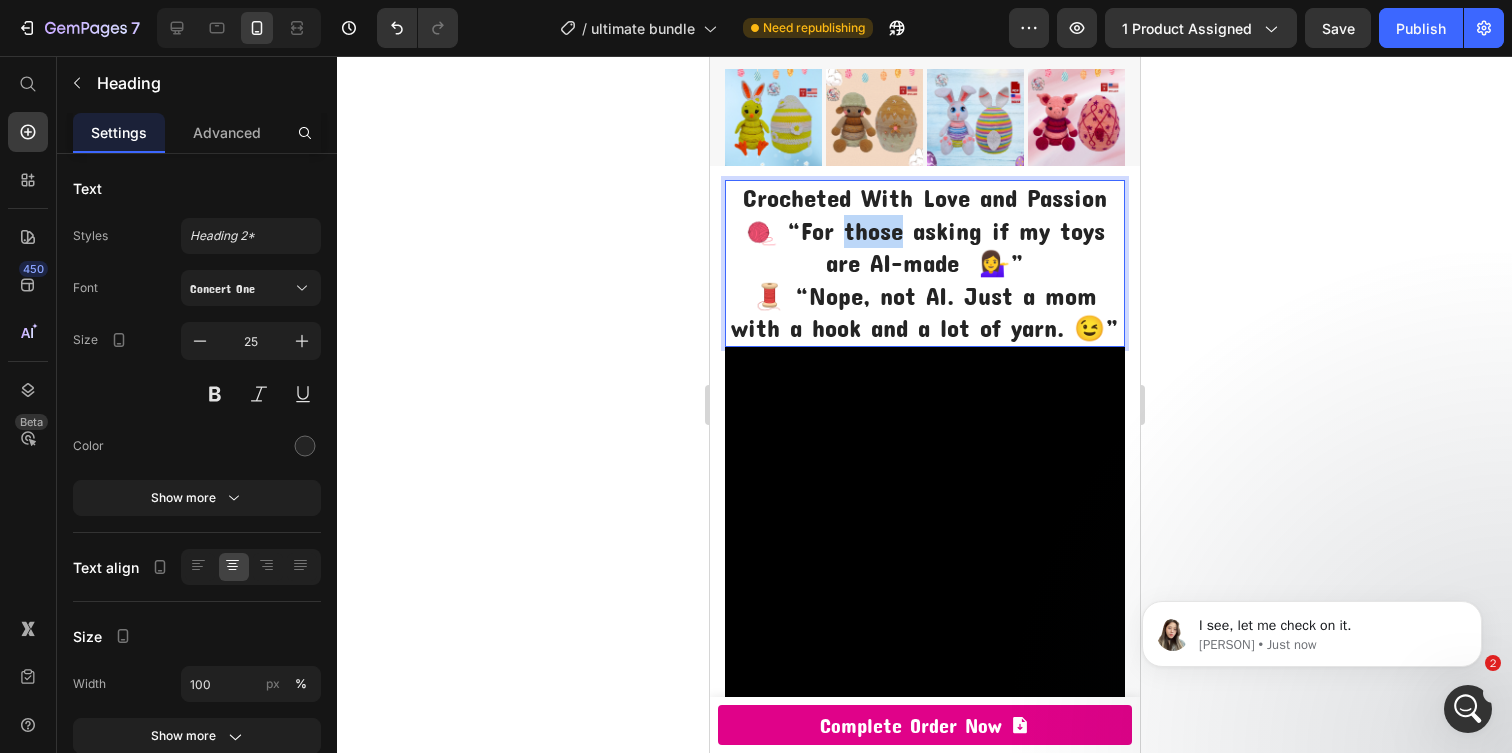 click on "Crocheted With Love and Passion 🧶 “For those asking if my toys are AI-made  💁‍♀️” 🧵 “Nope, not AI. Just a mom with a hook and a lot of yarn. 😉”" at bounding box center [924, 263] 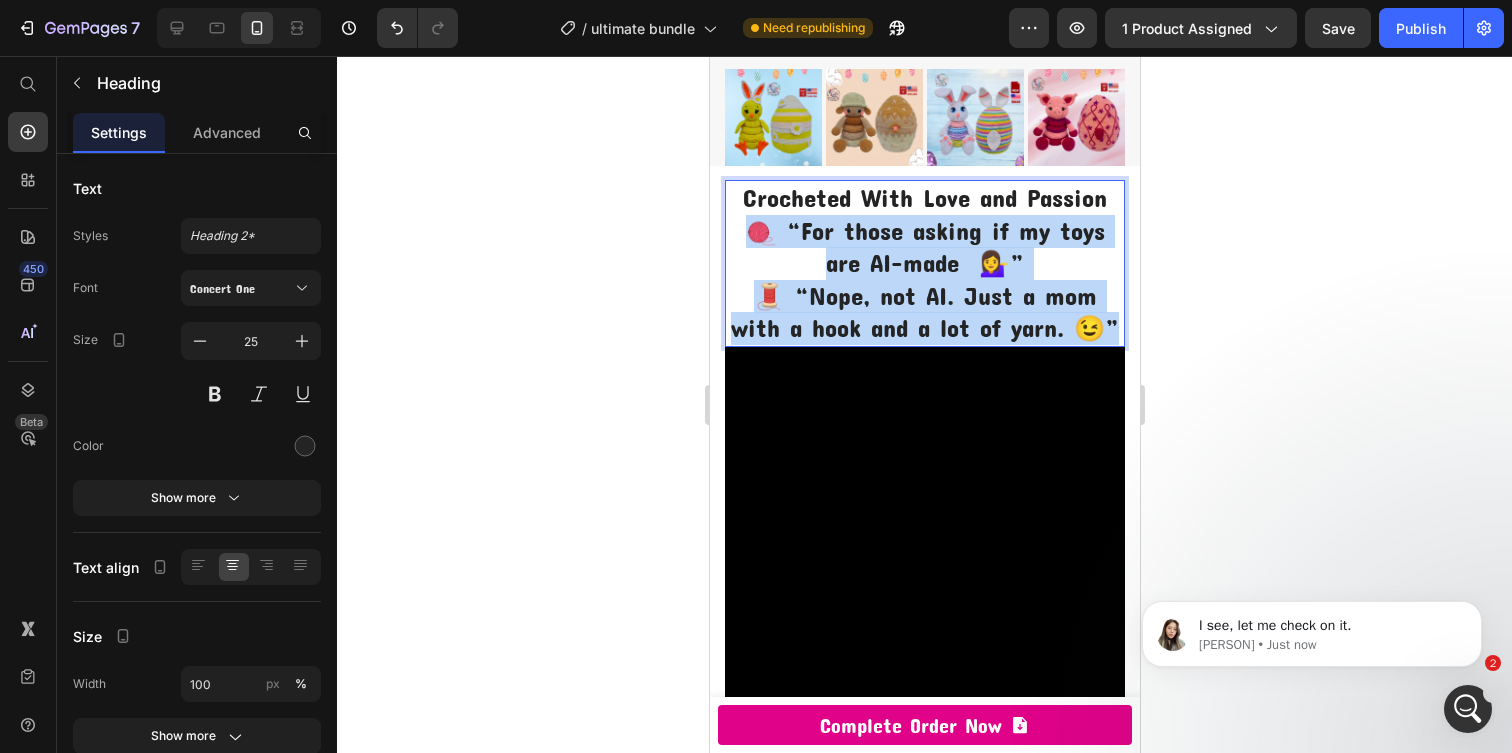 drag, startPoint x: 748, startPoint y: 228, endPoint x: 1082, endPoint y: 325, distance: 347.80023 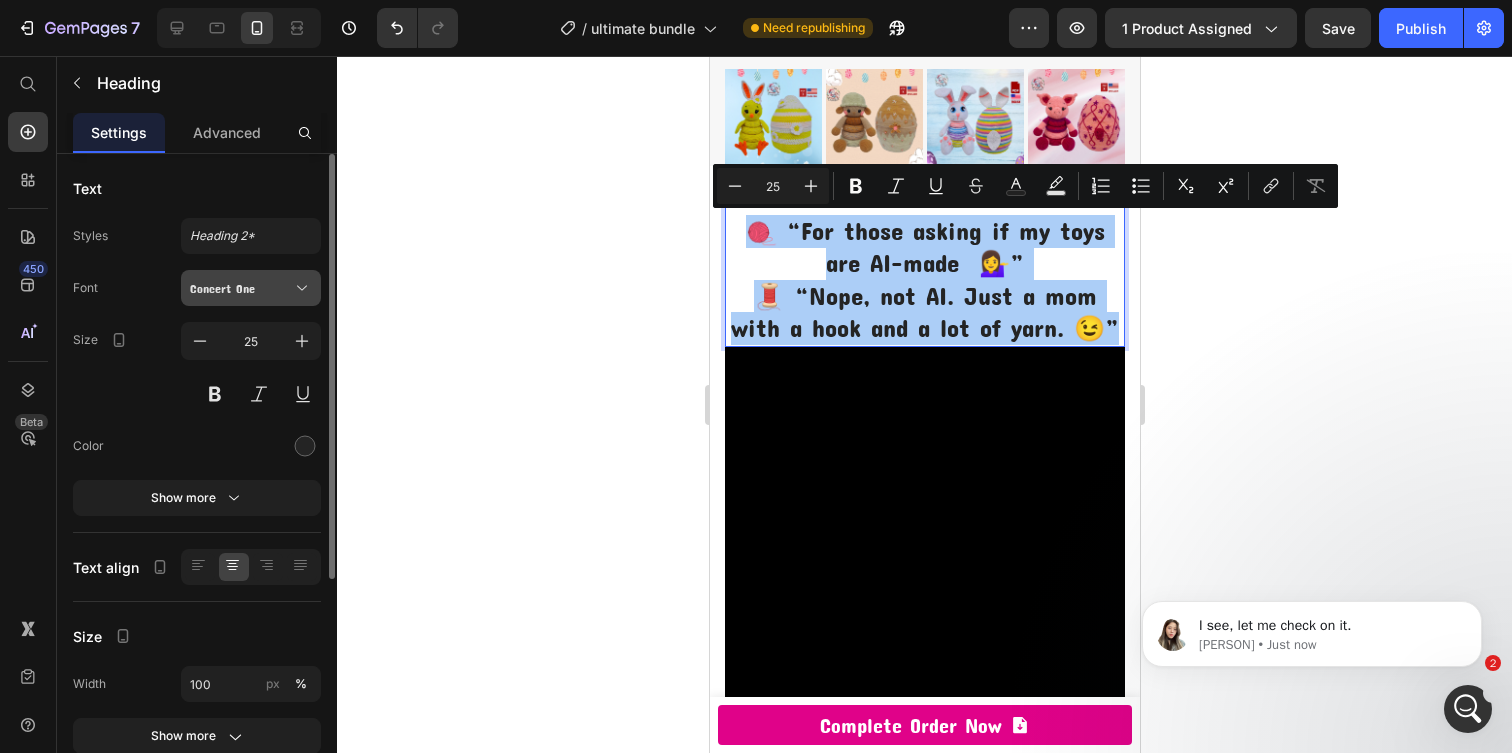 click on "Concert One" at bounding box center (251, 288) 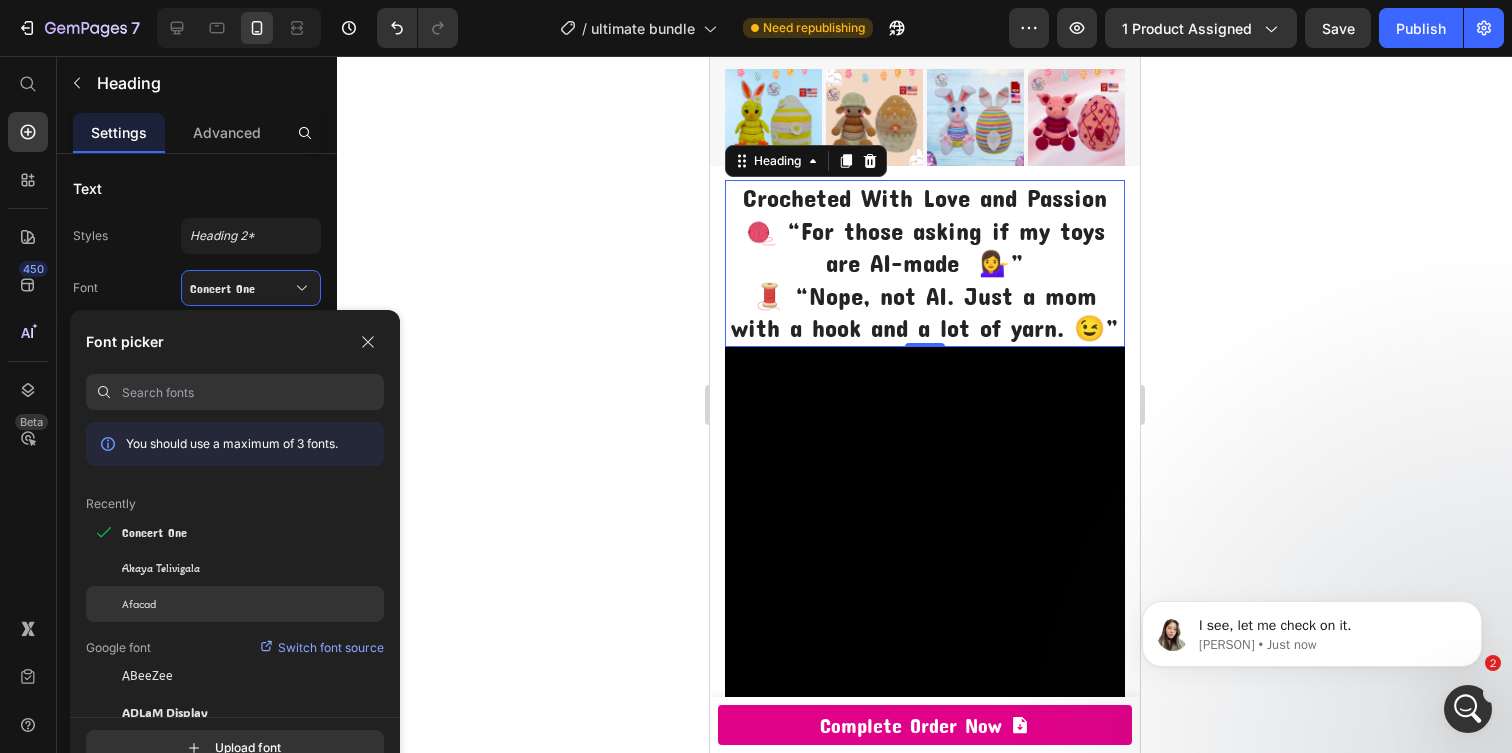 click on "Afacad" 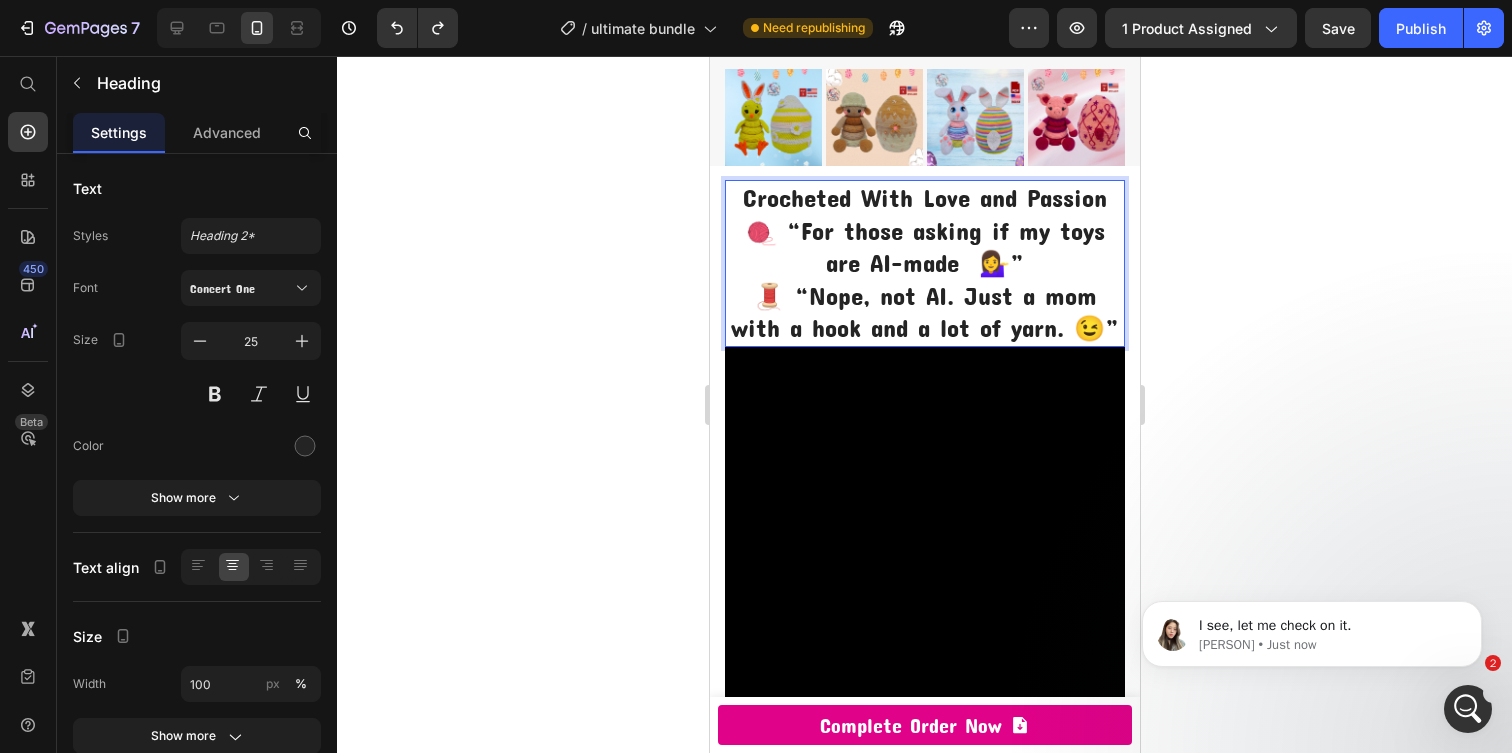 click on "Crocheted With Love and Passion 🧶 “For those asking if my toys are AI-made  💁‍♀️” 🧵 “Nope, not AI. Just a mom with a hook and a lot of yarn. 😉”" at bounding box center (924, 263) 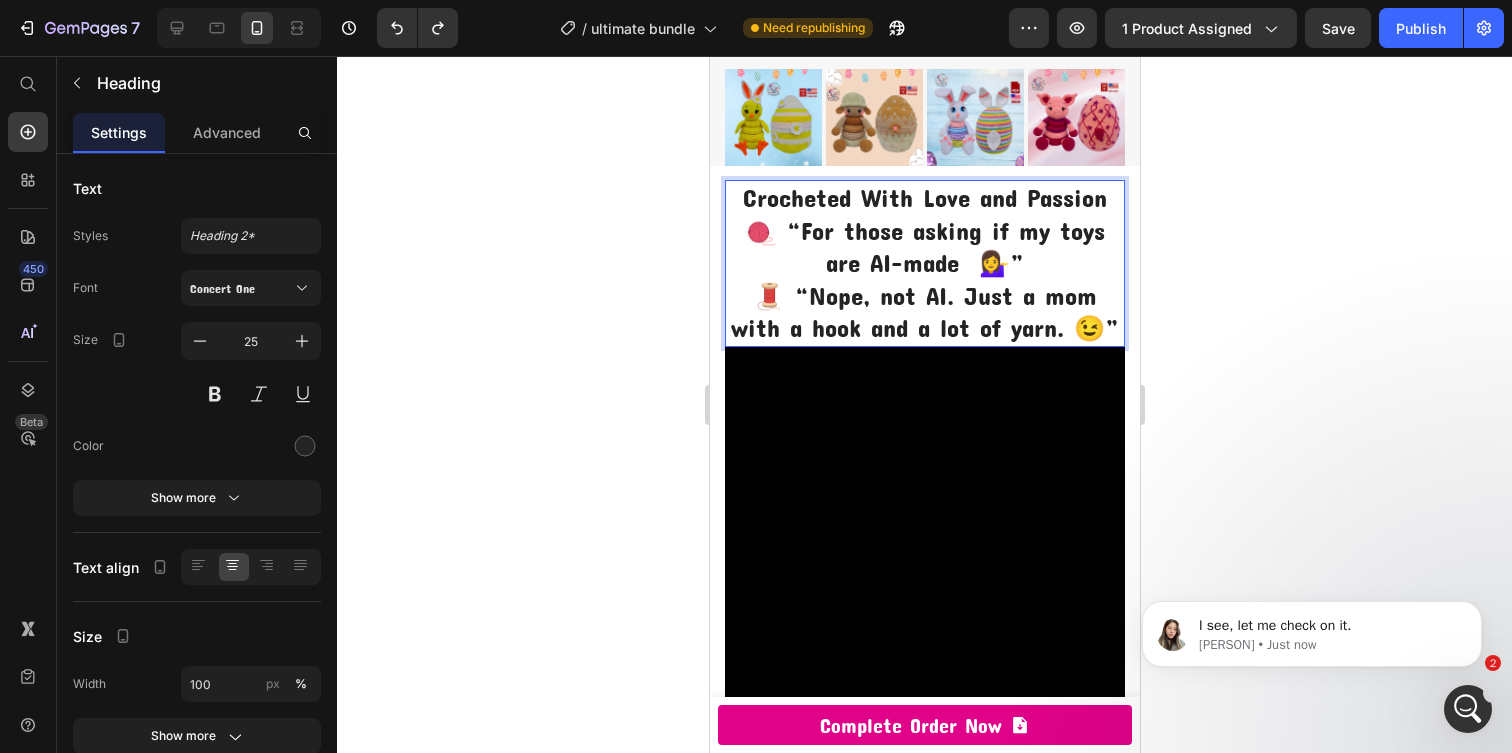 click on "Crocheted With Love and Passion 🧶 “For those asking if my toys are AI-made  💁‍♀️” 🧵 “Nope, not AI. Just a mom with a hook and a lot of yarn. 😉”" at bounding box center [924, 263] 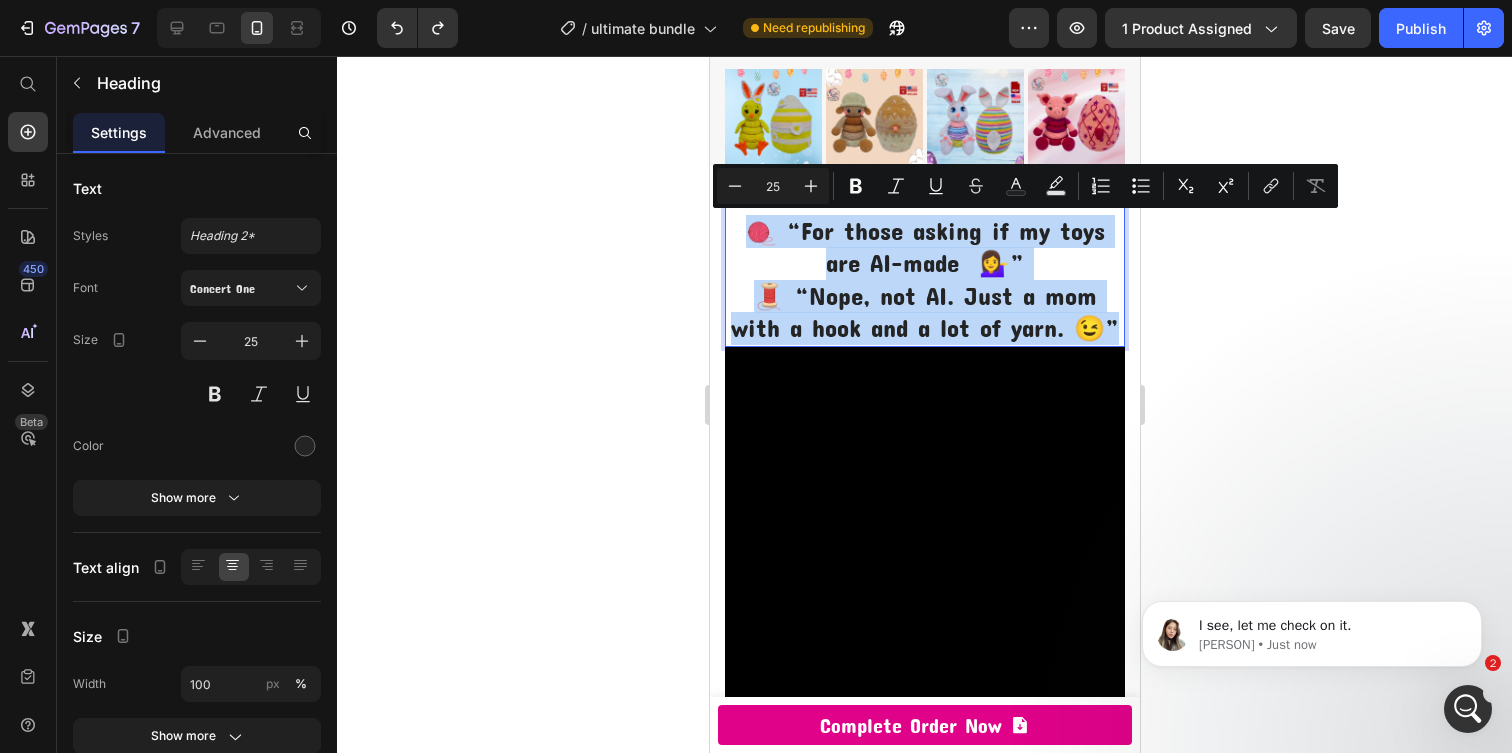drag, startPoint x: 830, startPoint y: 237, endPoint x: 1093, endPoint y: 321, distance: 276.08875 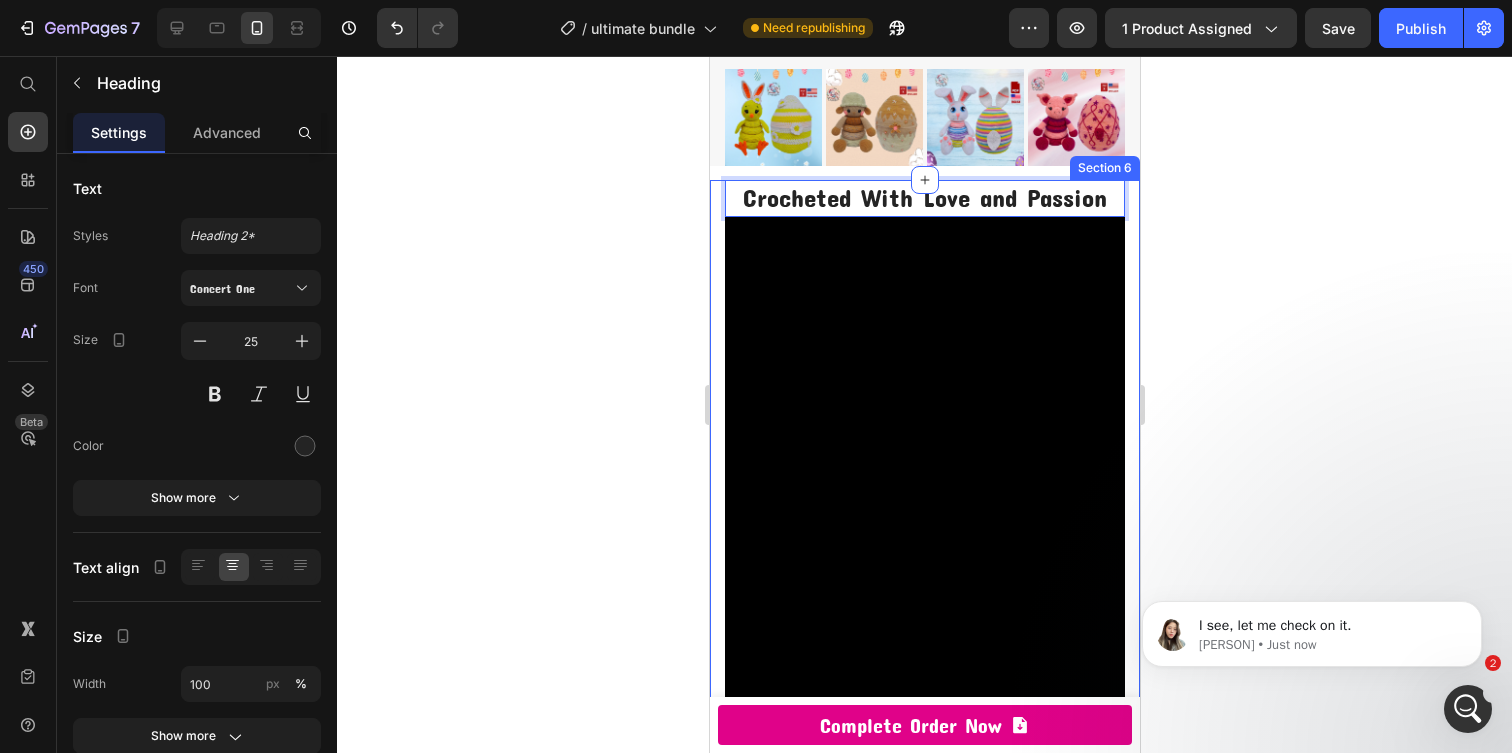 click 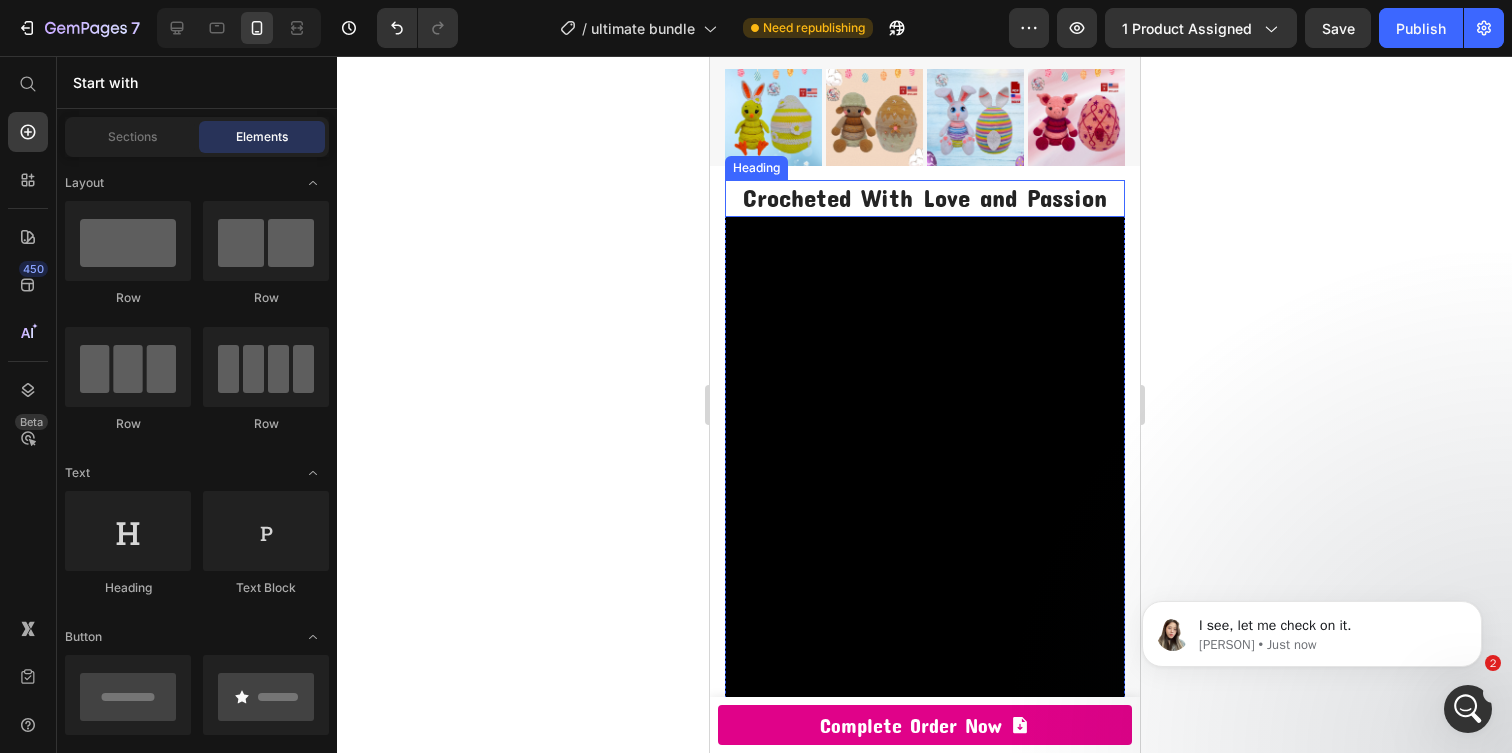 click on "Crocheted With Love and Passion" at bounding box center (924, 198) 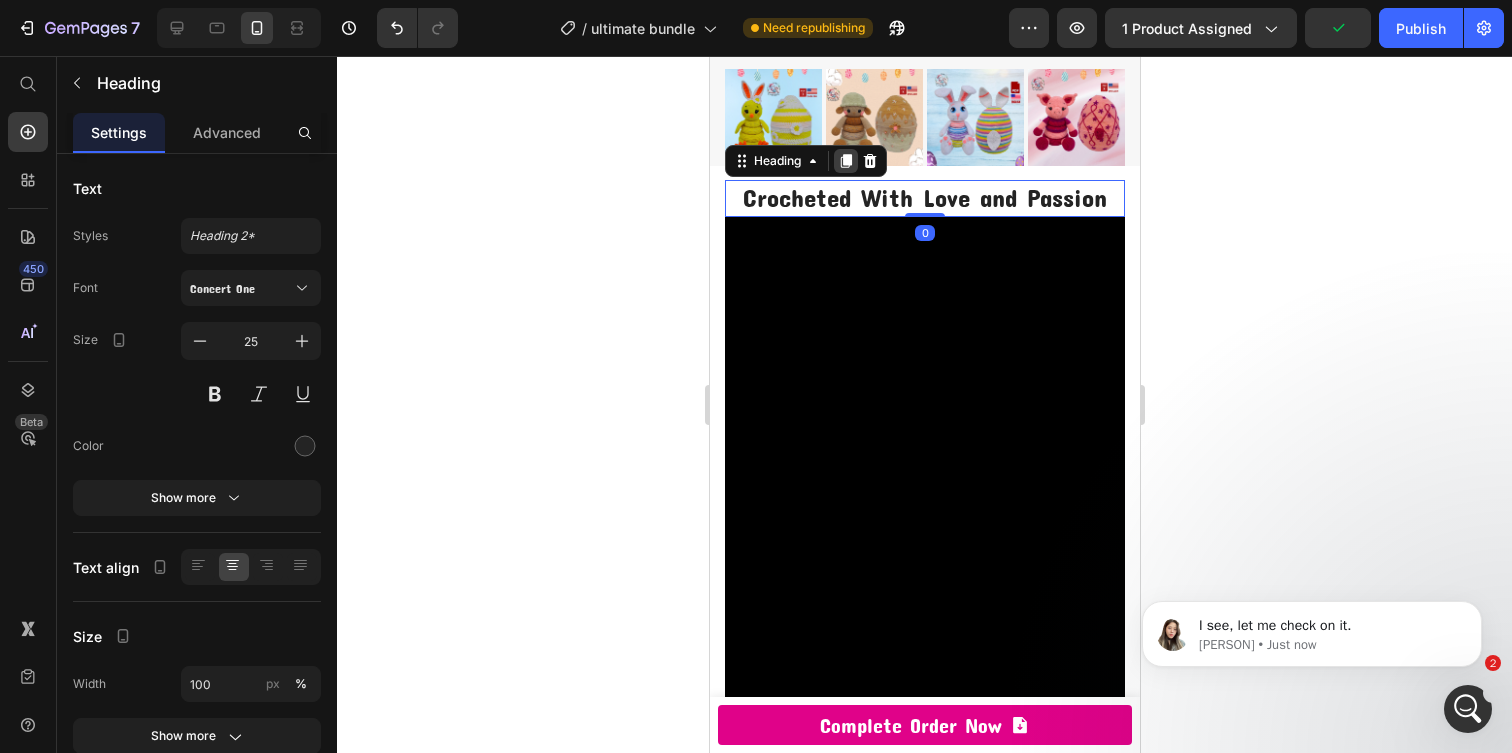 click 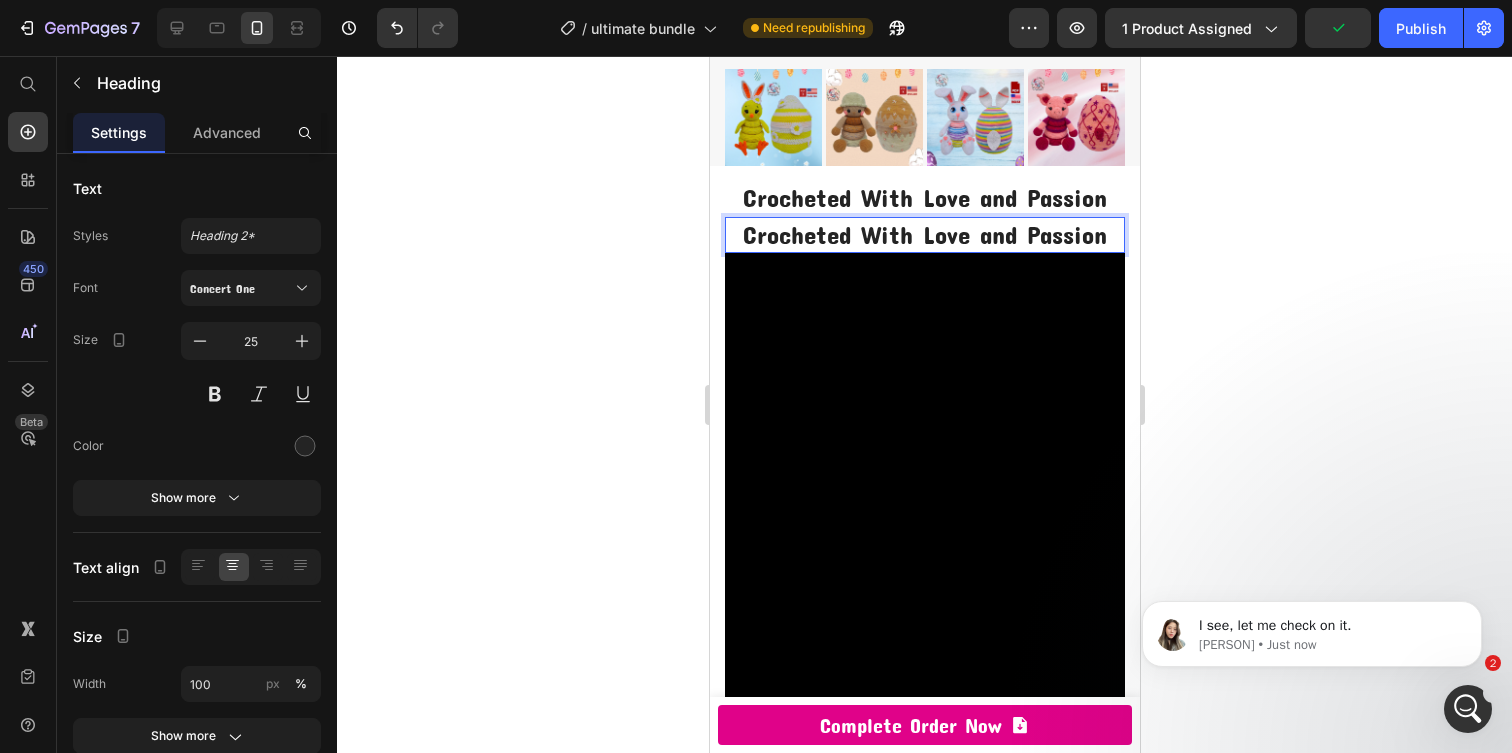 click on "Crocheted With Love and Passion" at bounding box center [924, 235] 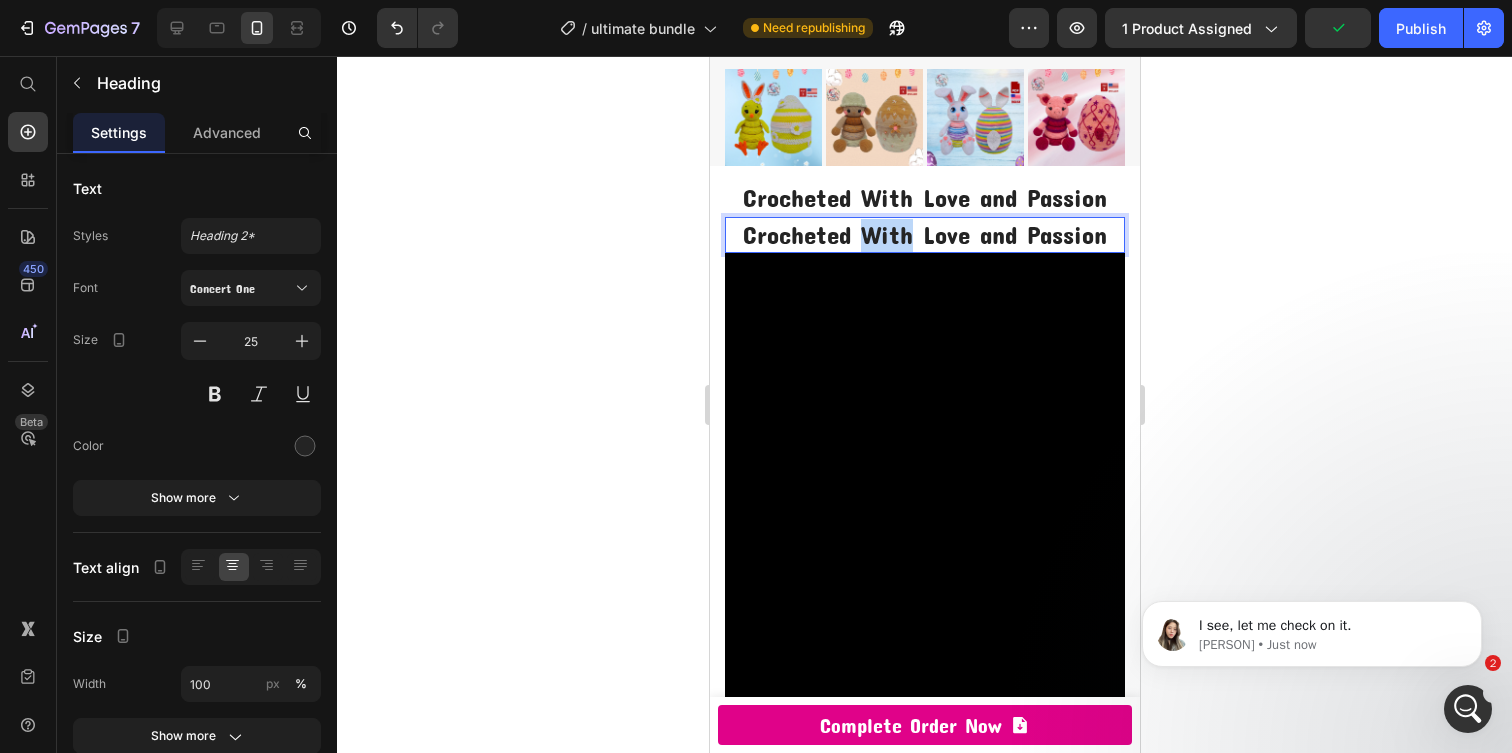 click on "Crocheted With Love and Passion" at bounding box center (924, 235) 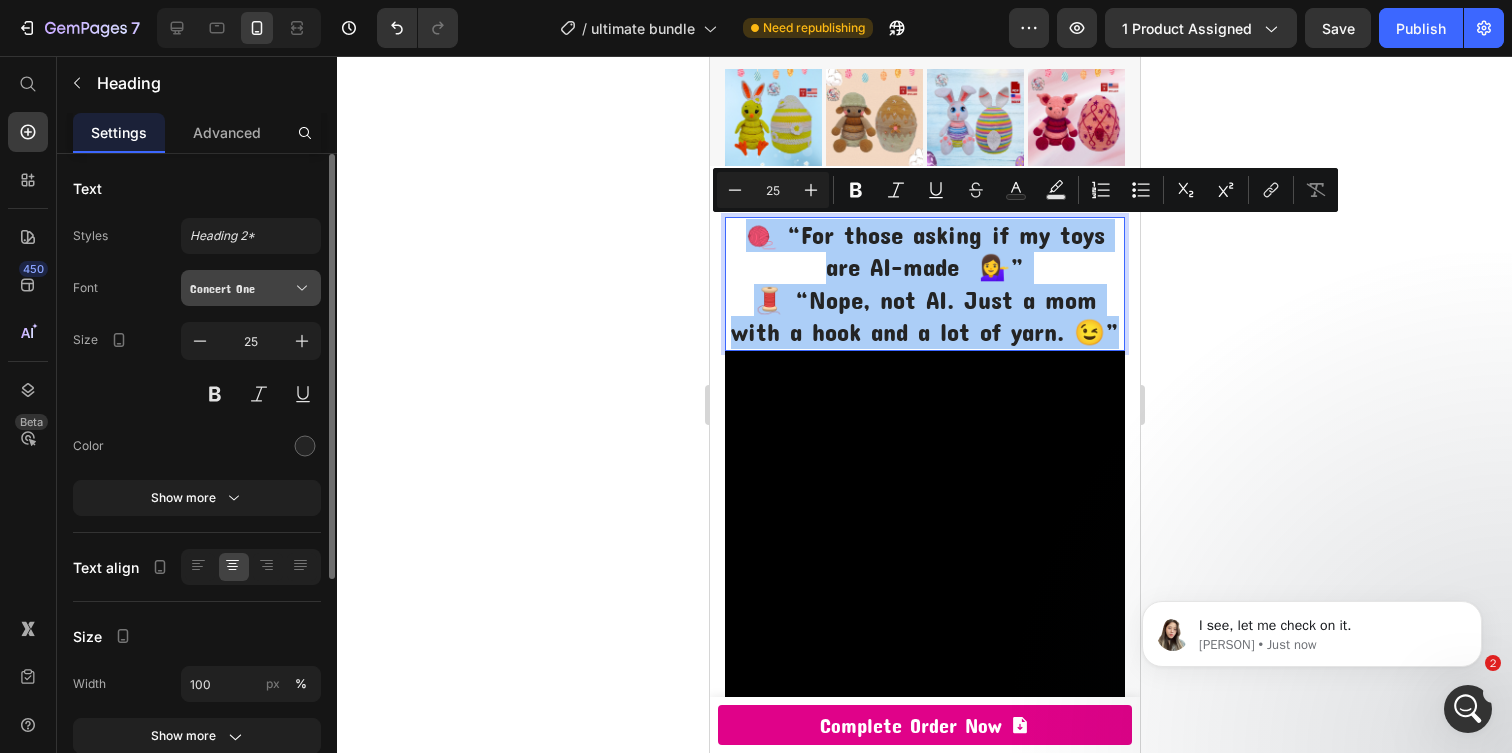 click on "Concert One" at bounding box center (251, 288) 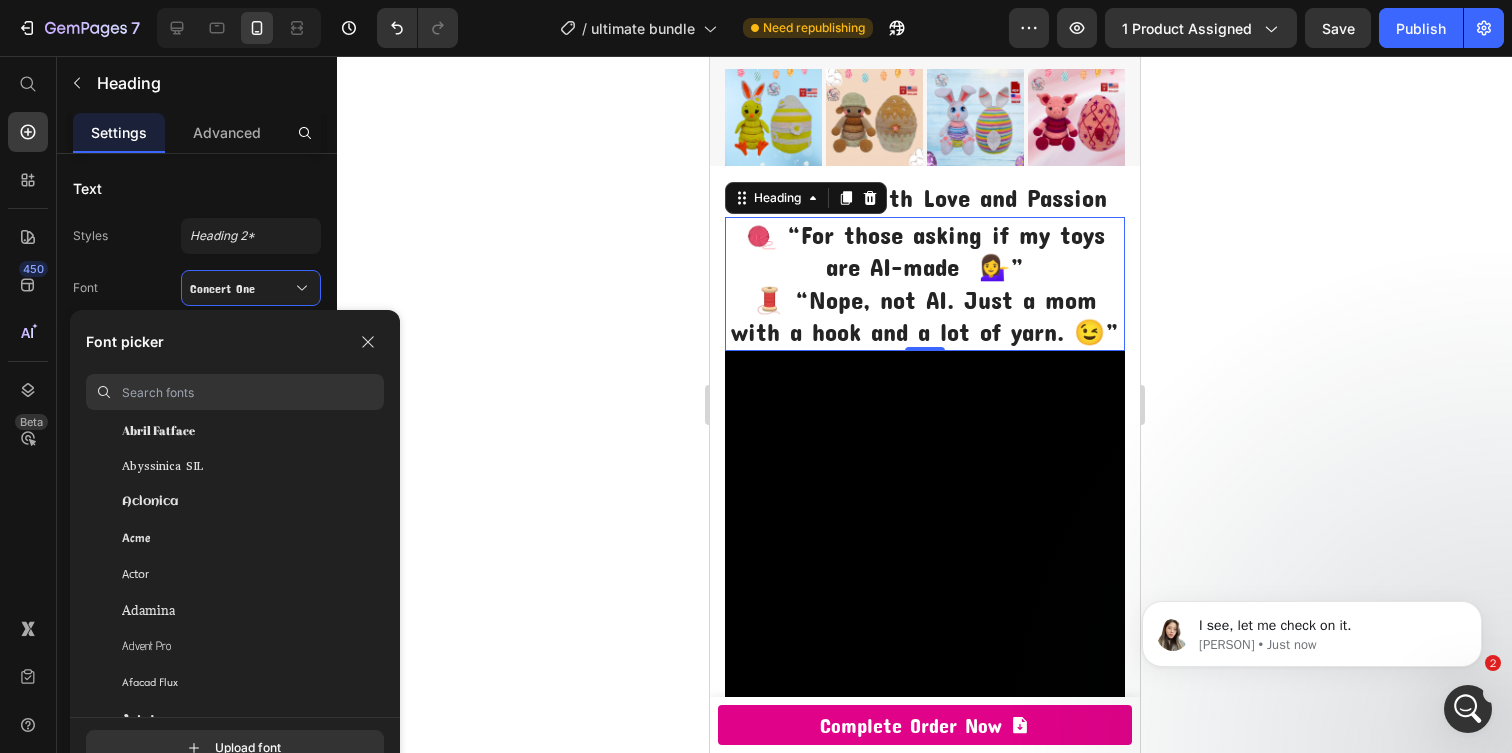 scroll, scrollTop: 482, scrollLeft: 0, axis: vertical 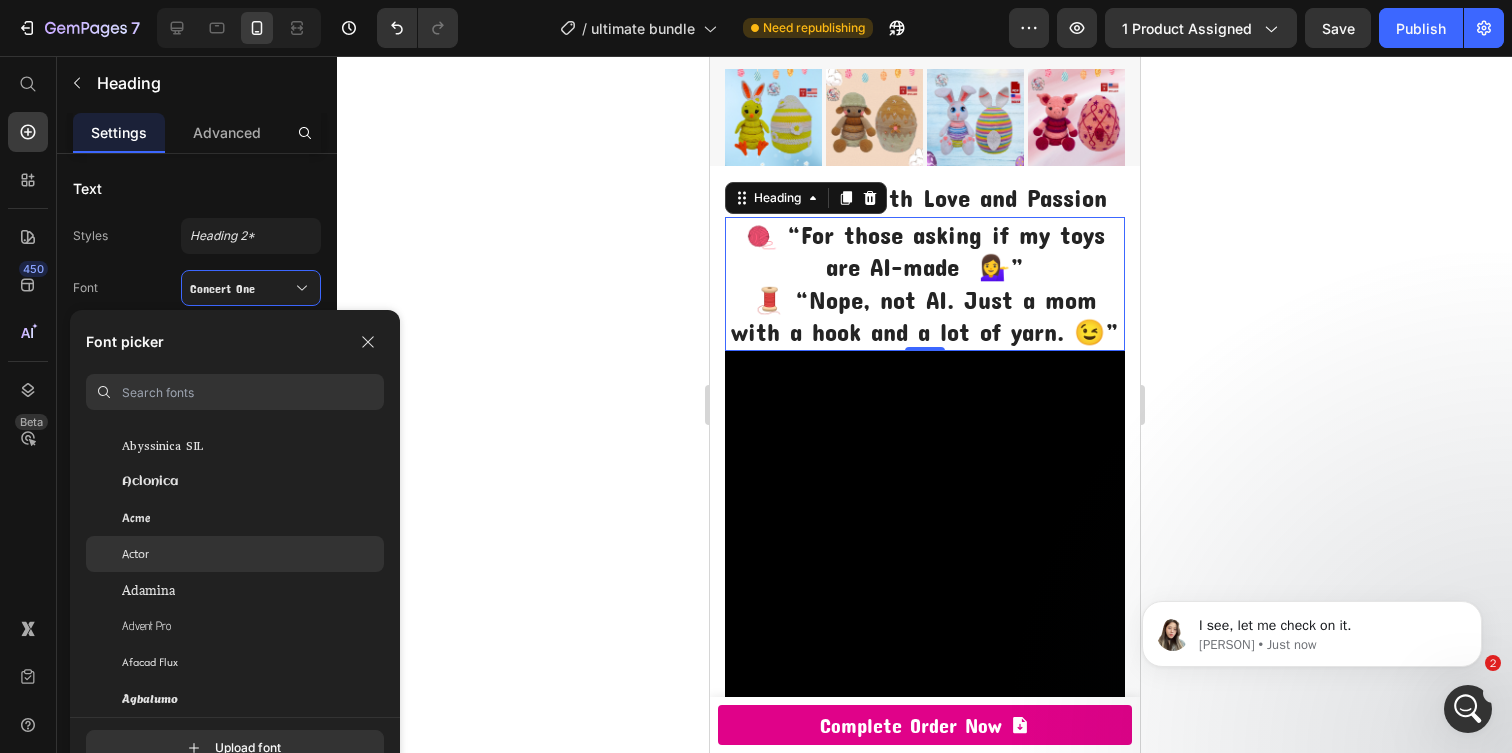 click on "Actor" 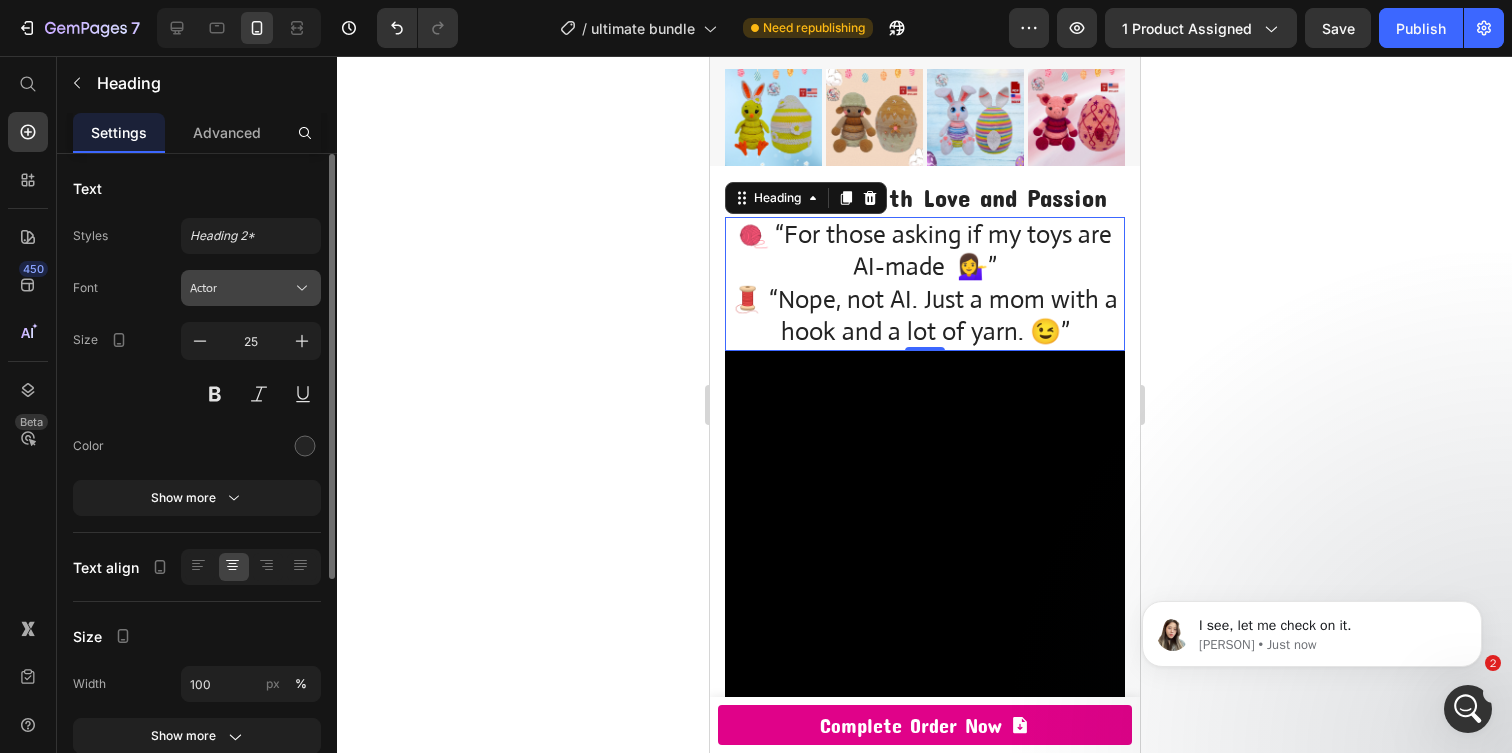click on "Actor" at bounding box center (241, 288) 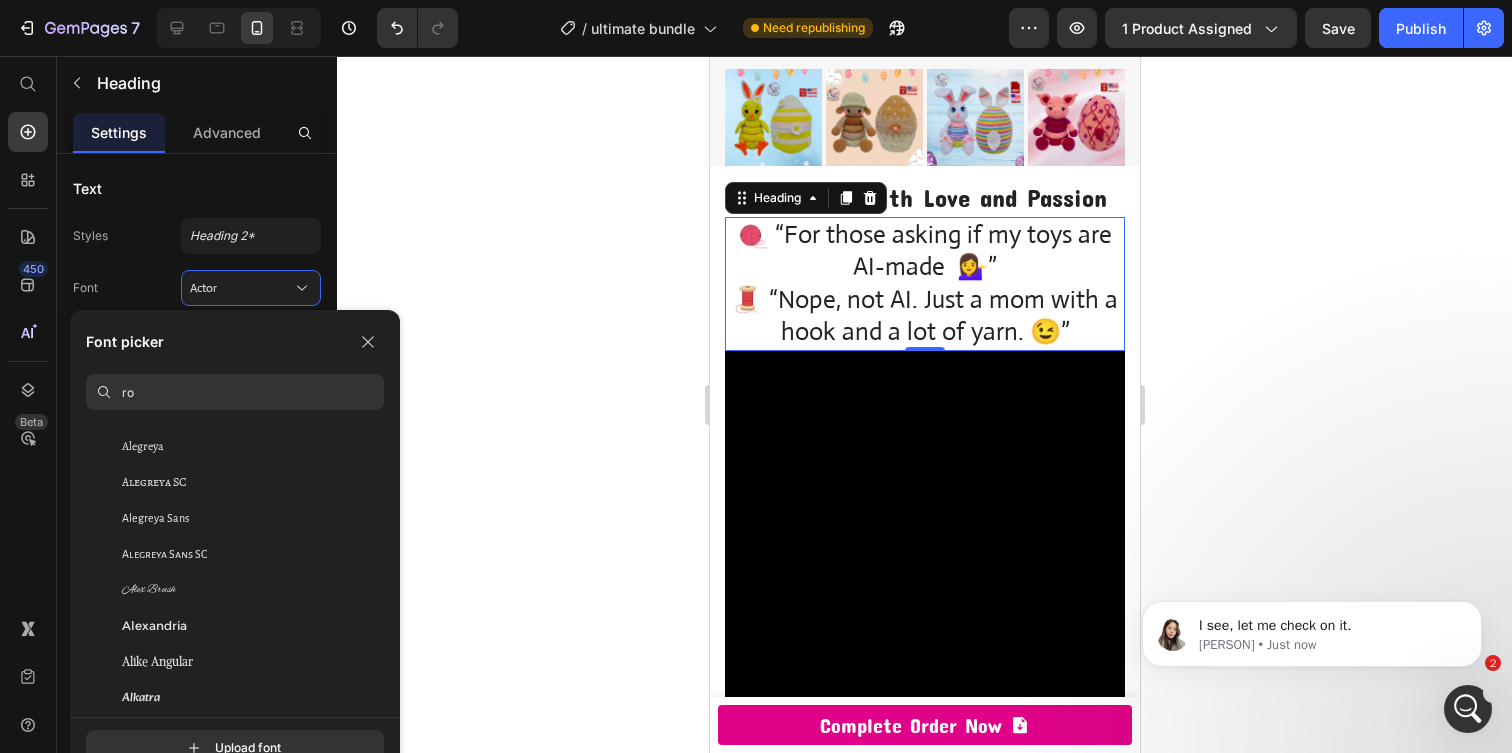 scroll, scrollTop: 0, scrollLeft: 0, axis: both 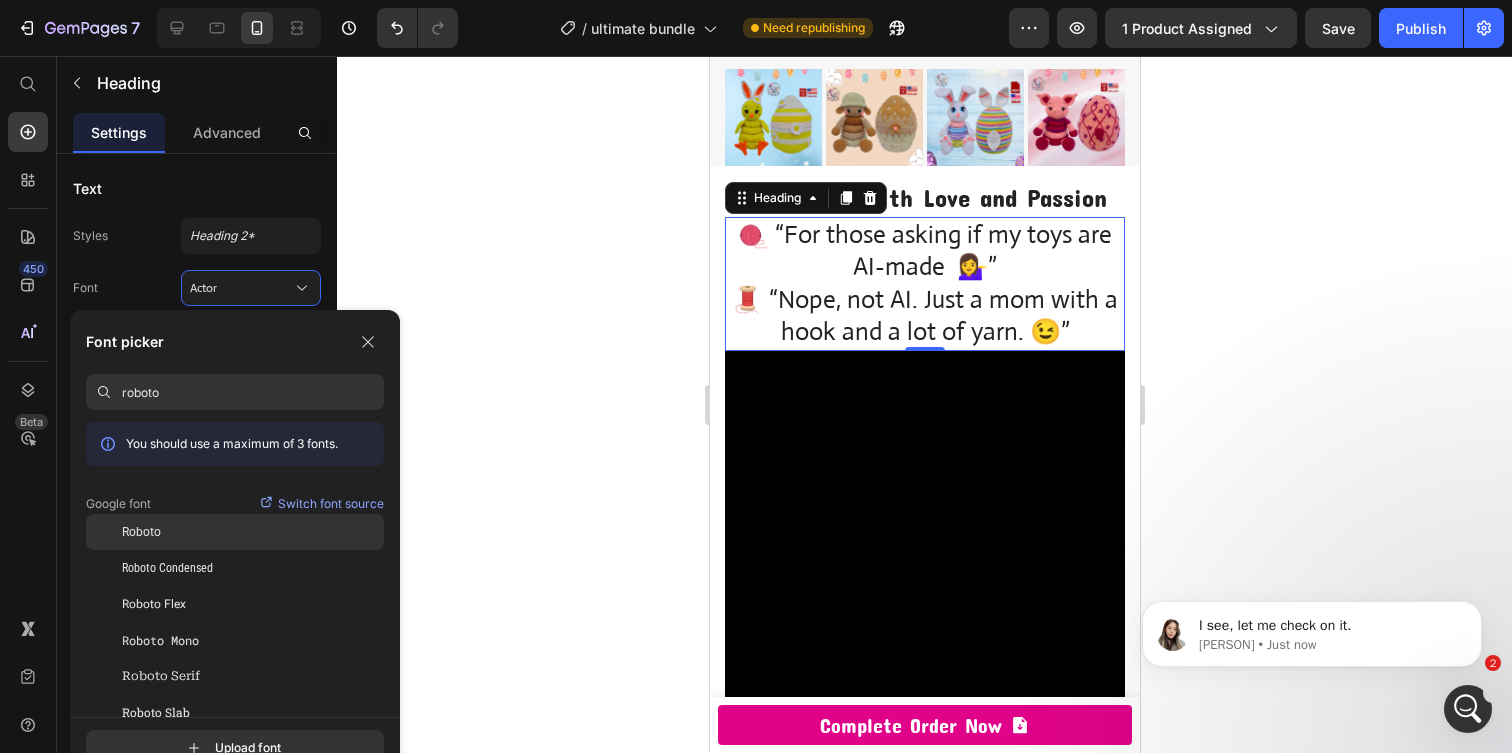 type on "roboto" 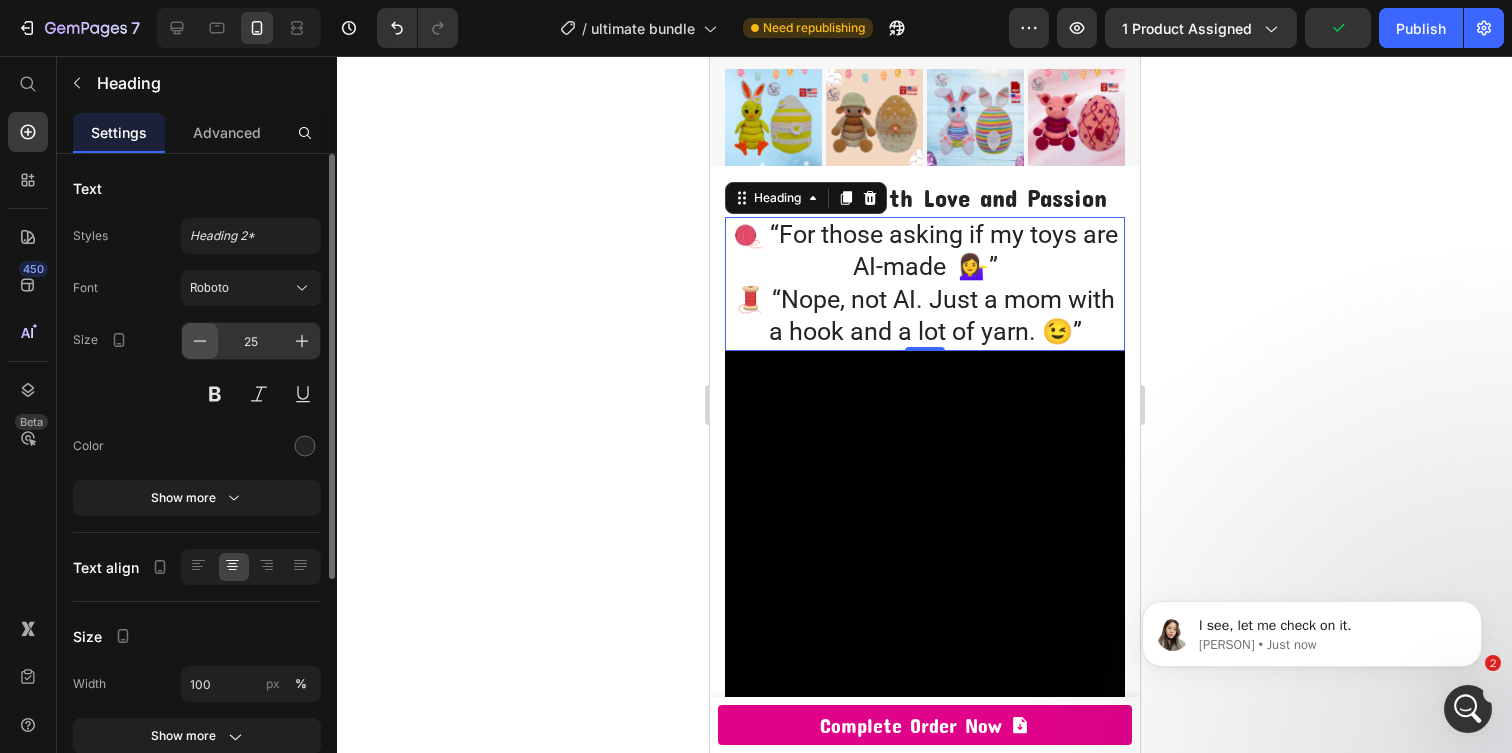 click 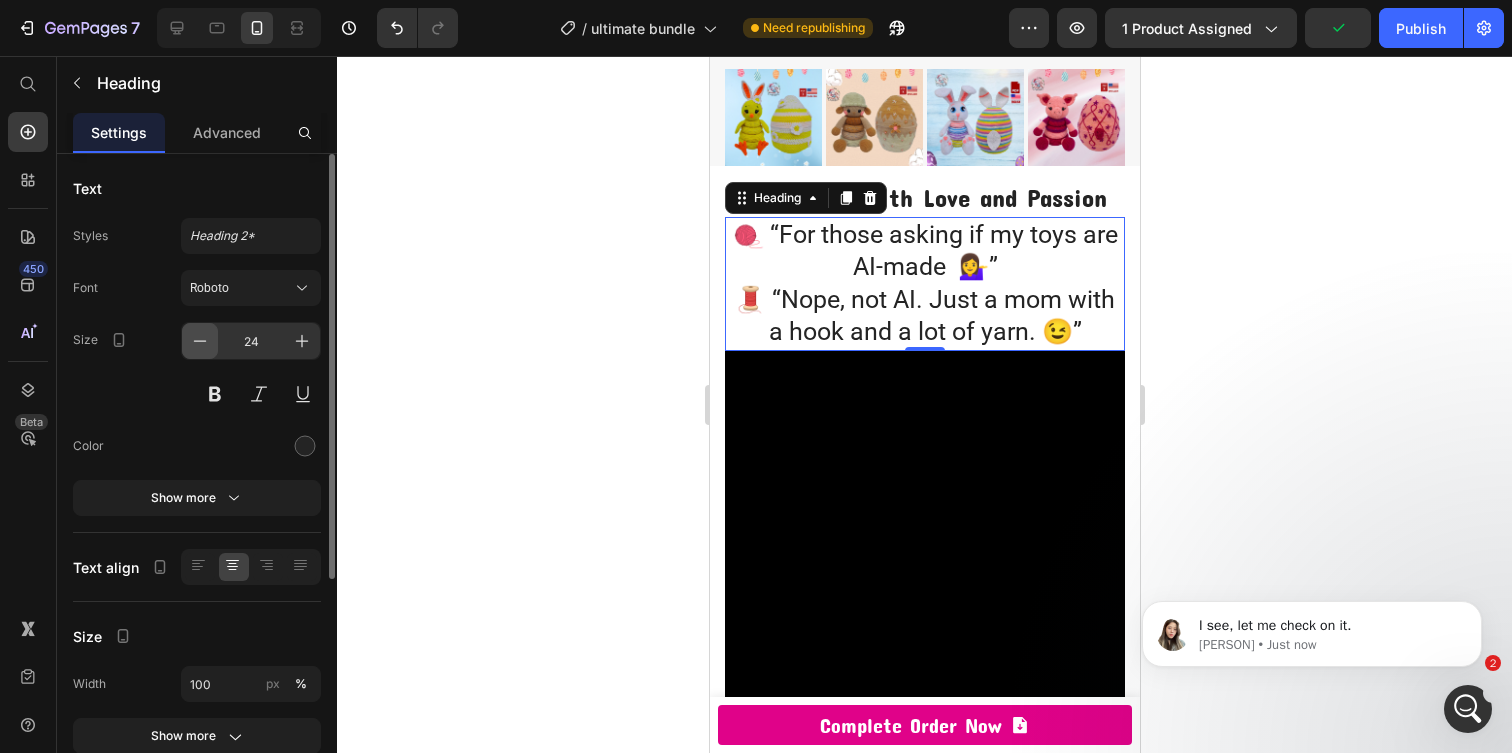 click 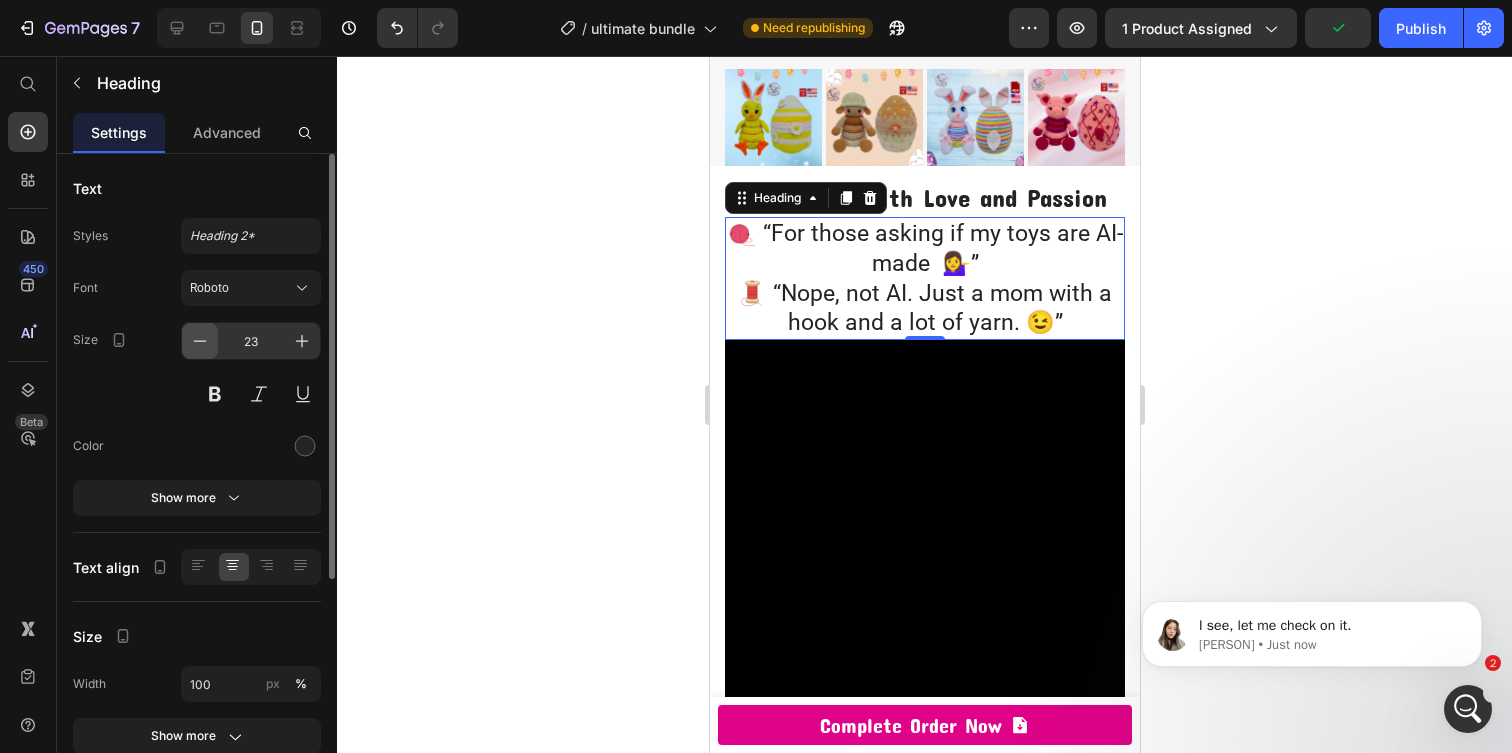 click 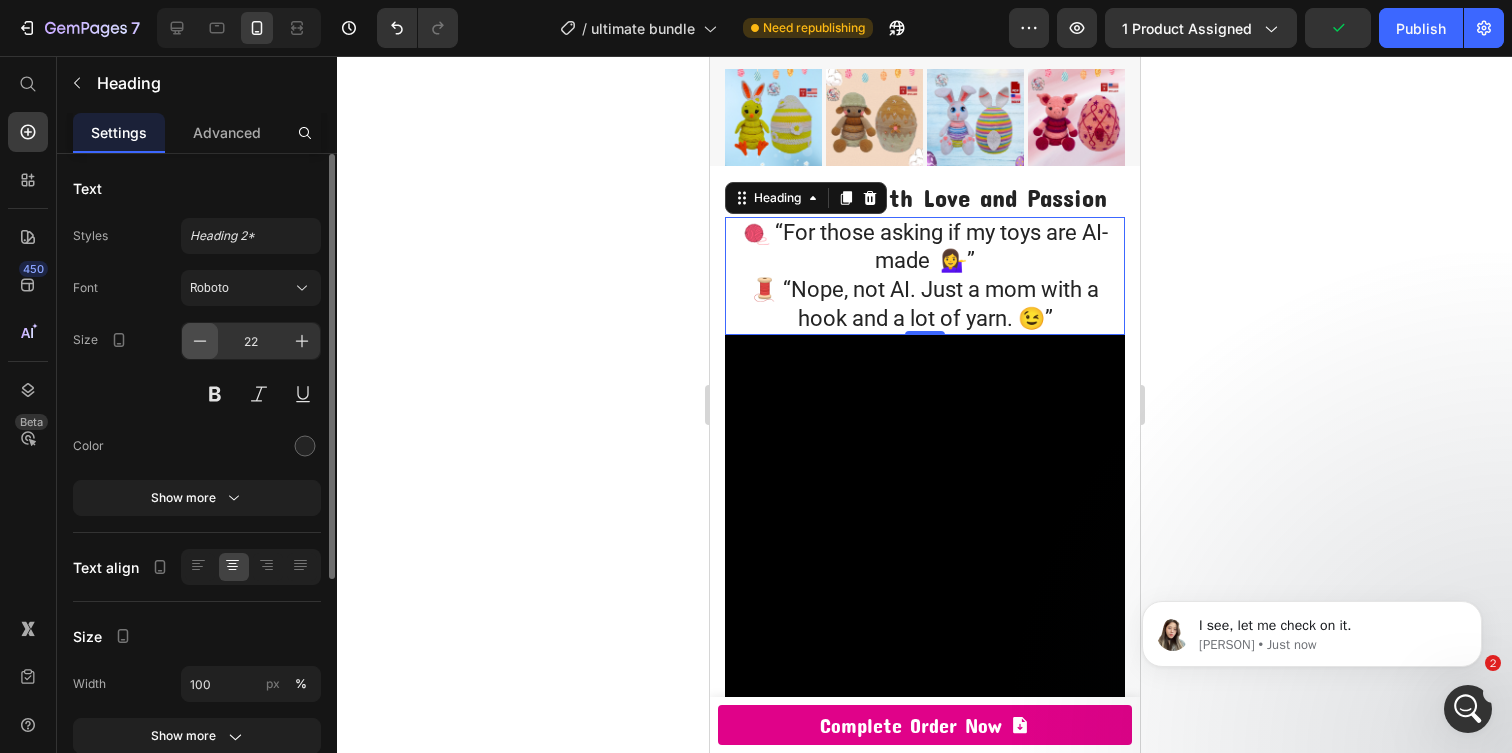 click 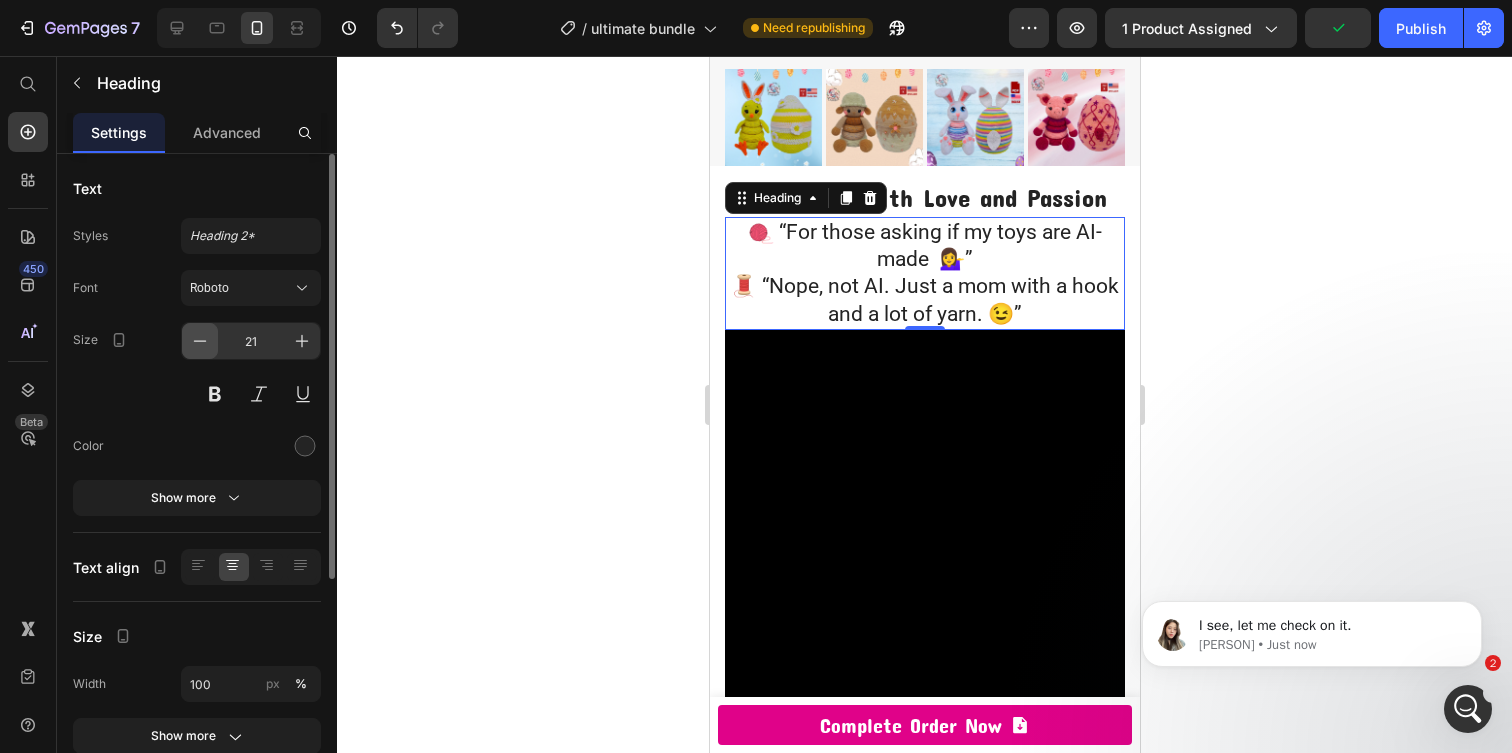 click 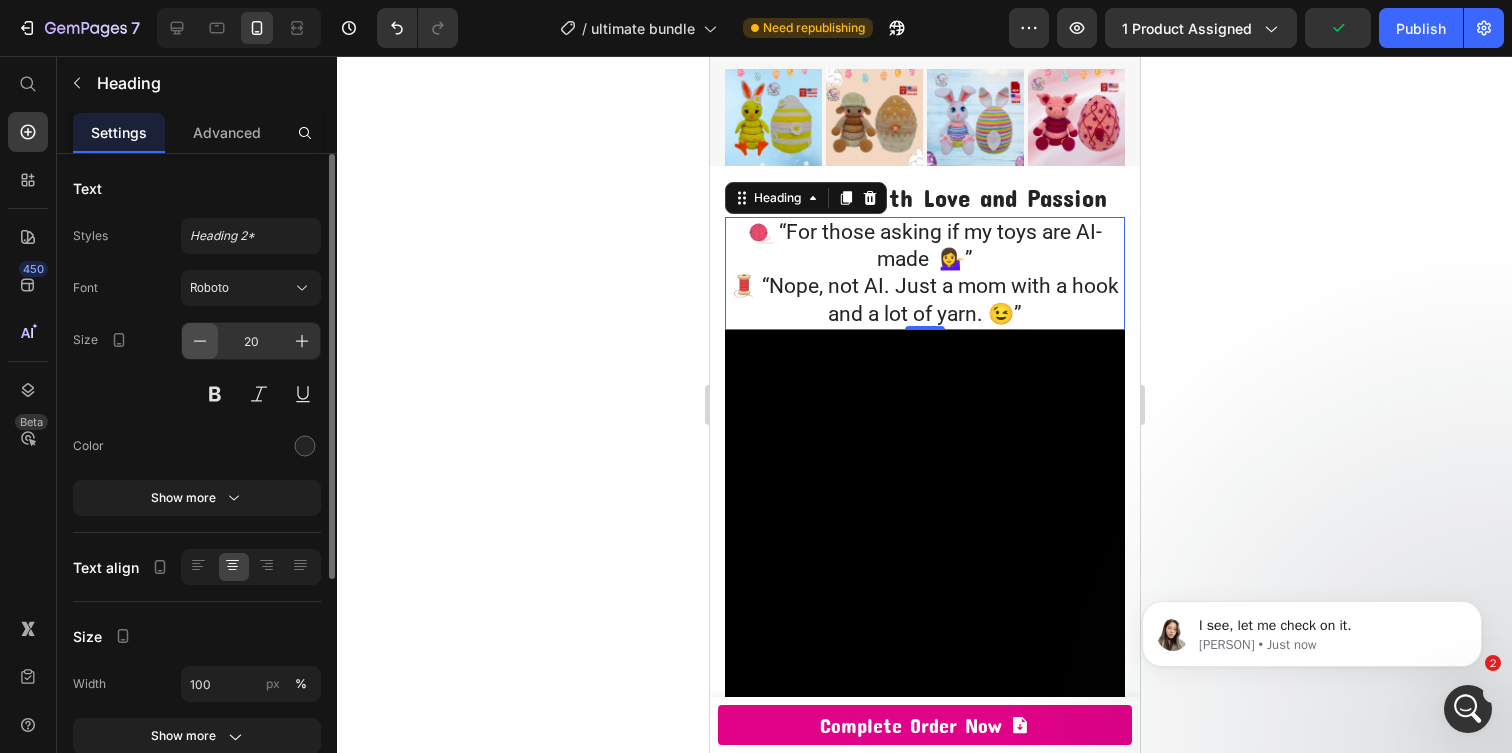 click 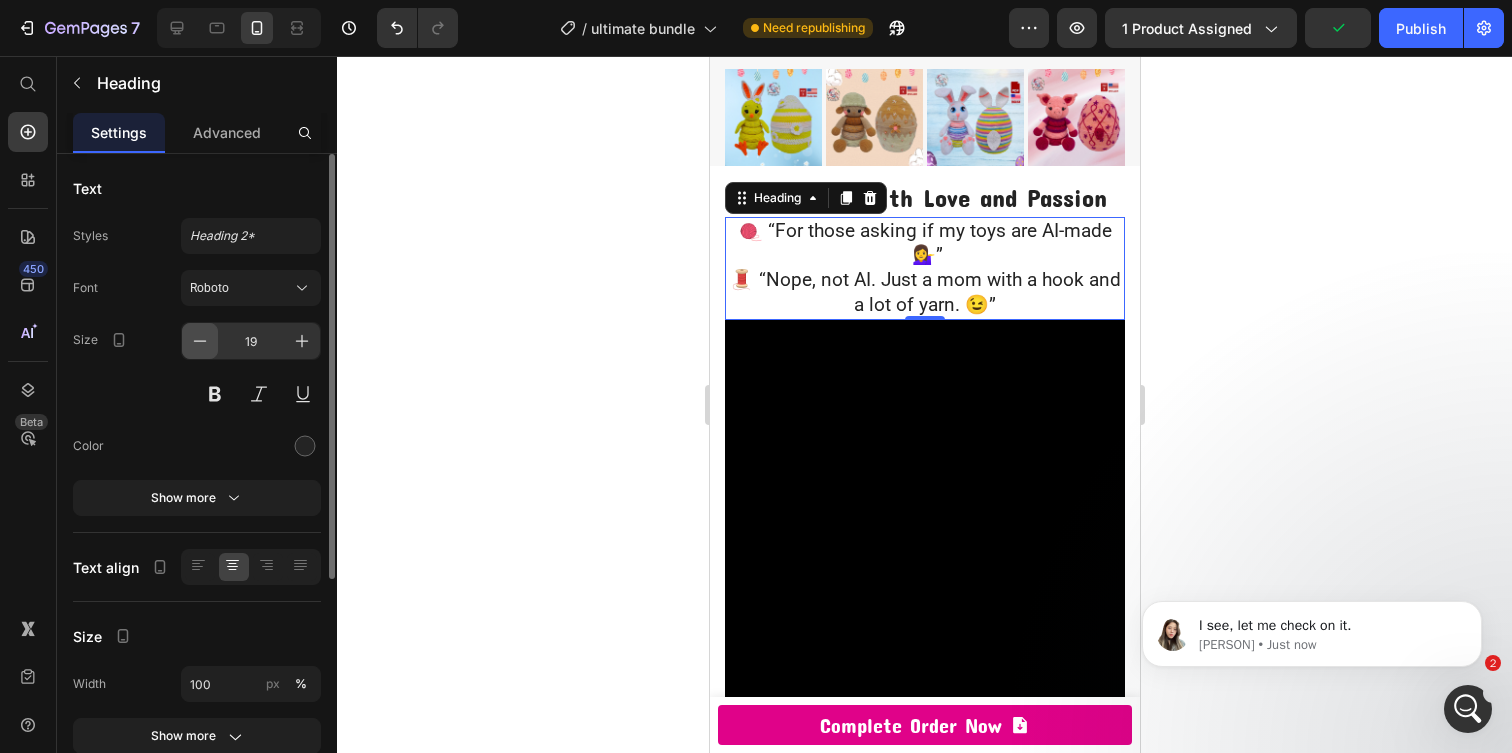 click 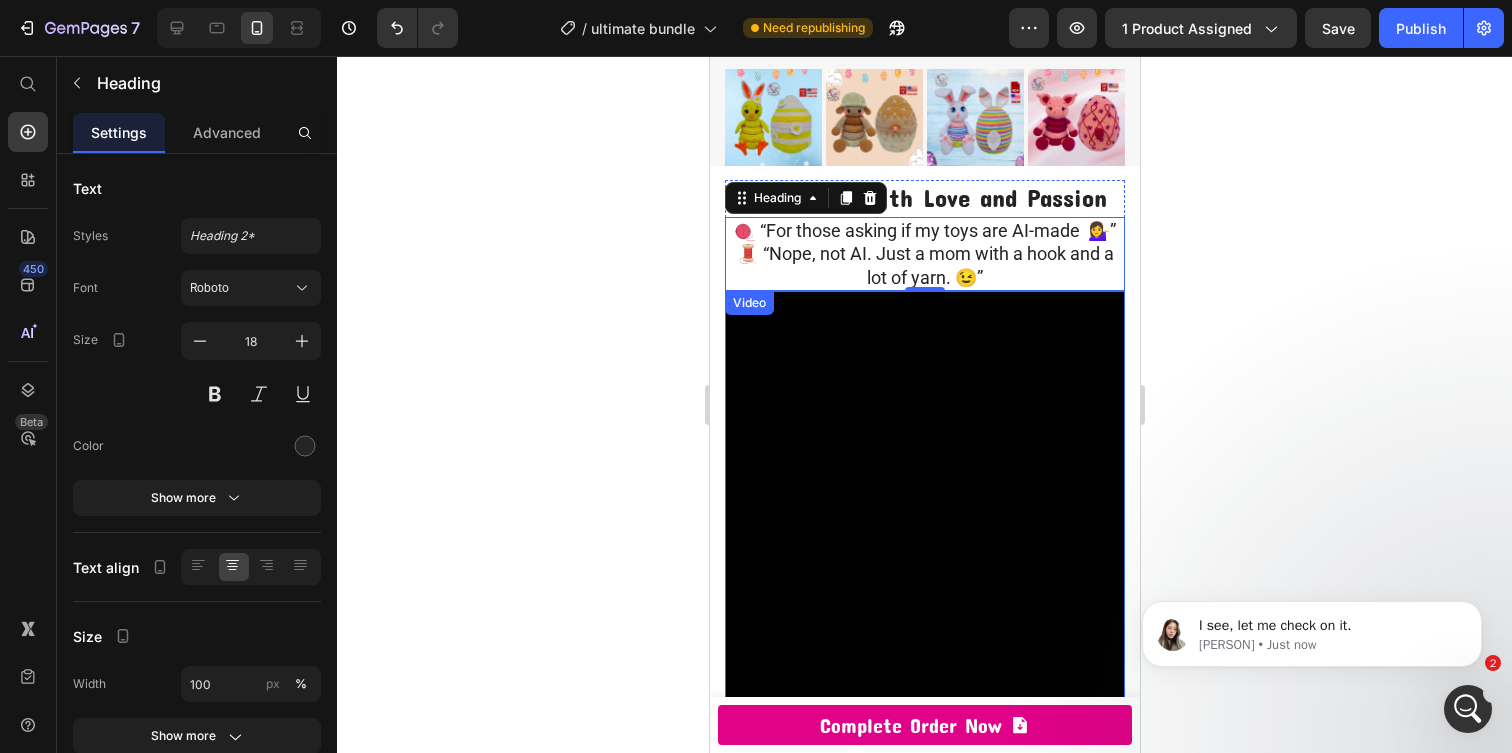 click 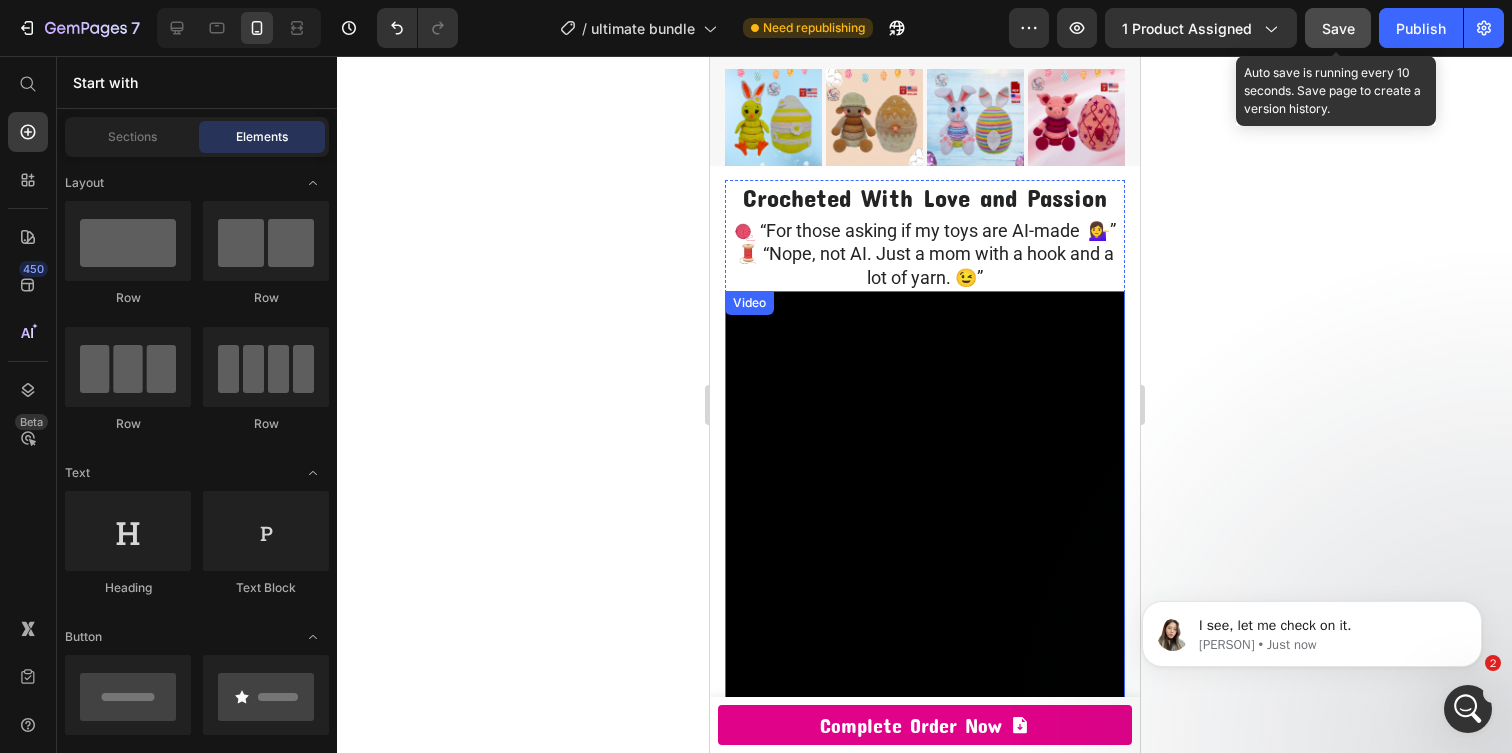 click on "Save" at bounding box center (1338, 28) 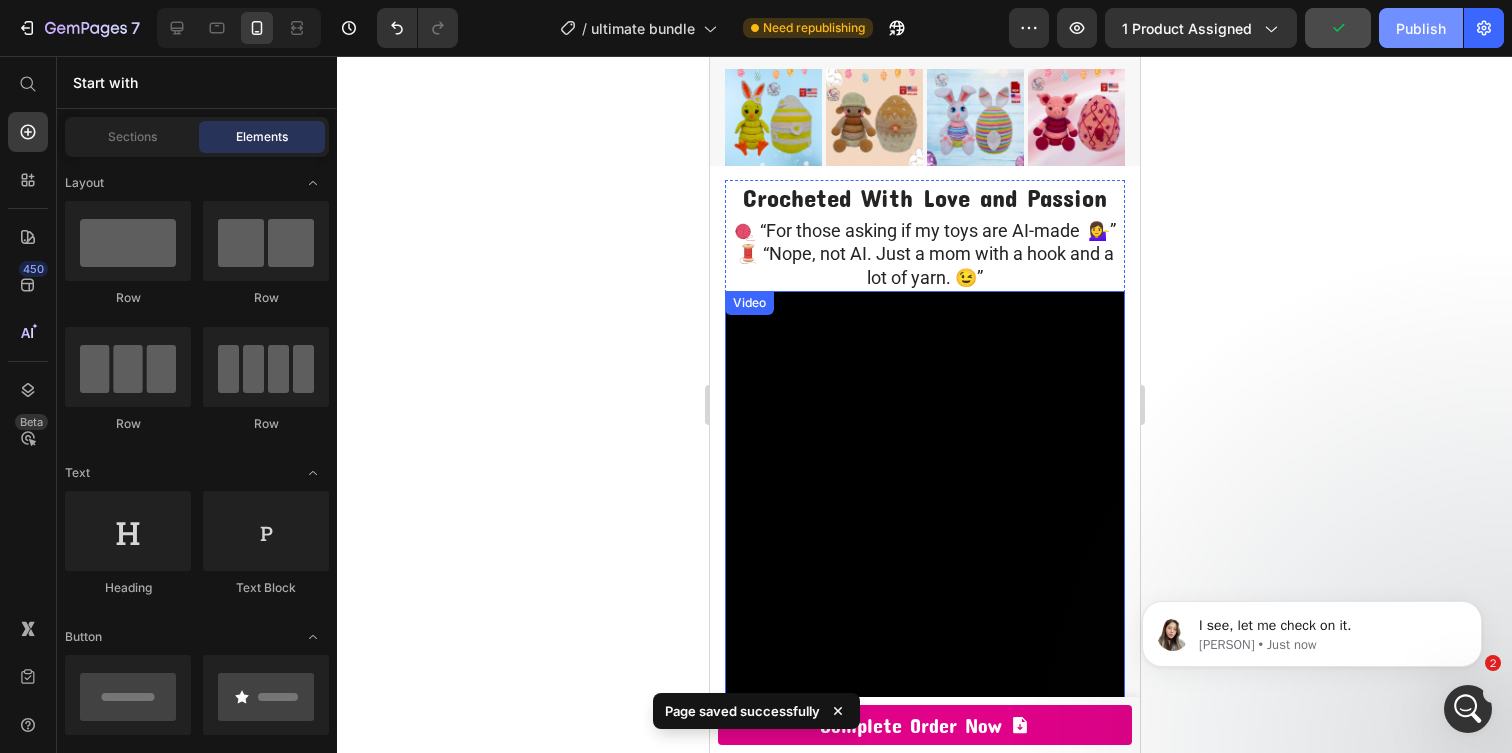click on "Publish" at bounding box center [1421, 28] 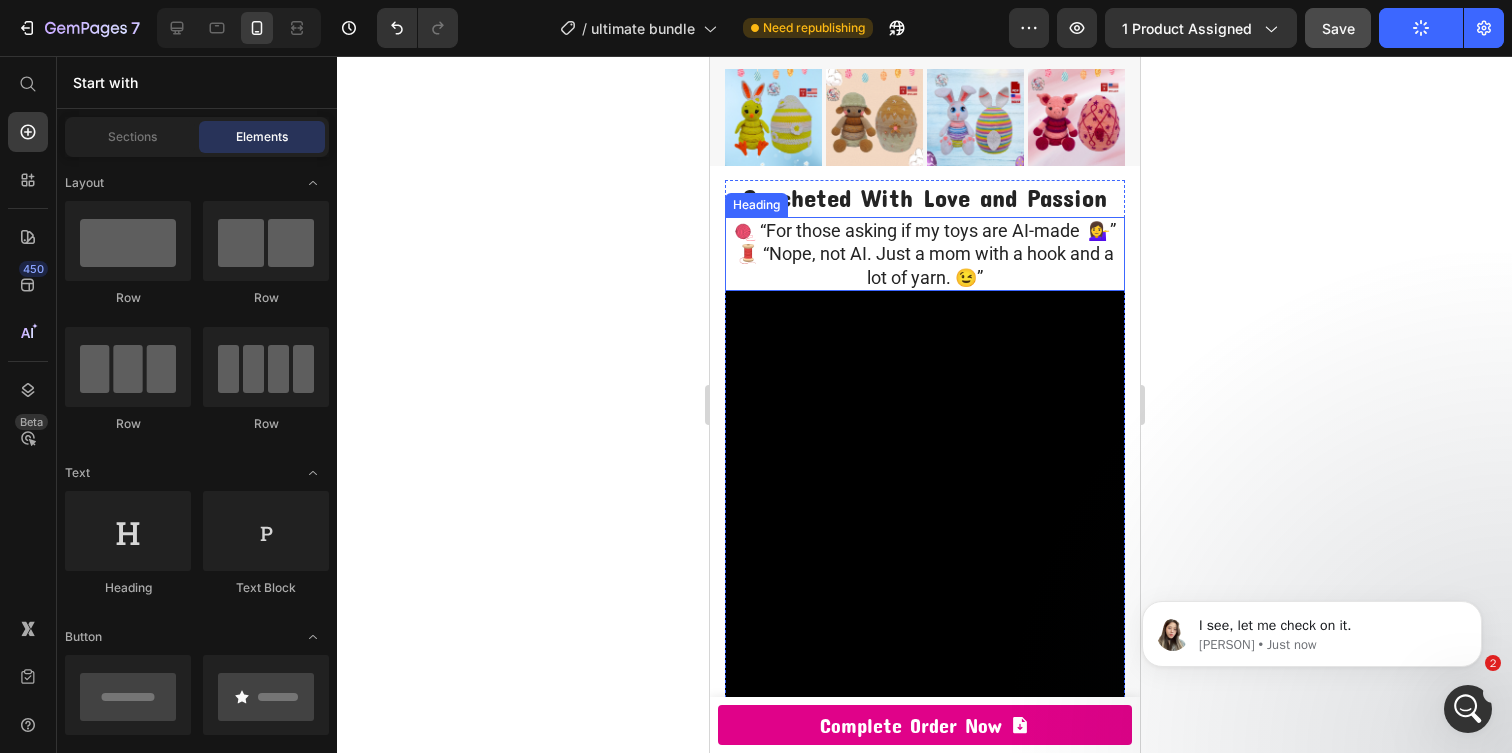 click 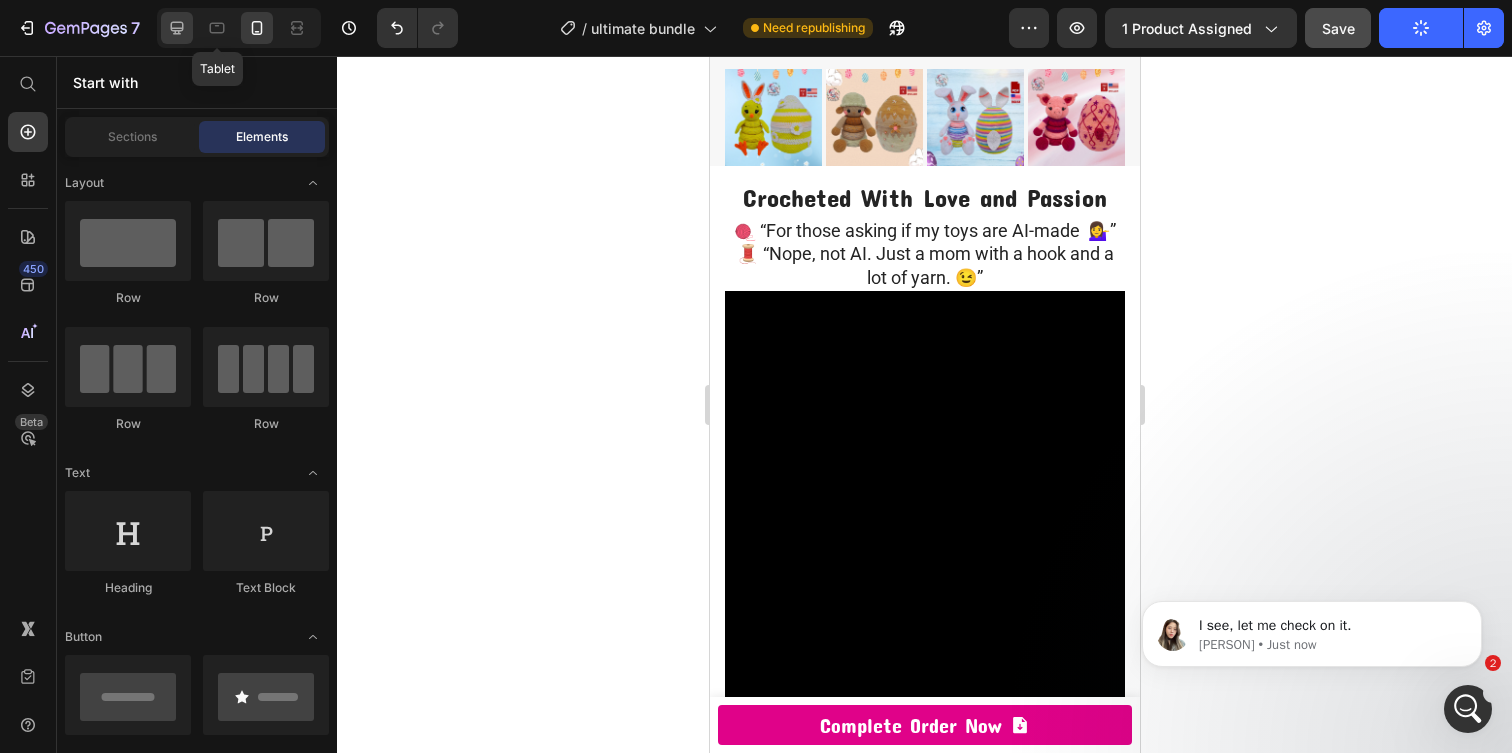 click 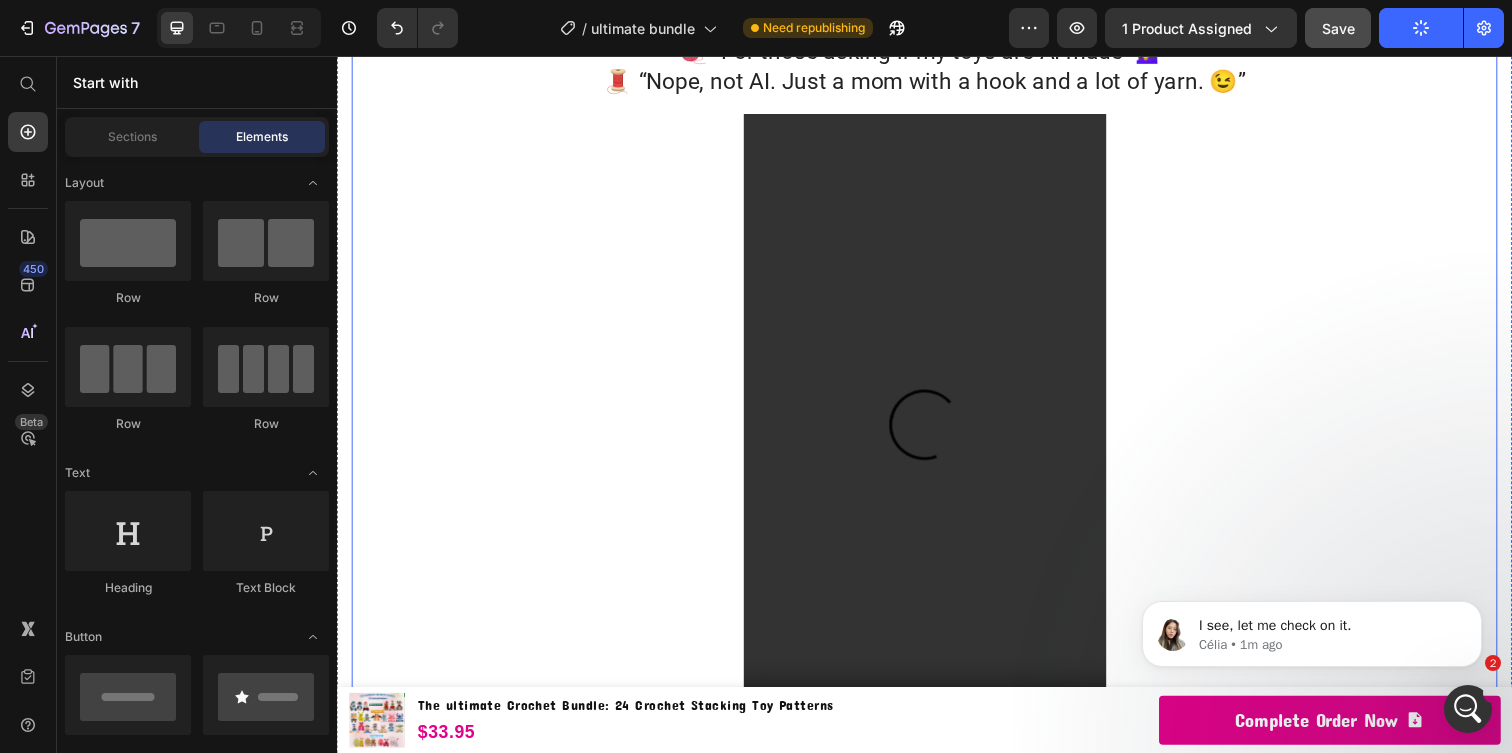 scroll, scrollTop: 2974, scrollLeft: 0, axis: vertical 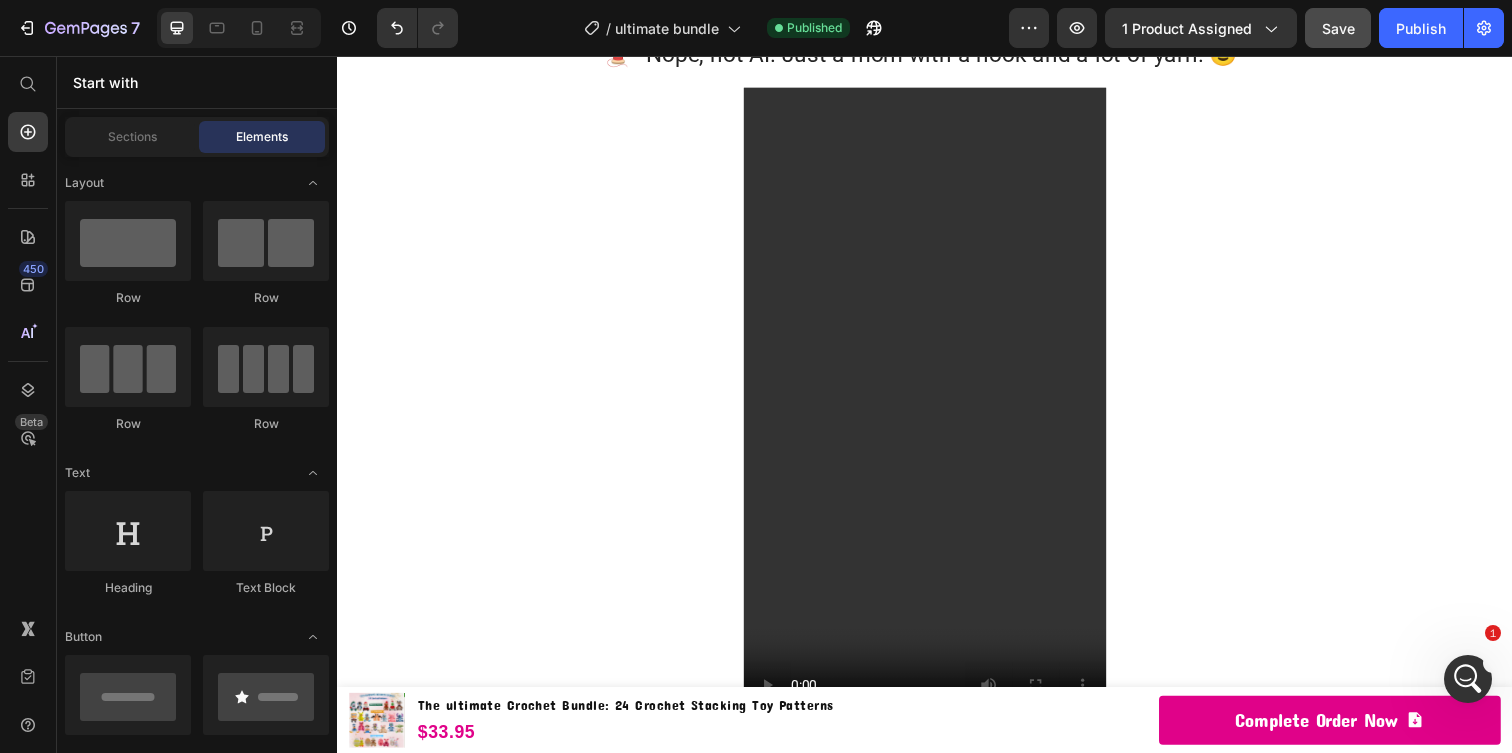 click on "Crocheted With Love and Passion Heading 🧶 “For those asking if my toys are AI-made  💁‍♀️” 🧵 “Nope, not AI. Just a mom with a hook and a lot of yarn. 😉” Heading Video Video" at bounding box center [937, 351] 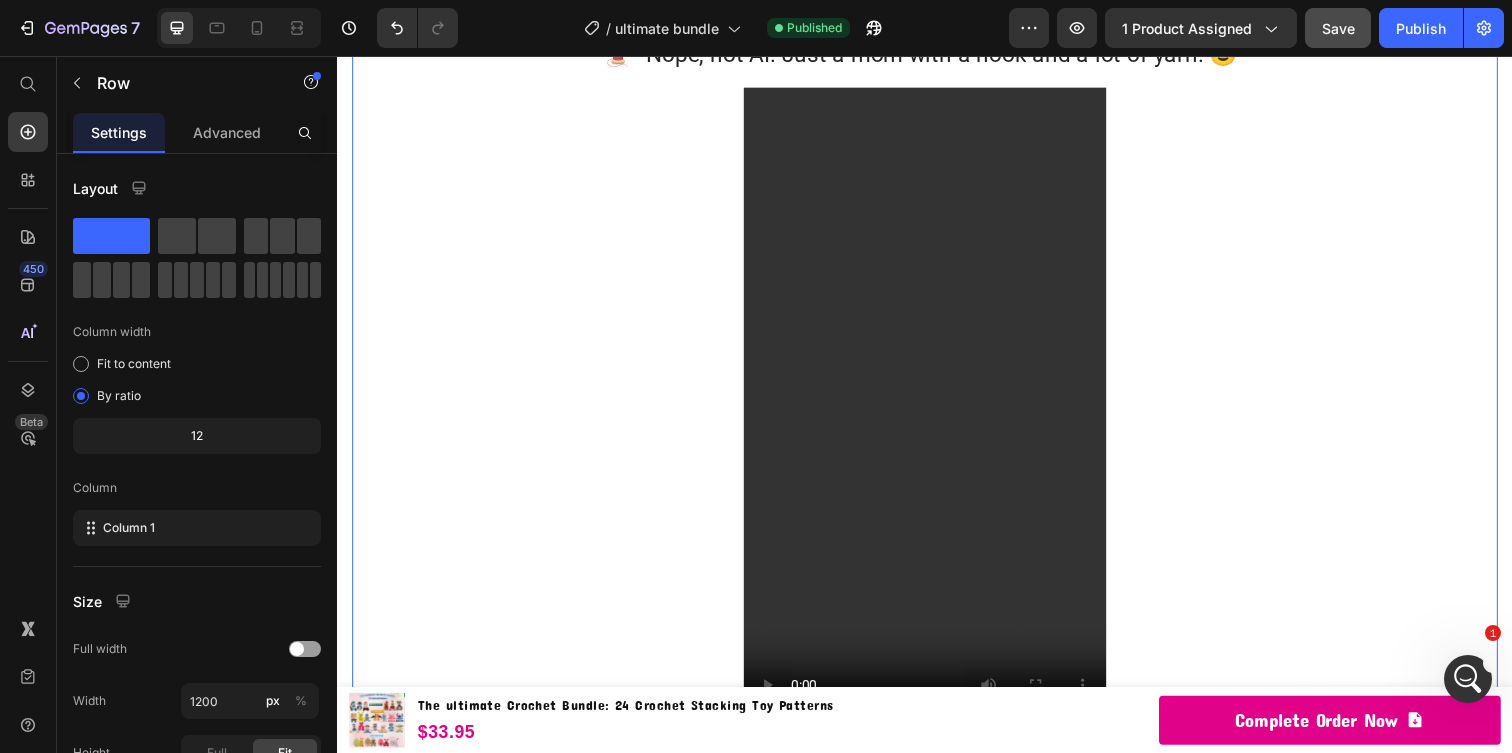 click at bounding box center (1468, 679) 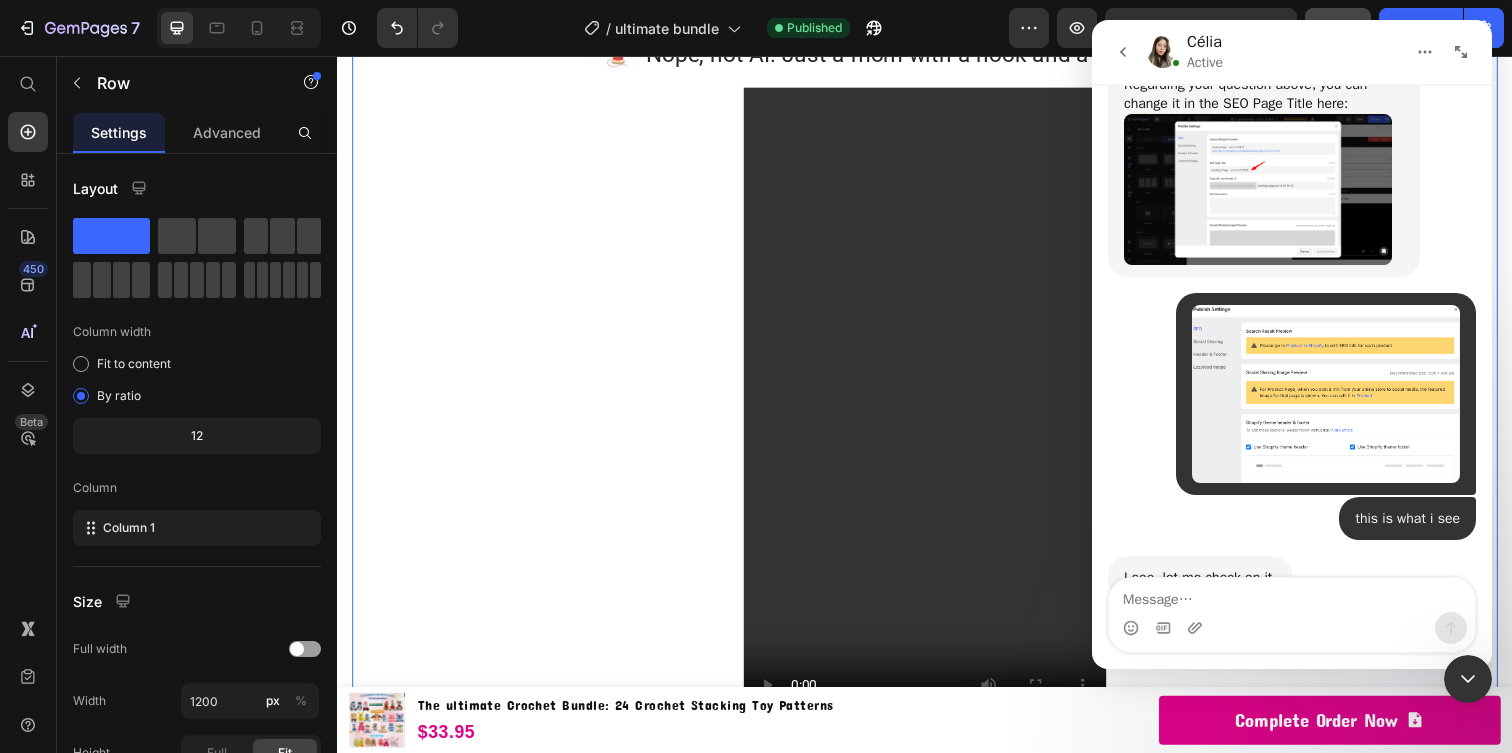 scroll, scrollTop: 838, scrollLeft: 0, axis: vertical 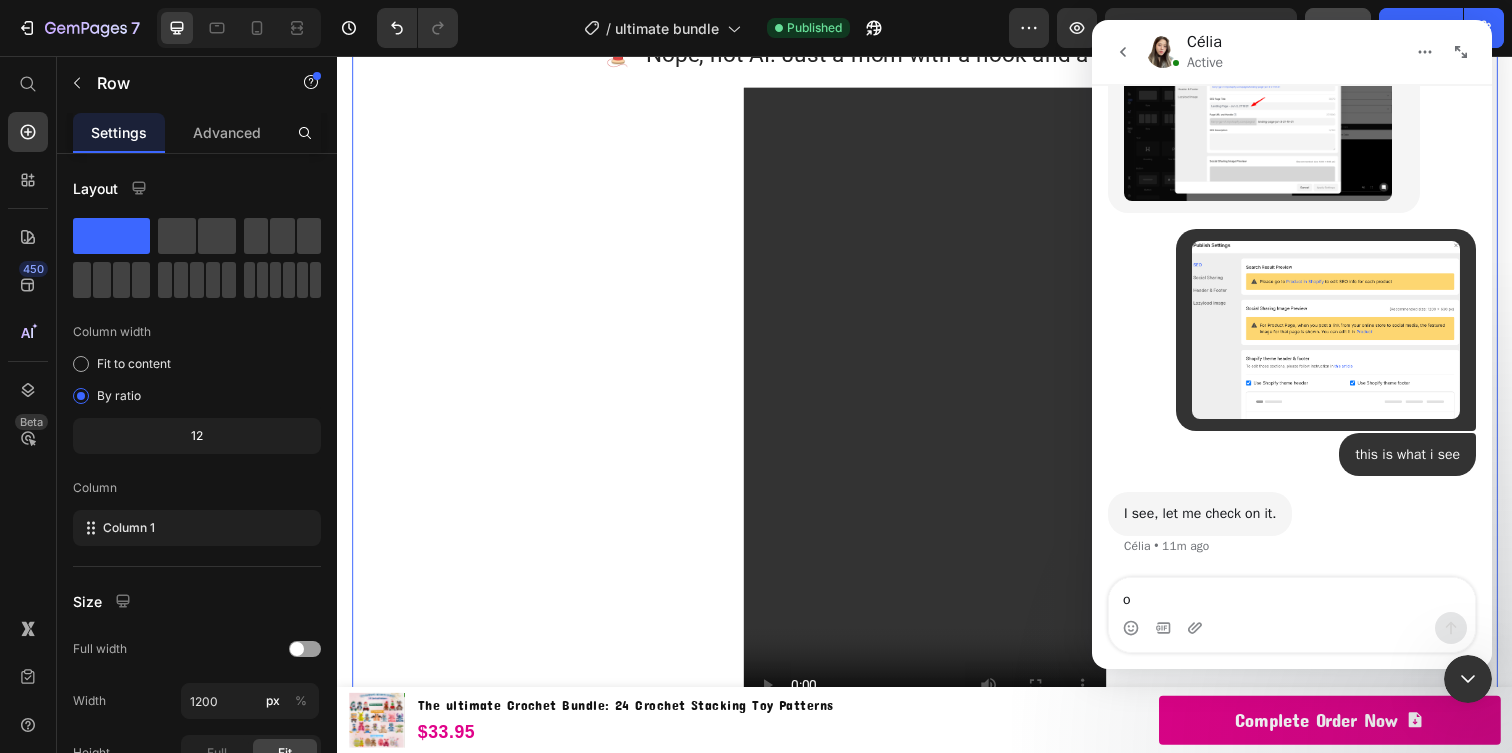 type on "ok" 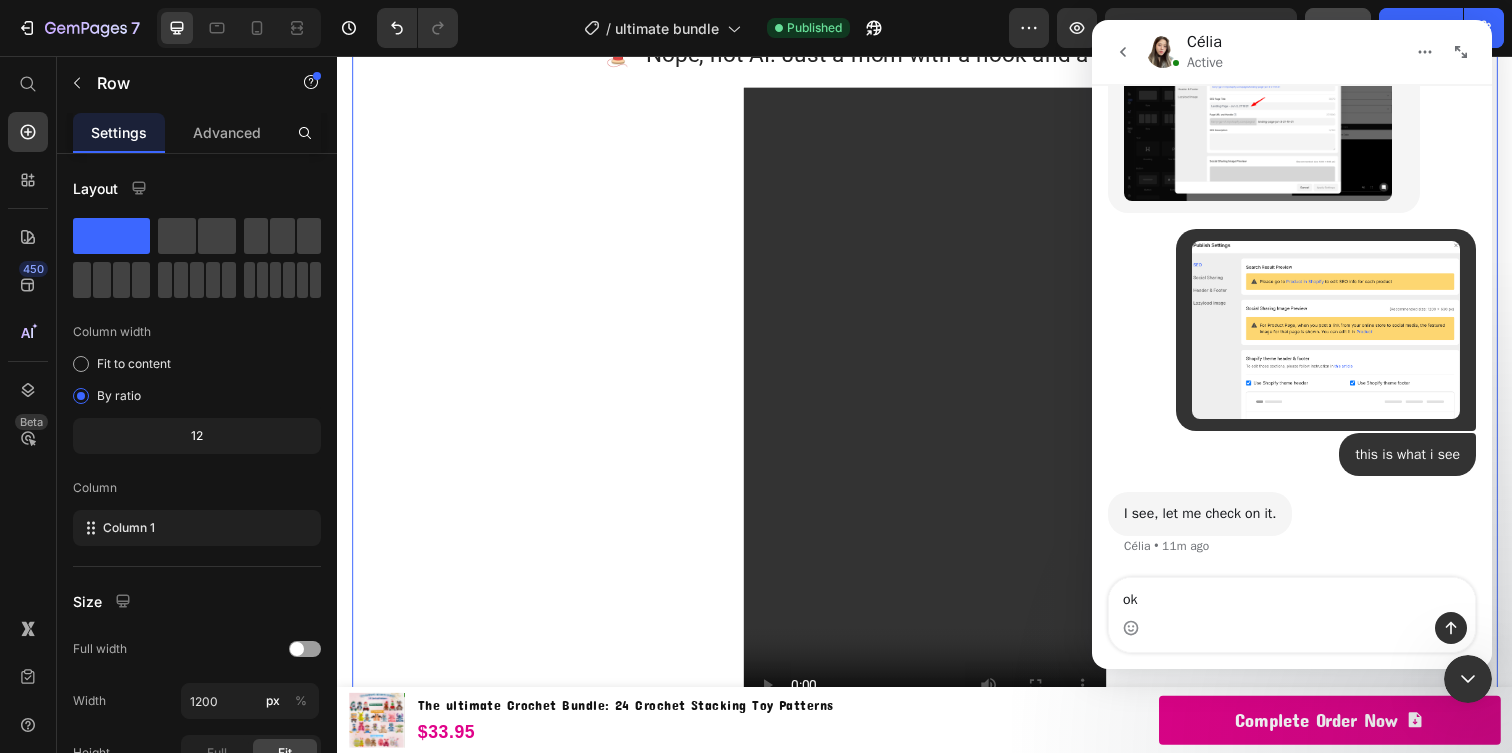 type 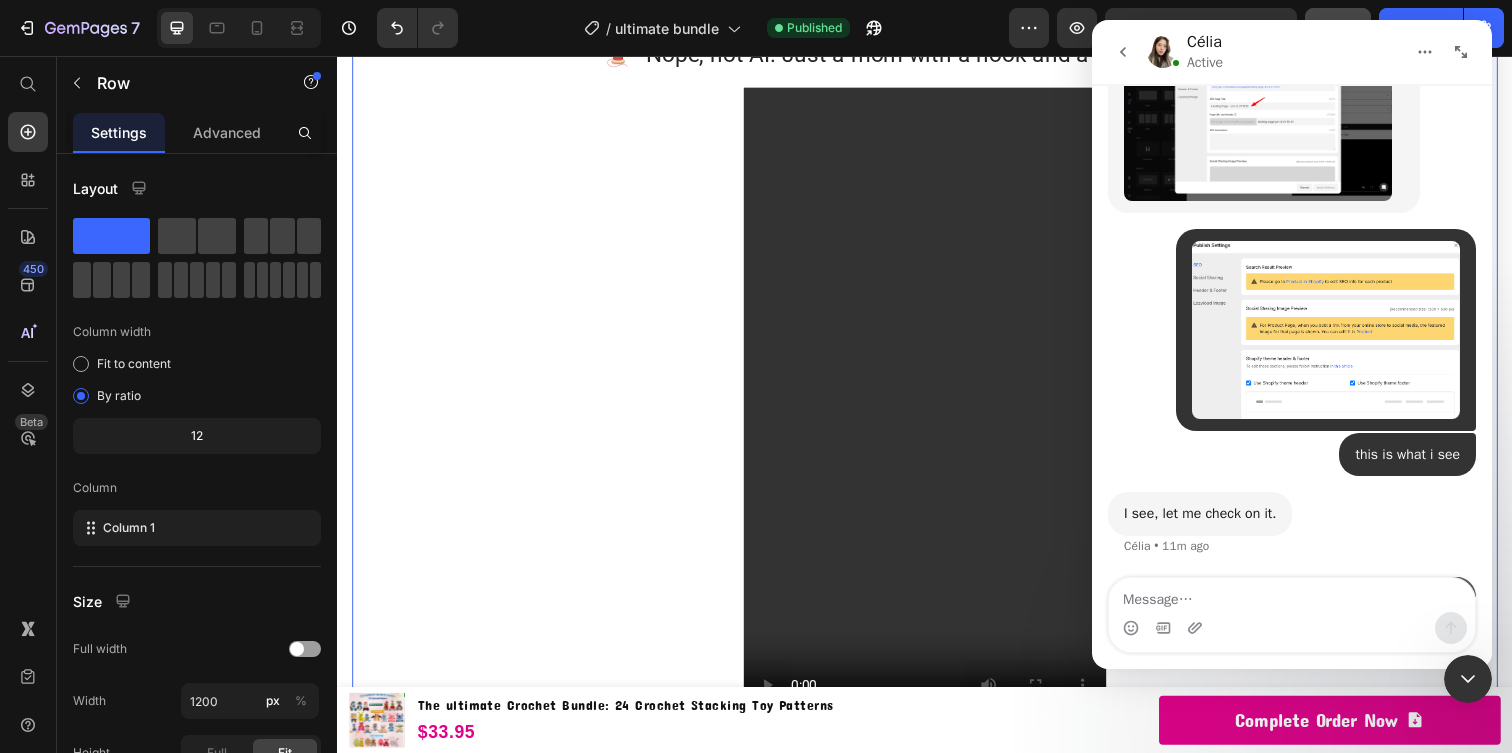 scroll, scrollTop: 897, scrollLeft: 0, axis: vertical 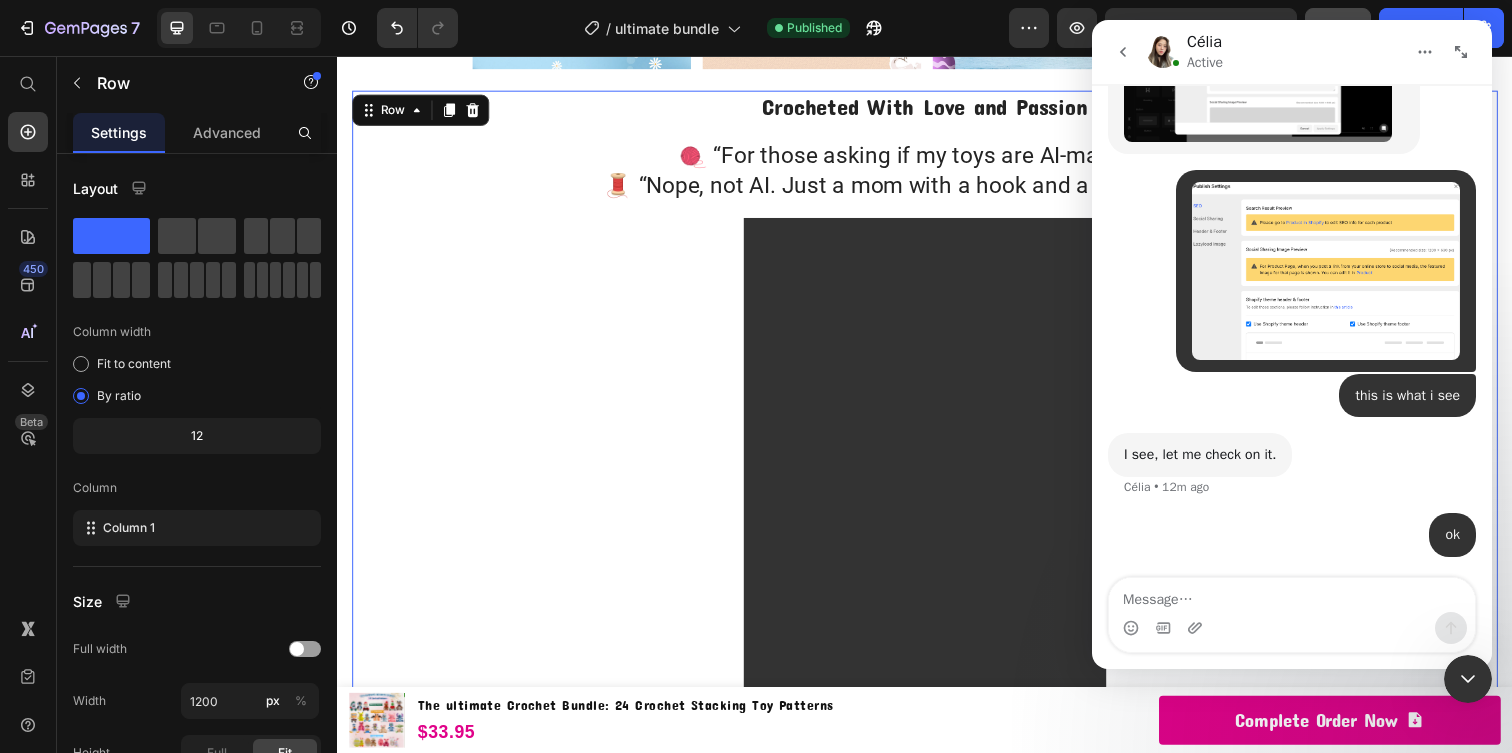 click 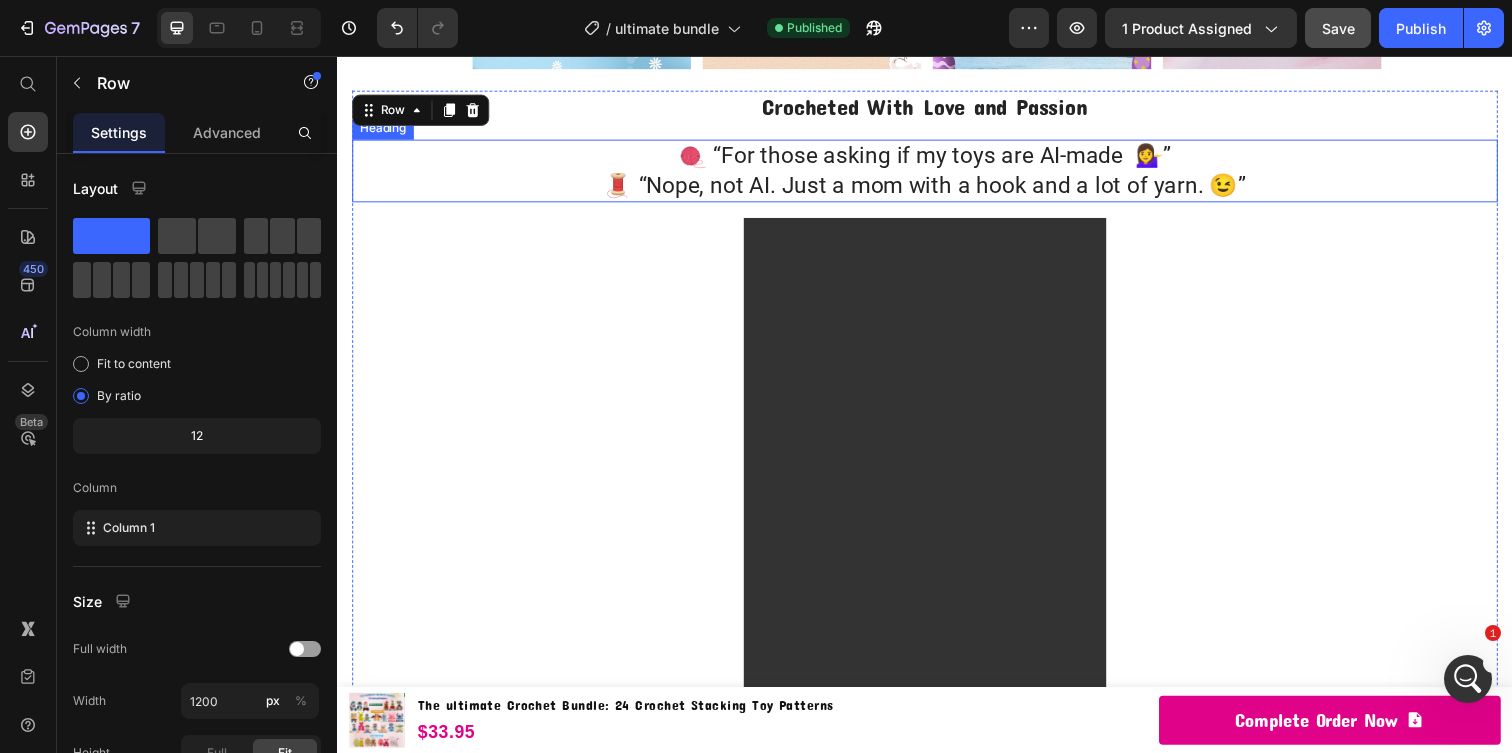 click on "🧶 “For those asking if my toys are AI-made  💁‍♀️” 🧵 “Nope, not AI. Just a mom with a hook and a lot of yarn. 😉”" at bounding box center (937, 173) 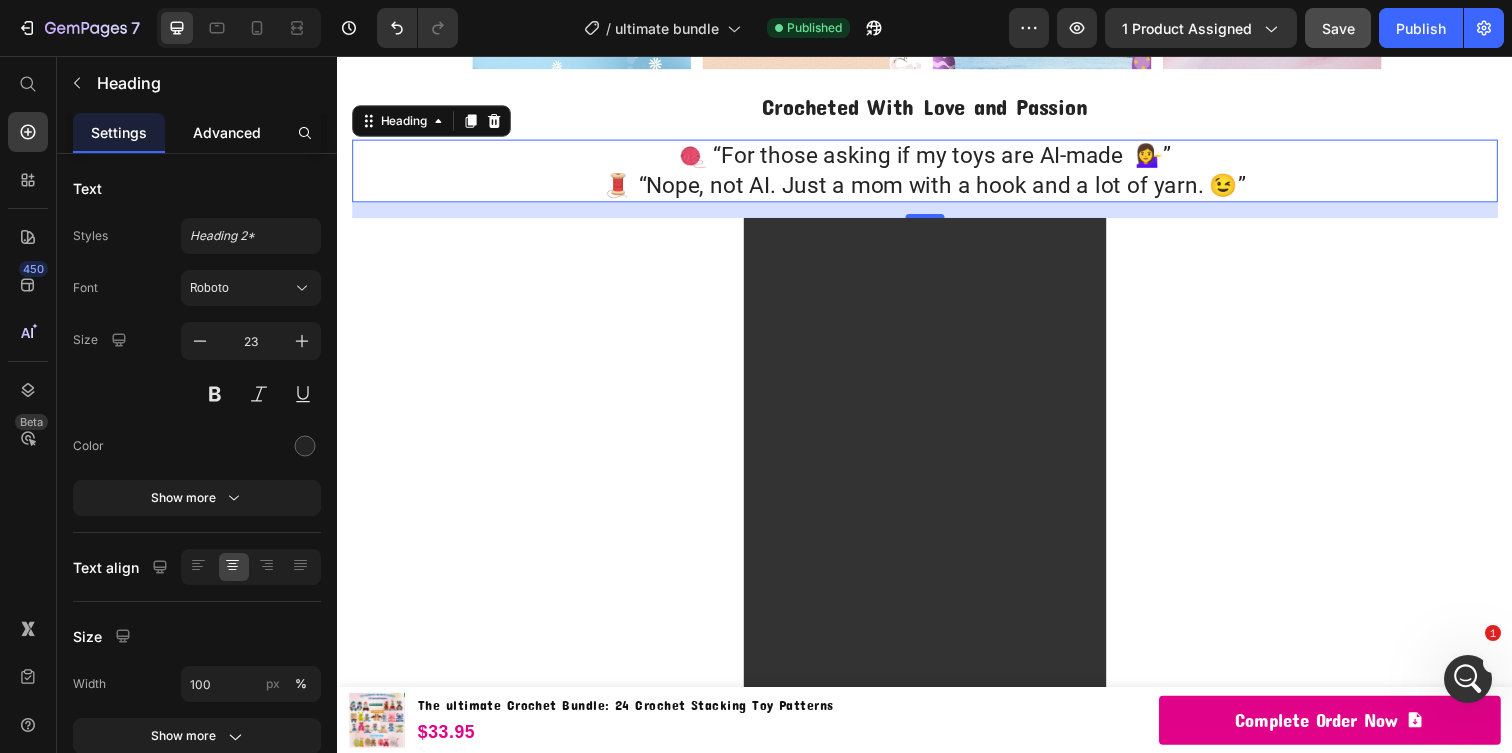 click on "Advanced" at bounding box center (227, 132) 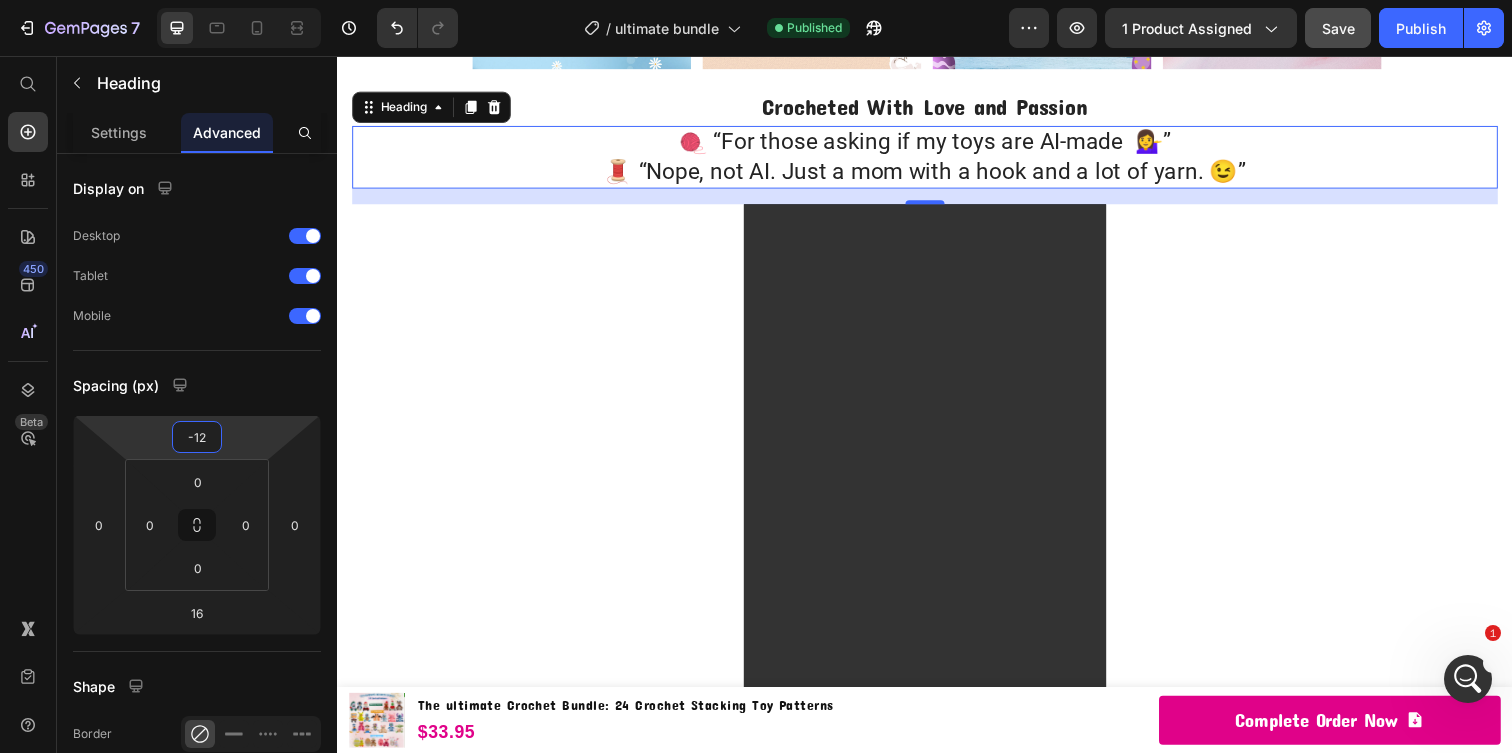 type on "-14" 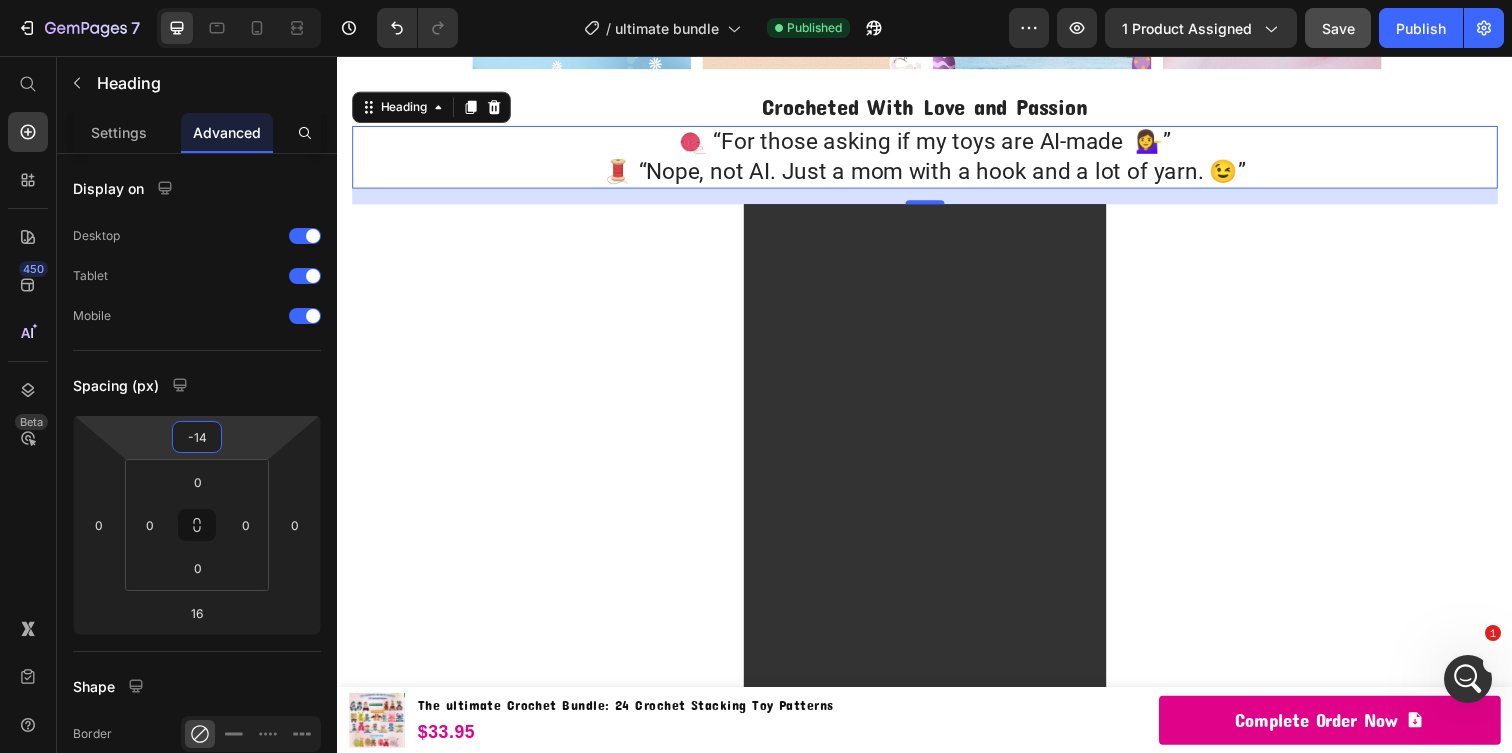 click on "7   /  ultimate bundle Published Preview 1 product assigned  Save   Publish  450 Beta Start with Sections Elements Hero Section Product Detail Brands Trusted Badges Guarantee Product Breakdown How to use Testimonials Compare Bundle FAQs Social Proof Brand Story Product List Collection Blog List Contact Sticky Add to Cart Custom Footer Browse Library 450 Layout
Row
Row
Row
Row Text
Heading
Text Block Button
Button
Button
Sticky Back to top Media
Image" at bounding box center (756, 0) 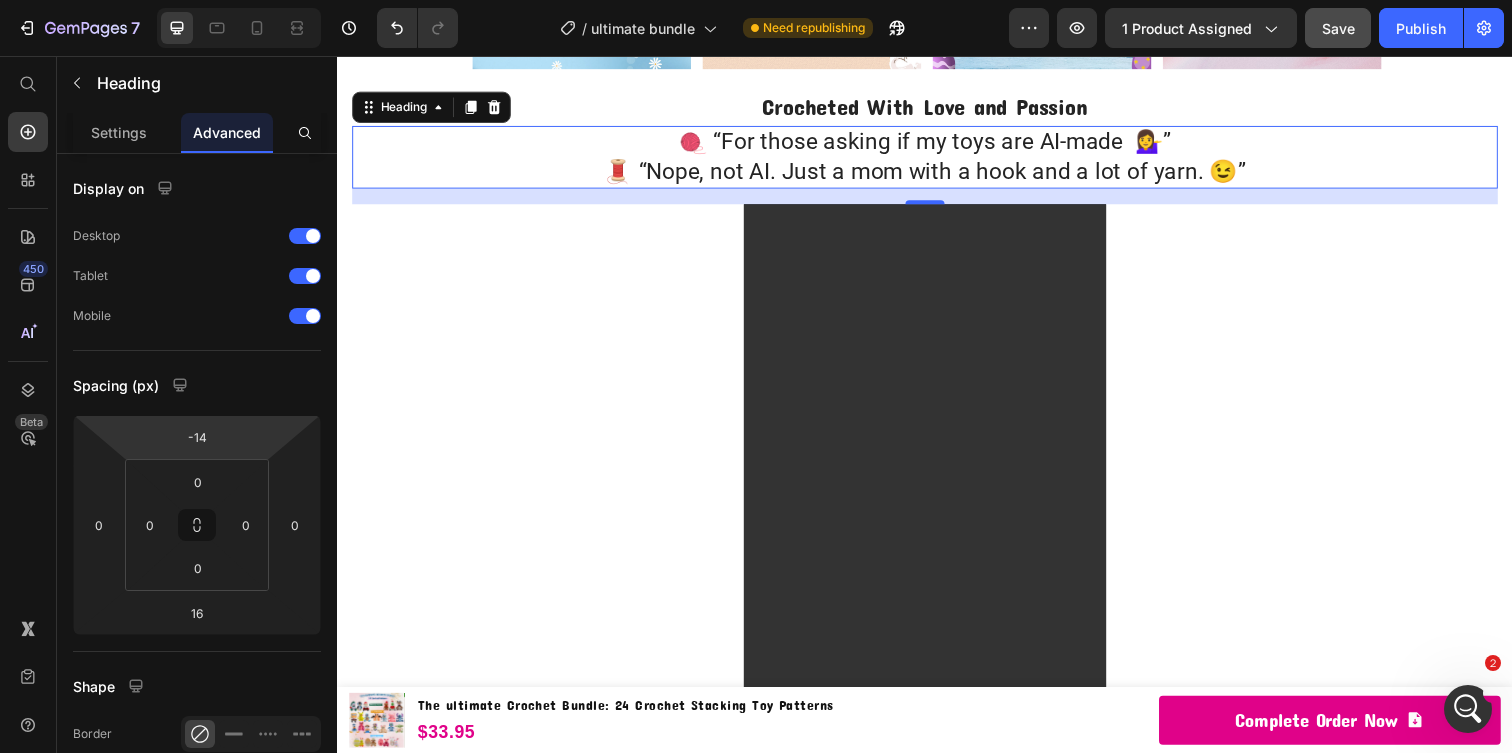 scroll, scrollTop: 957, scrollLeft: 0, axis: vertical 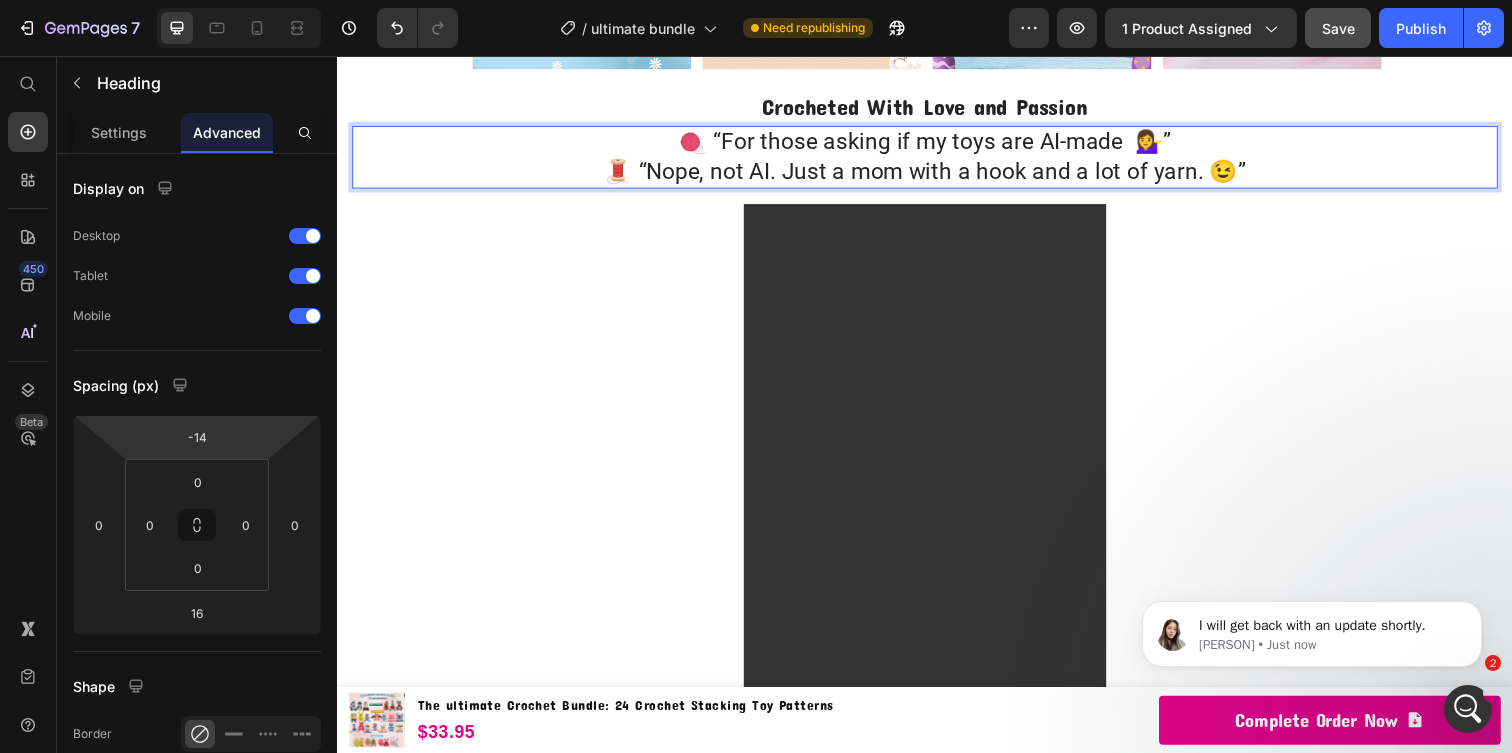 click on "🧶 “For those asking if my toys are AI-made  💁‍♀️” 🧵 “Nope, not AI. Just a mom with a hook and a lot of yarn. 😉”" at bounding box center [937, 159] 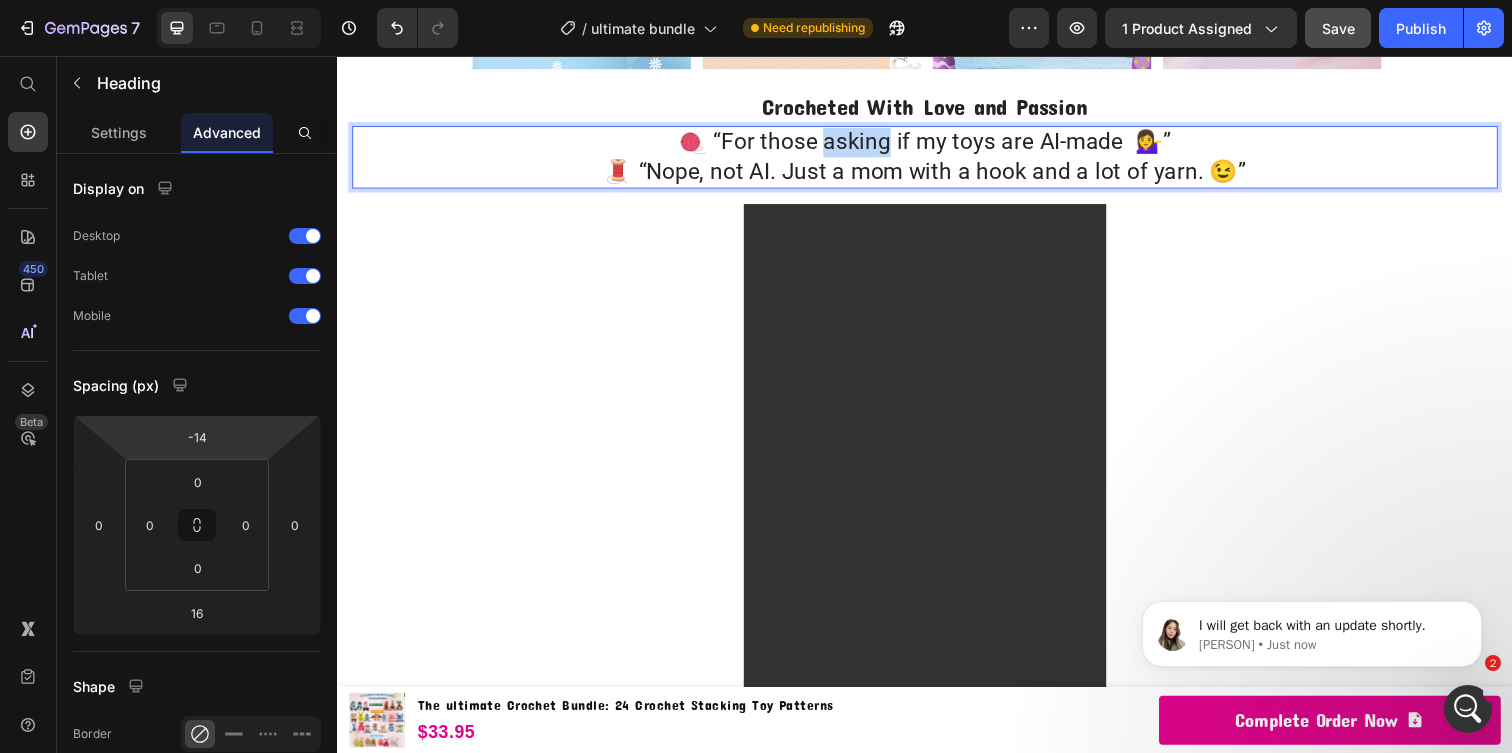click on "🧶 “For those asking if my toys are AI-made  💁‍♀️” 🧵 “Nope, not AI. Just a mom with a hook and a lot of yarn. 😉”" at bounding box center [937, 159] 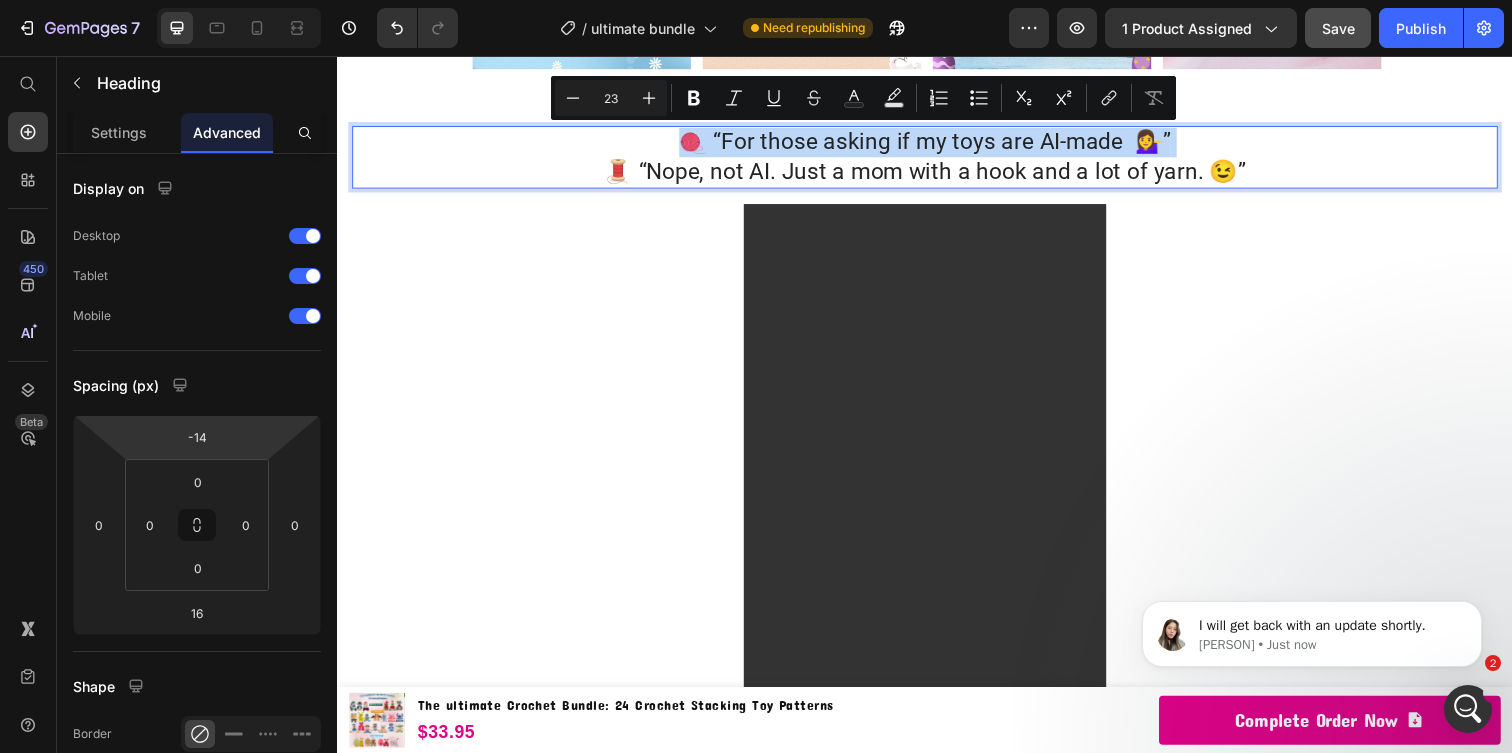 click on "🧶 “For those asking if my toys are AI-made  💁‍♀️” 🧵 “Nope, not AI. Just a mom with a hook and a lot of yarn. 😉”" at bounding box center (937, 159) 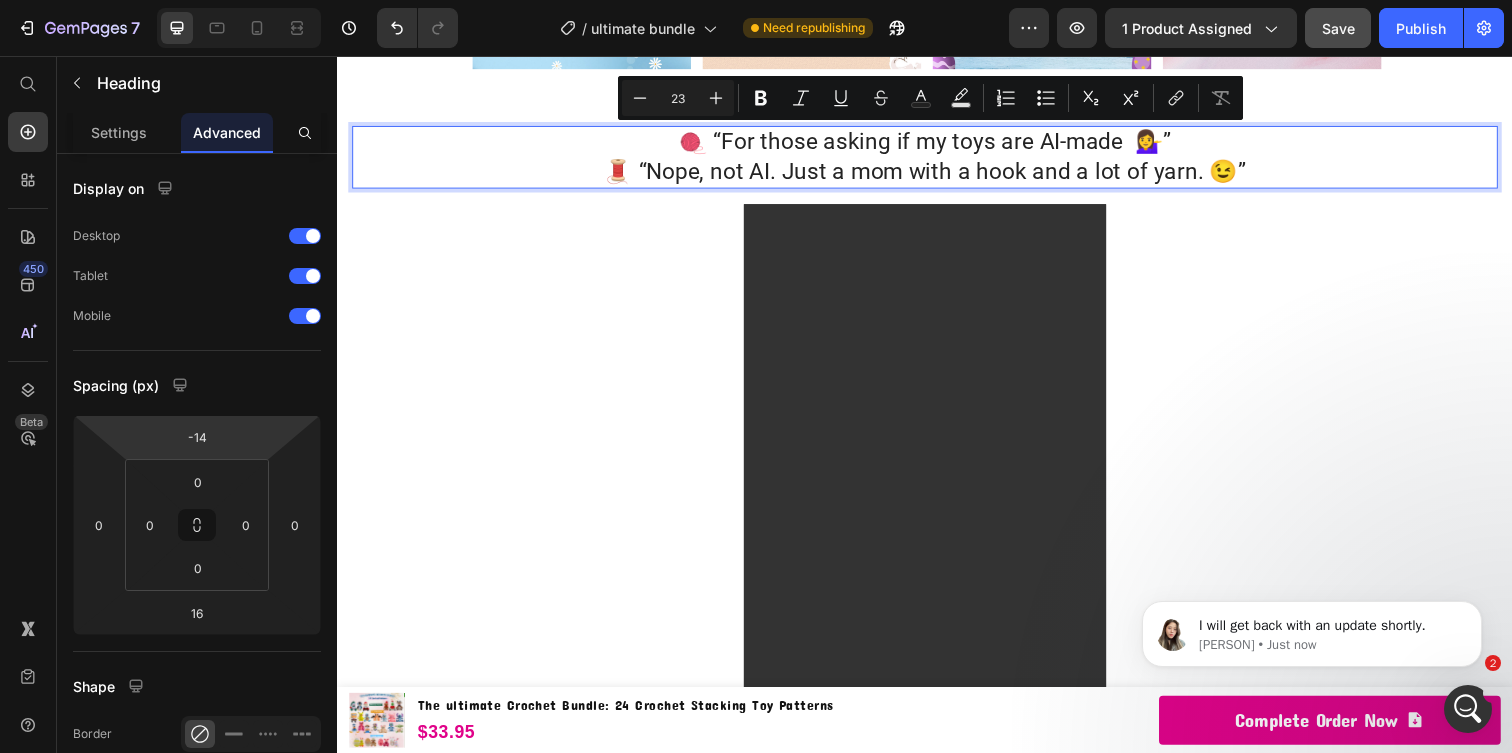 click on "🧶 “For those asking if my toys are AI-made  💁‍♀️” 🧵 “Nope, not AI. Just a mom with a hook and a lot of yarn. 😉”" at bounding box center (937, 159) 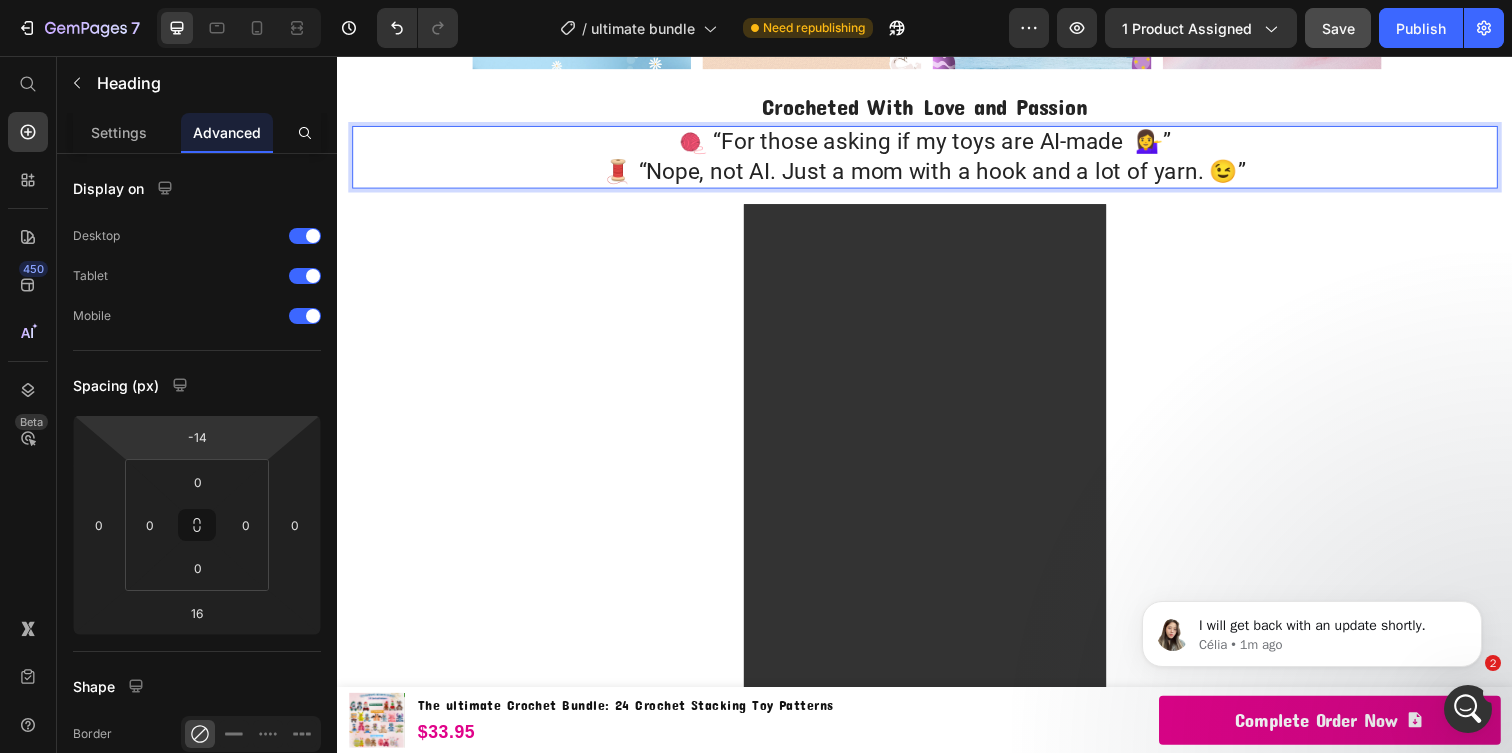 click on "🧶 “For those asking if my toys are AI-made  💁‍♀️” 🧵 “Nope, not AI. Just a mom with a hook and a lot of yarn. 😉”" at bounding box center [937, 159] 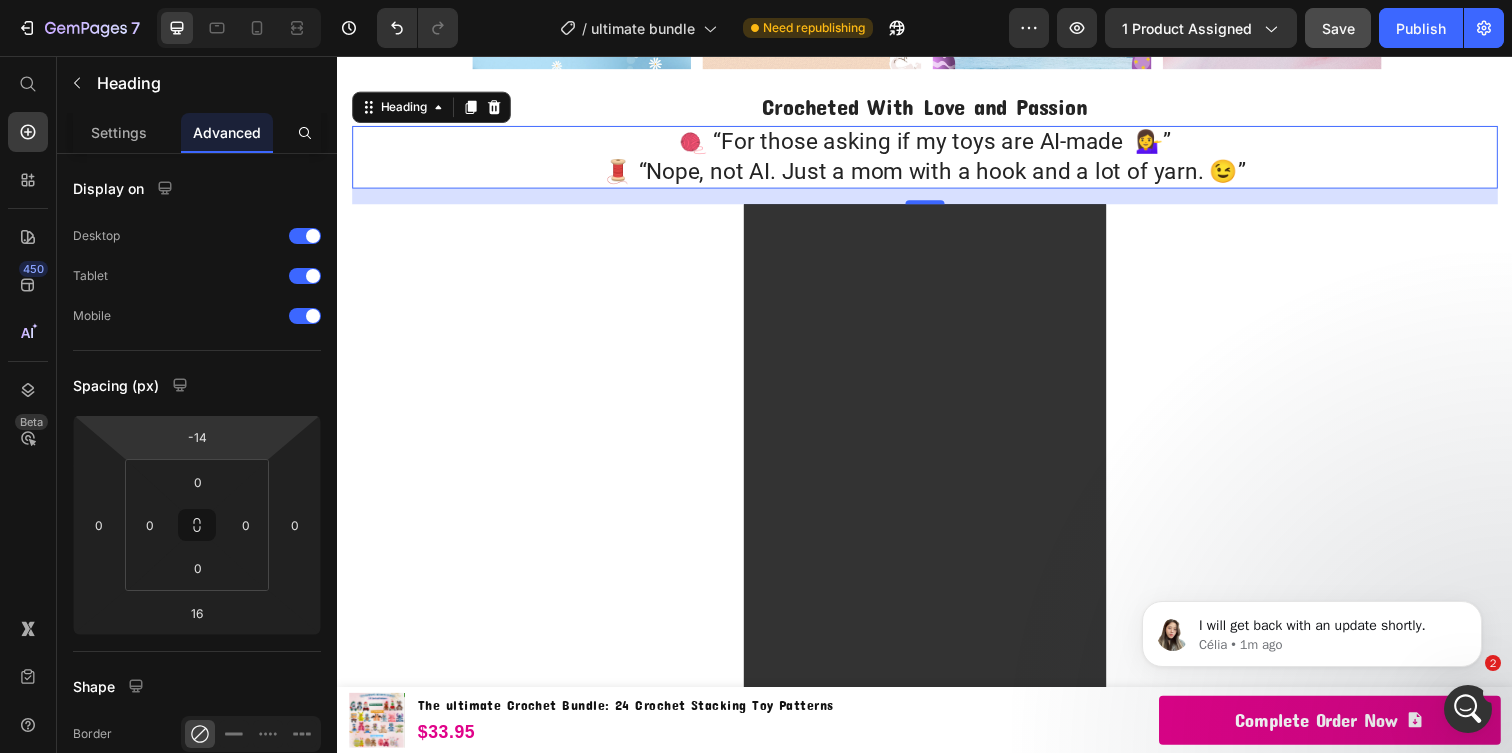 click on "🧶 “For those asking if my toys are AI-made  💁‍♀️” 🧵 “Nope, not AI. Just a mom with a hook and a lot of yarn. 😉”" at bounding box center [937, 159] 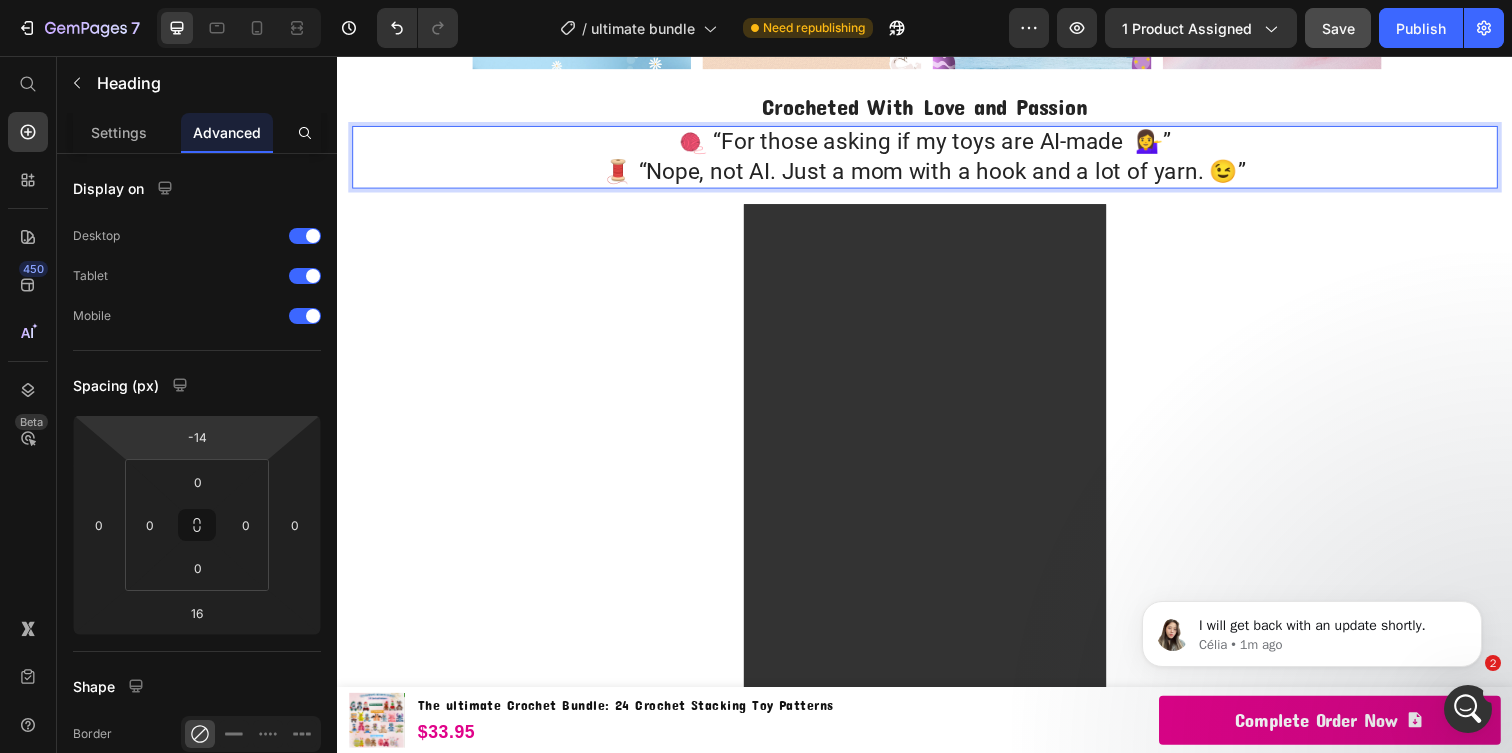 click on "🧶 “For those asking if my toys are AI-made  💁‍♀️” 🧵 “Nope, not AI. Just a mom with a hook and a lot of yarn. 😉”" at bounding box center [937, 159] 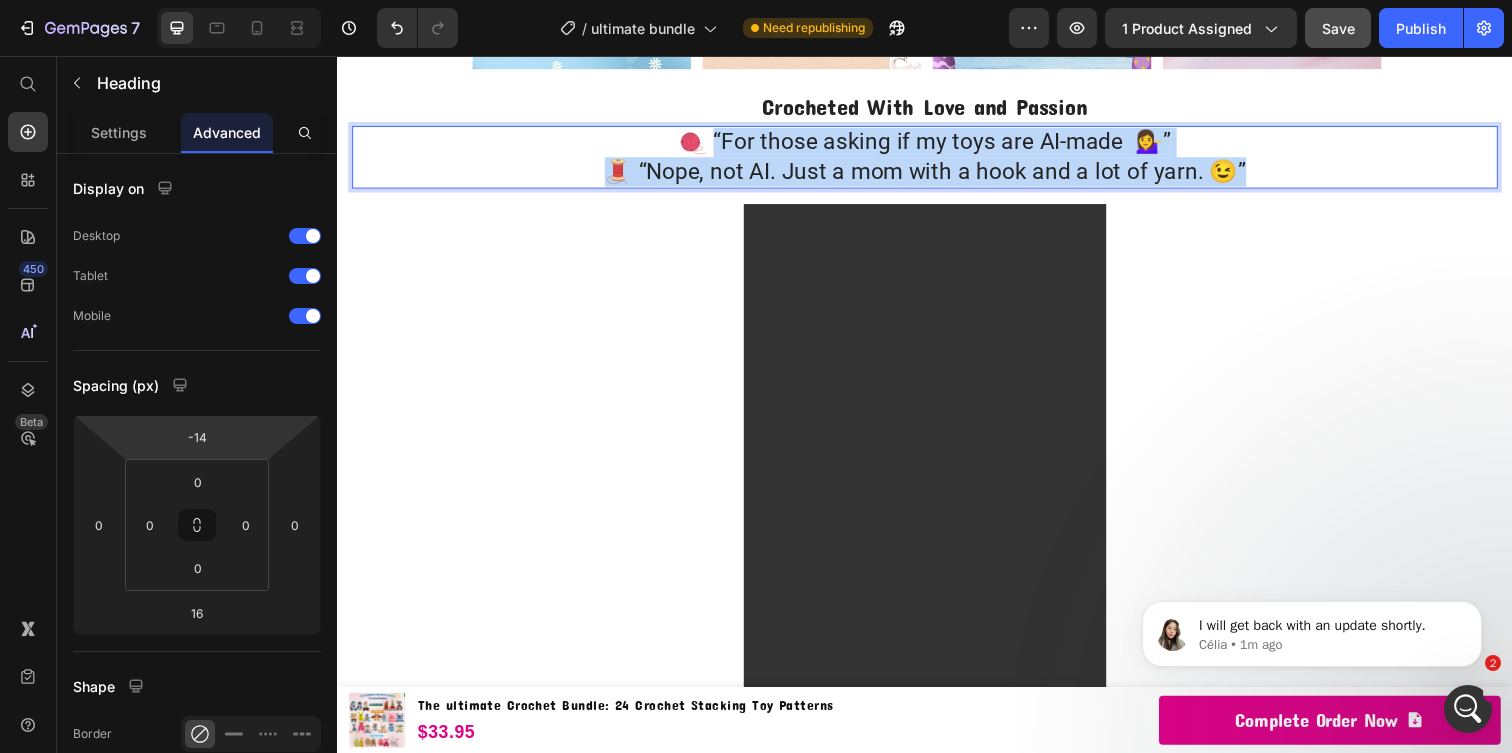 drag, startPoint x: 724, startPoint y: 140, endPoint x: 1262, endPoint y: 176, distance: 539.2031 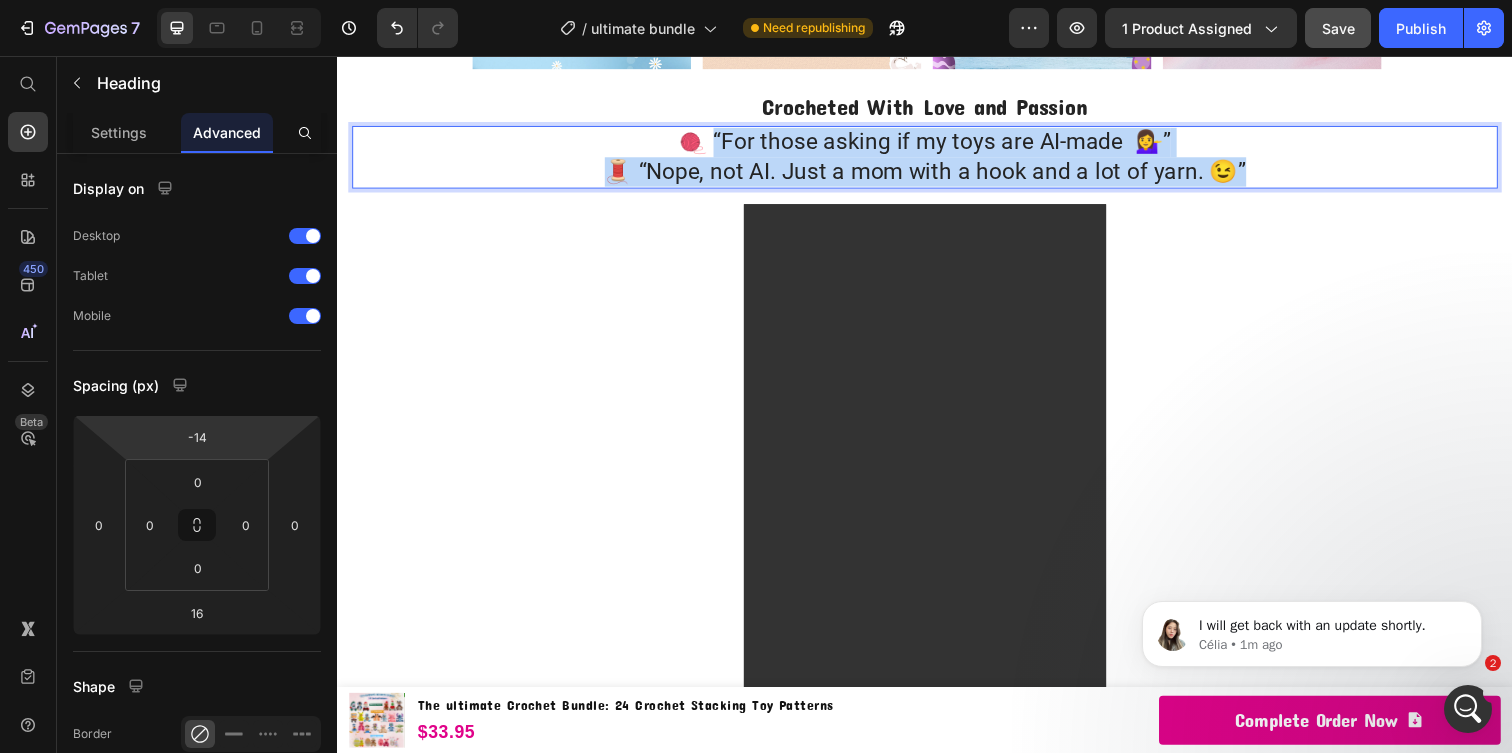 click on "🧶 “For those asking if my toys are AI-made  💁‍♀️” 🧵 “Nope, not AI. Just a mom with a hook and a lot of yarn. 😉”" at bounding box center (937, 159) 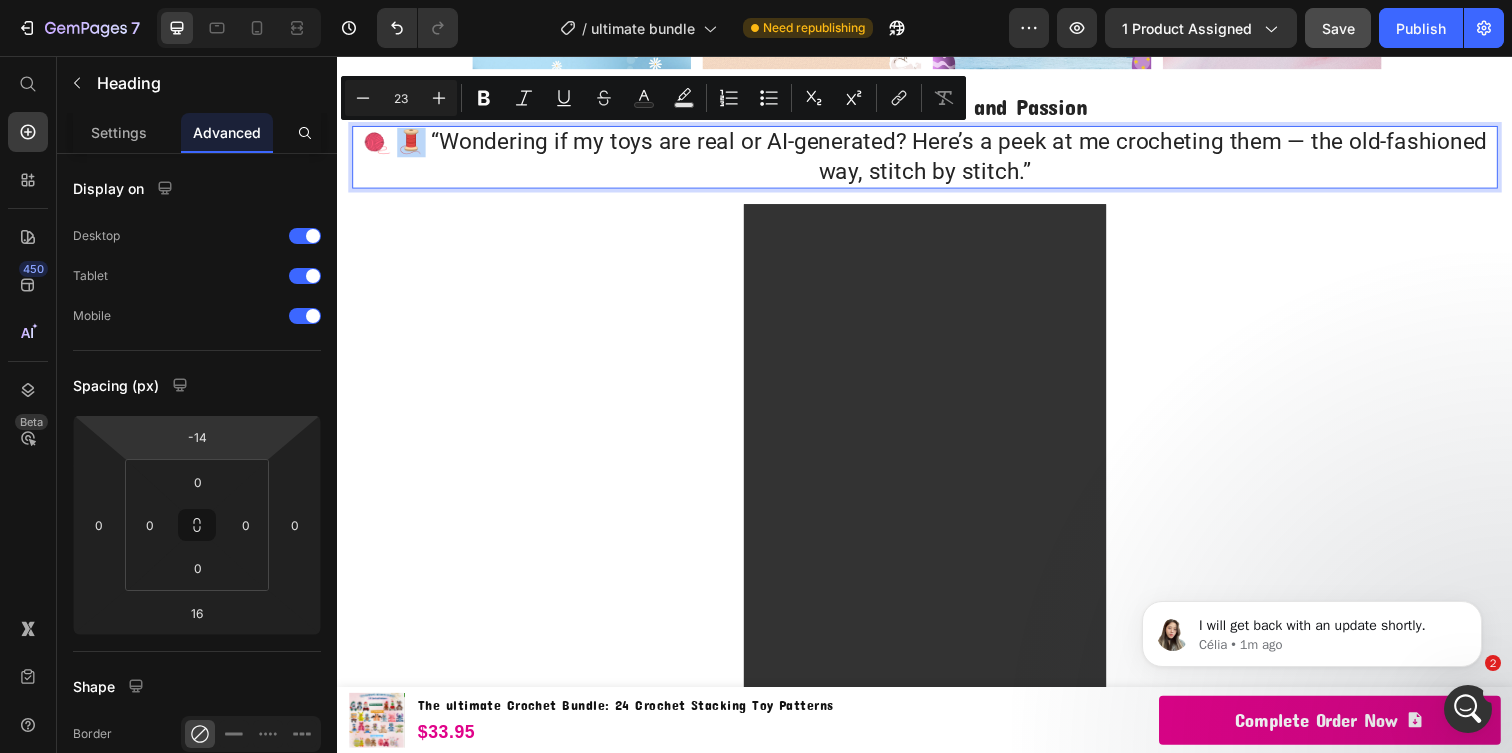 drag, startPoint x: 429, startPoint y: 142, endPoint x: 413, endPoint y: 142, distance: 16 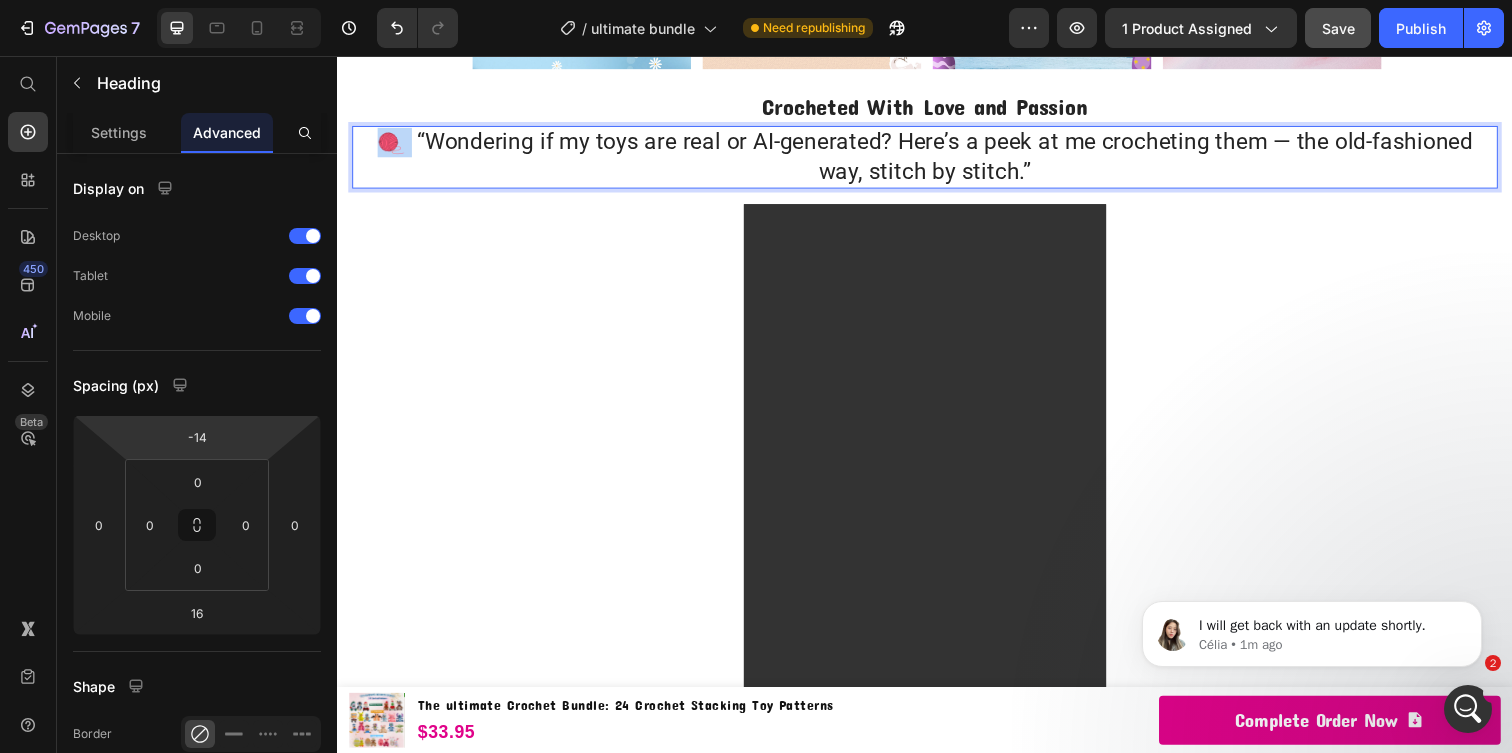 drag, startPoint x: 394, startPoint y: 143, endPoint x: 374, endPoint y: 143, distance: 20 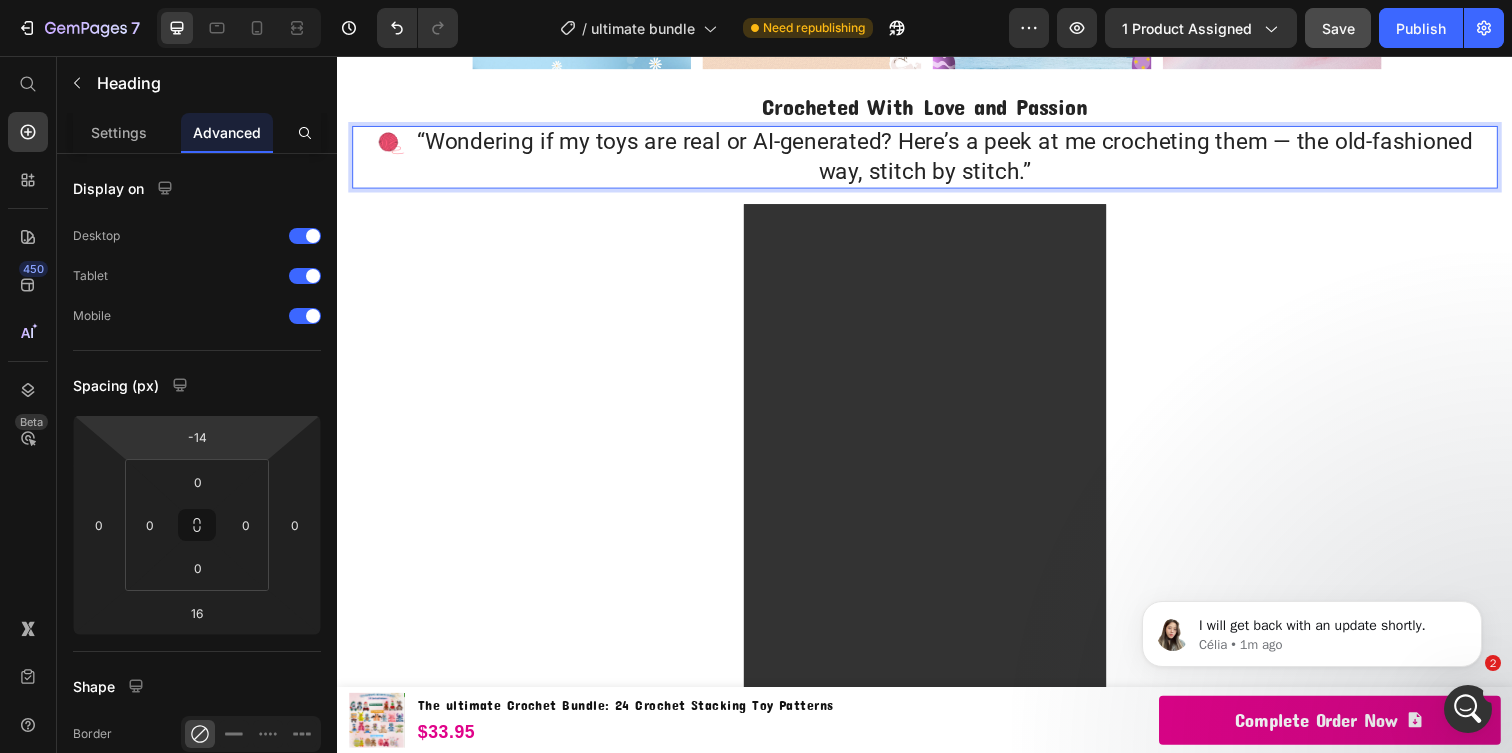 click on "🧶  “Wondering if my toys are real or AI-generated? Here’s a peek at me crocheting them — the old-fashioned way, stitch by stitch.”" at bounding box center (937, 159) 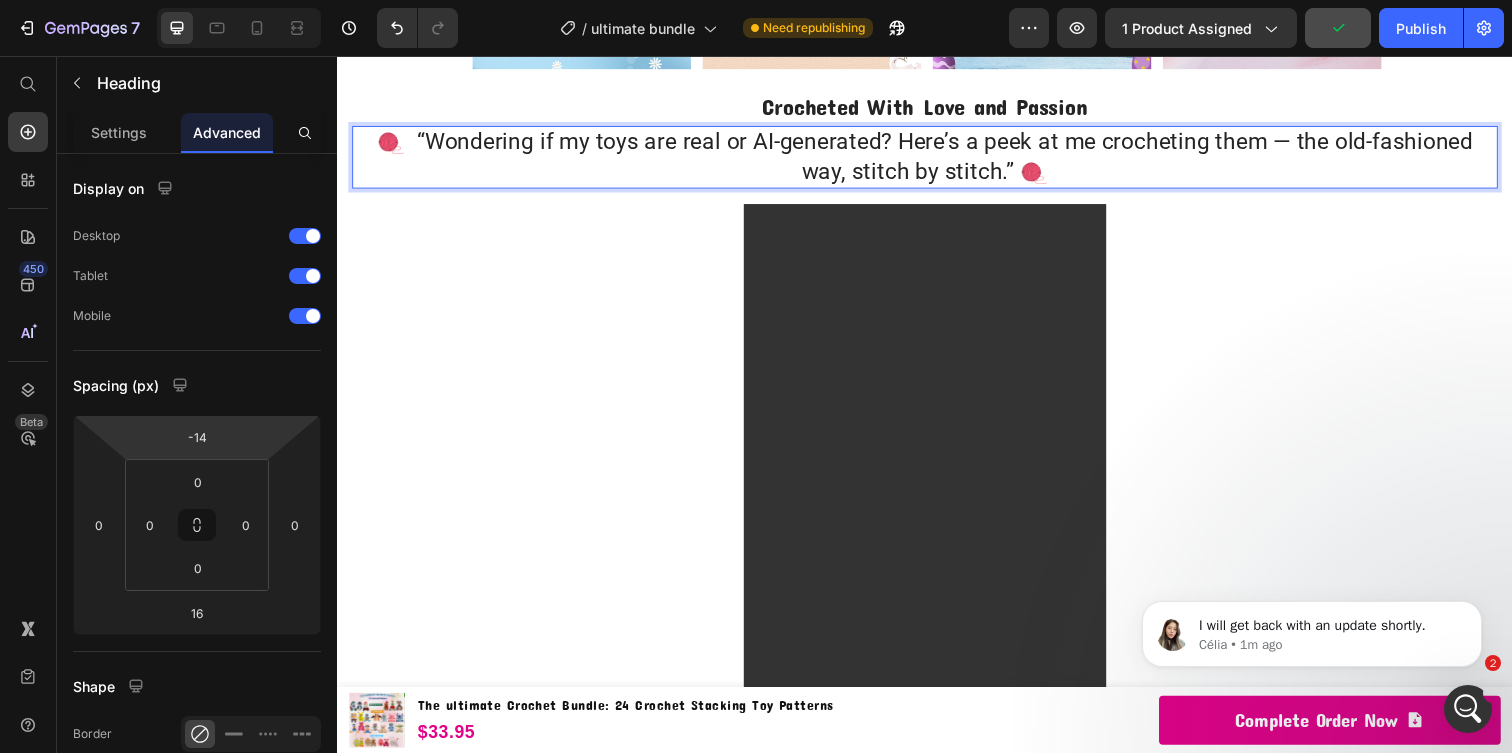 click on "🧶  “Wondering if my toys are real or AI-generated? Here’s a peek at me crocheting them — the old-fashioned way, stitch by stitch.” 🧶" at bounding box center [937, 159] 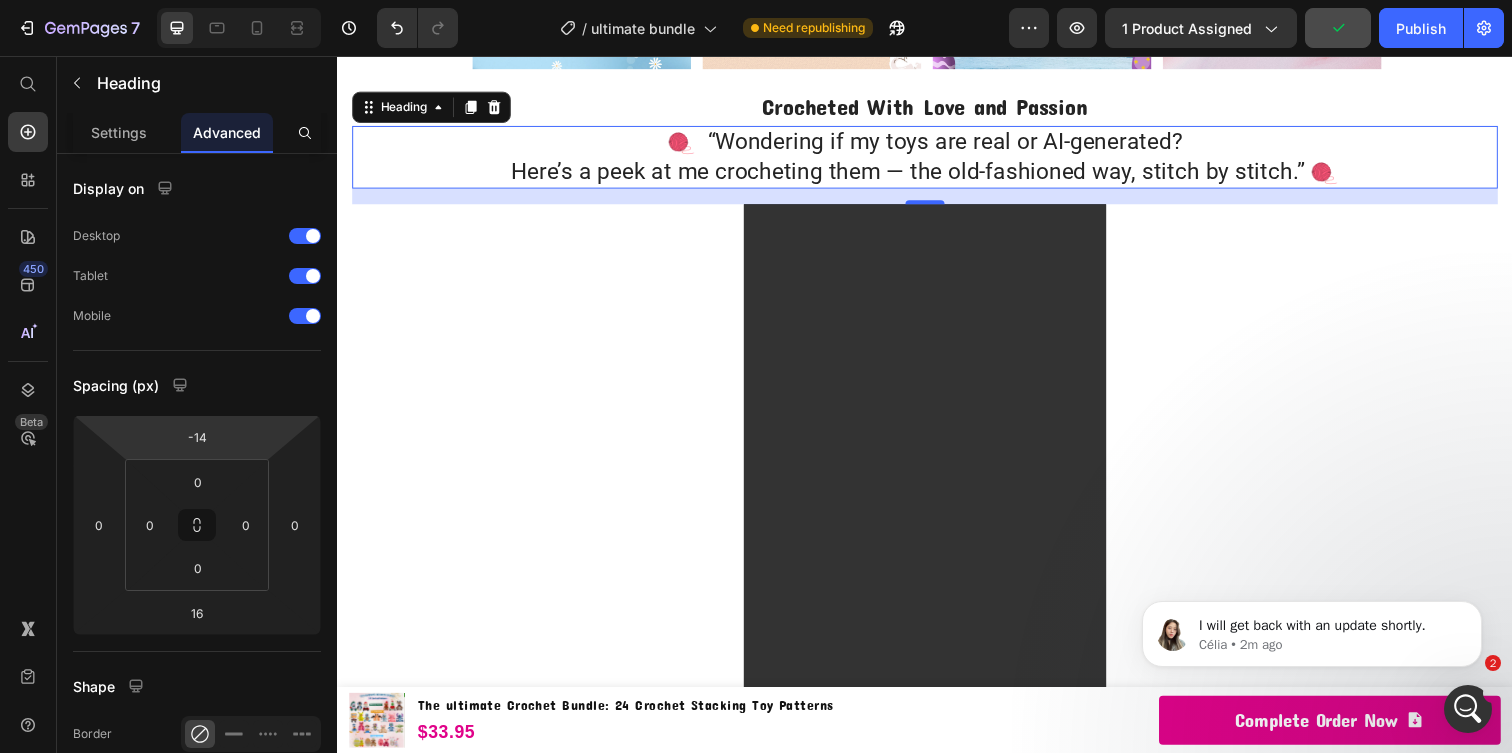 click on "🧶  “Wondering if my toys are real or AI-generated?  Here’s a peek at me crocheting them — the old-fashioned way, stitch by stitch.” 🧶" at bounding box center (937, 159) 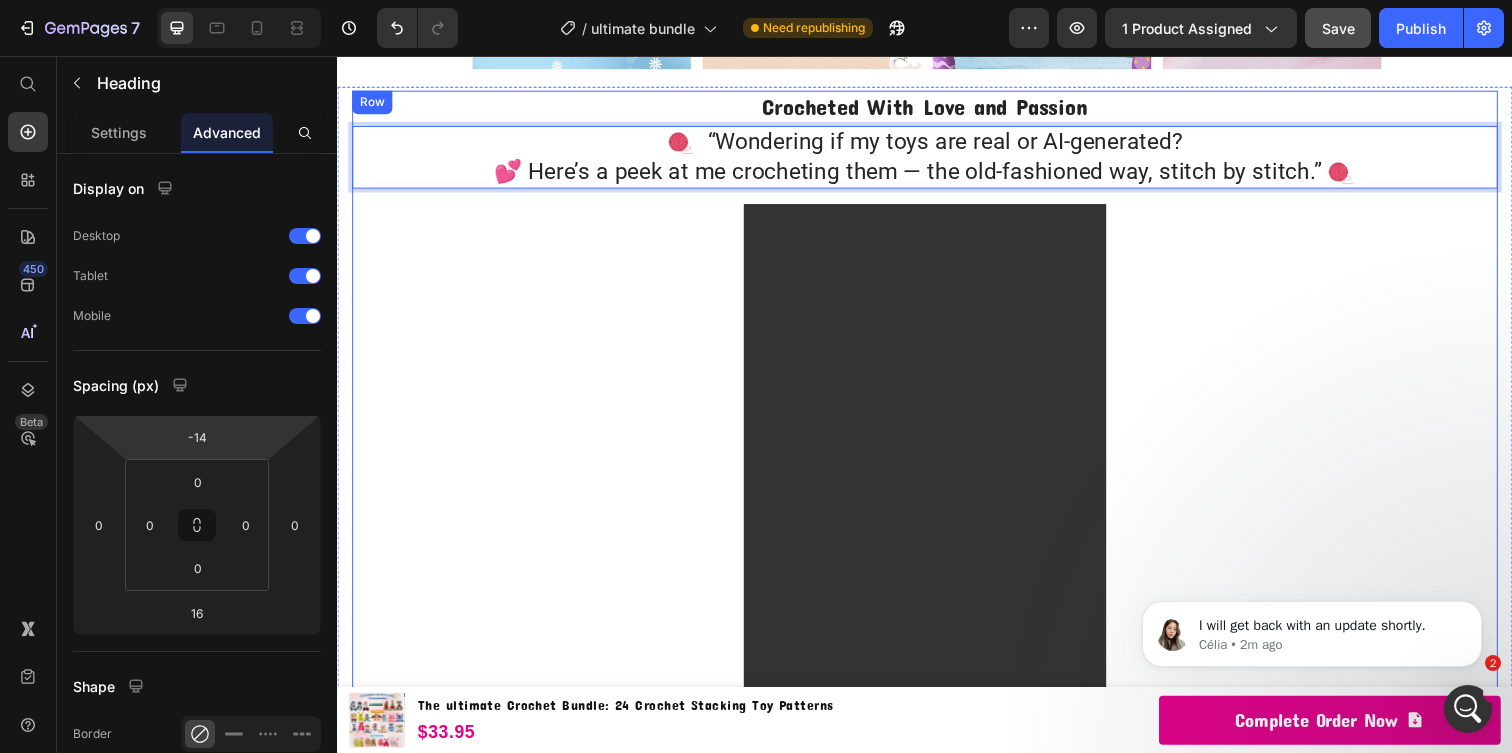 click on "Crocheted With Love and Passion Heading 🧶  “Wondering if my toys are real or AI-generated?  💕 Here’s a peek at me crocheting them — the old-fashioned way, stitch by stitch.” 🧶  Heading   16 Video Video" at bounding box center (937, 477) 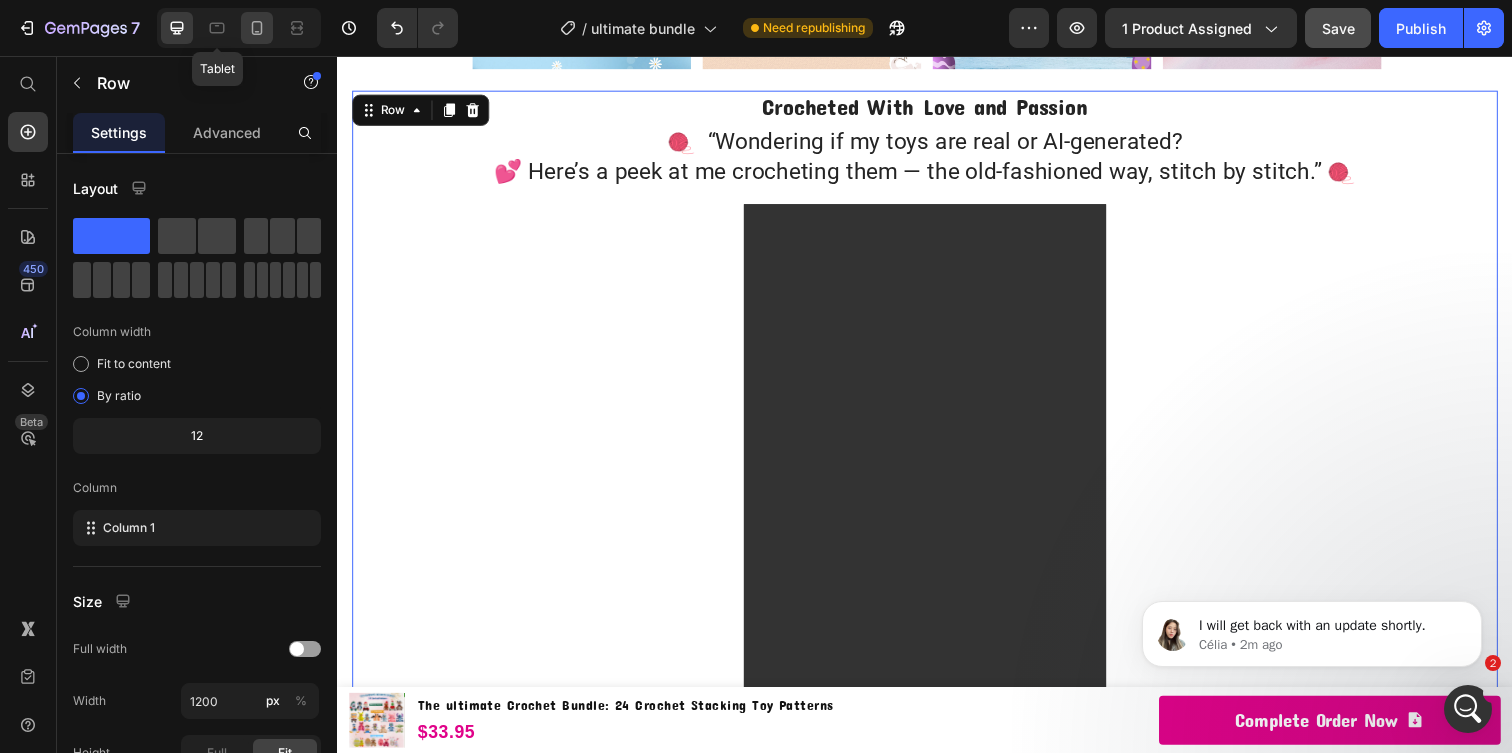 click 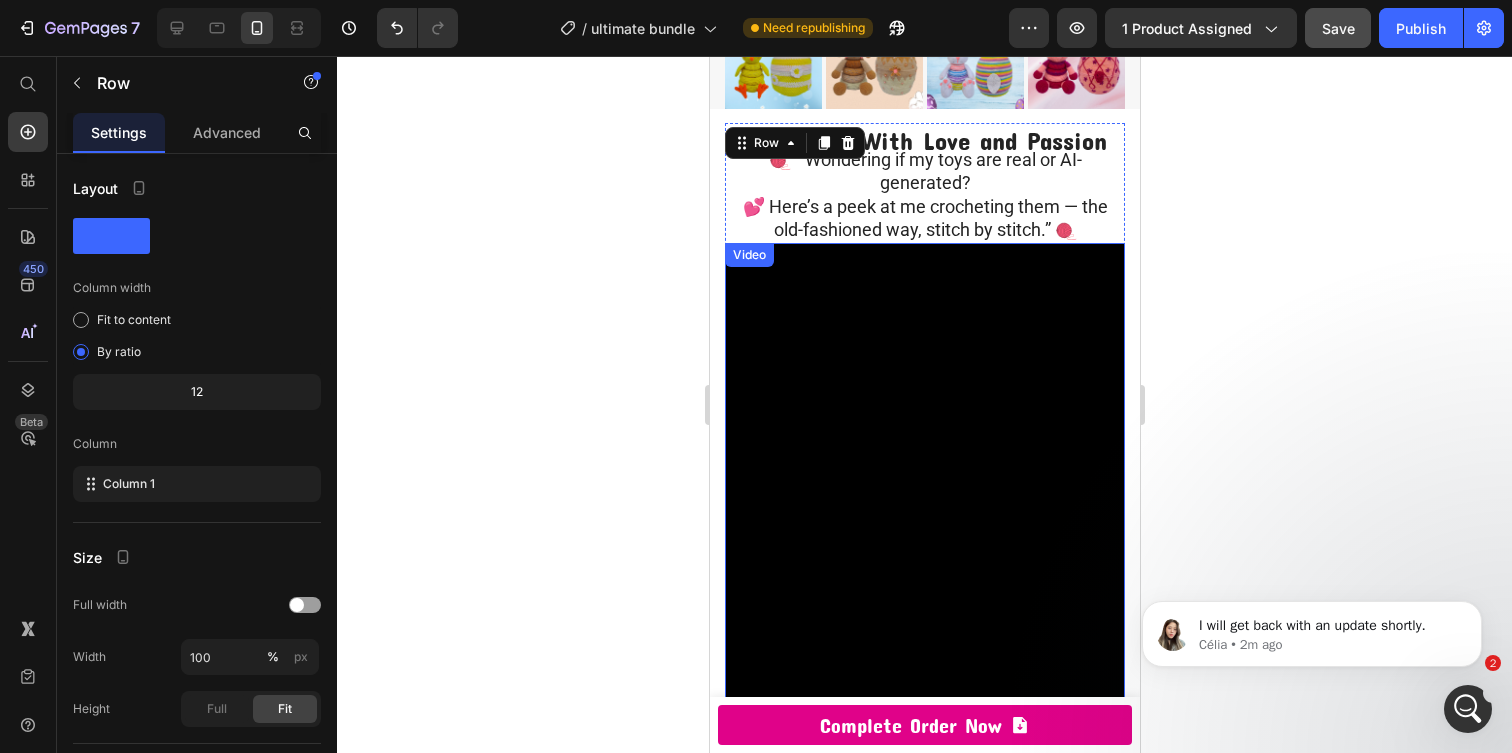 scroll, scrollTop: 2093, scrollLeft: 0, axis: vertical 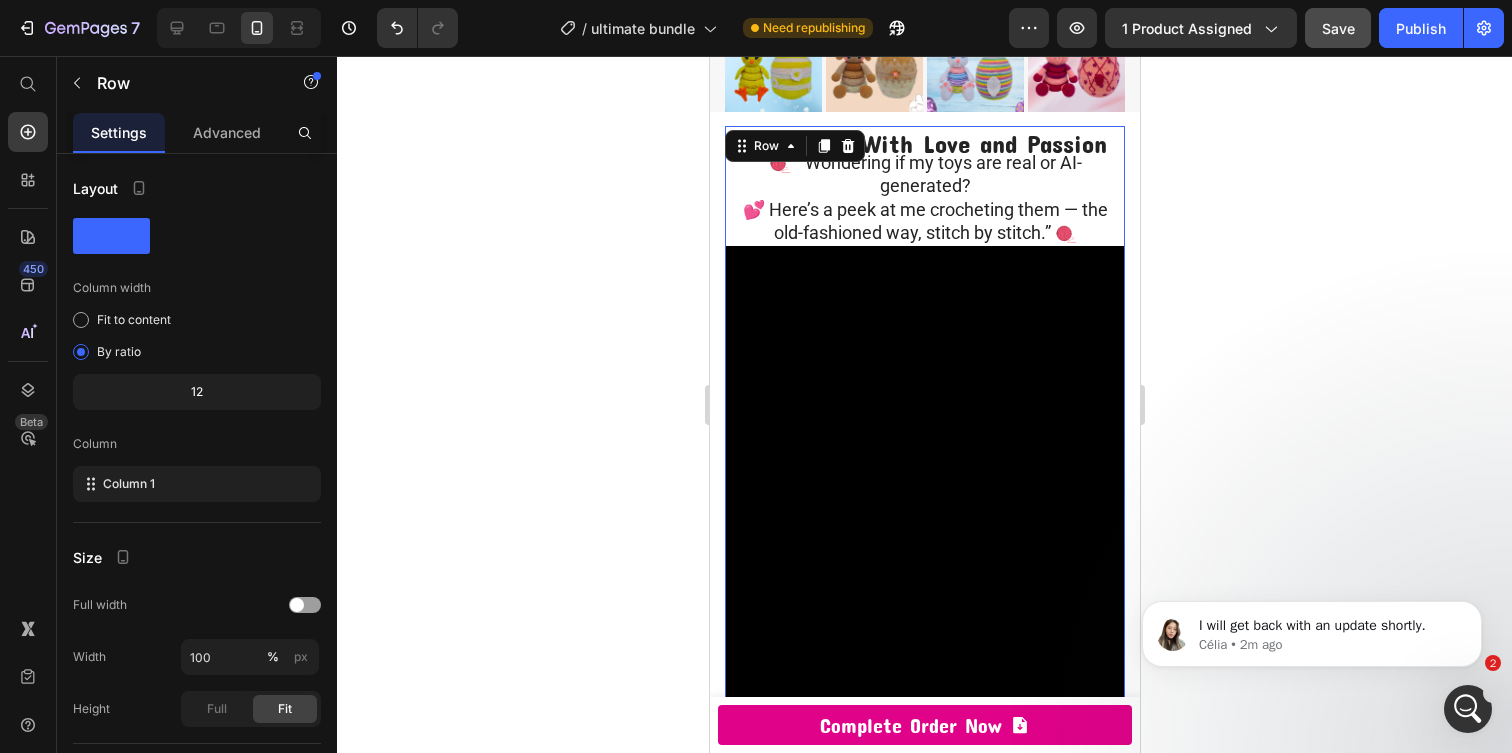 click 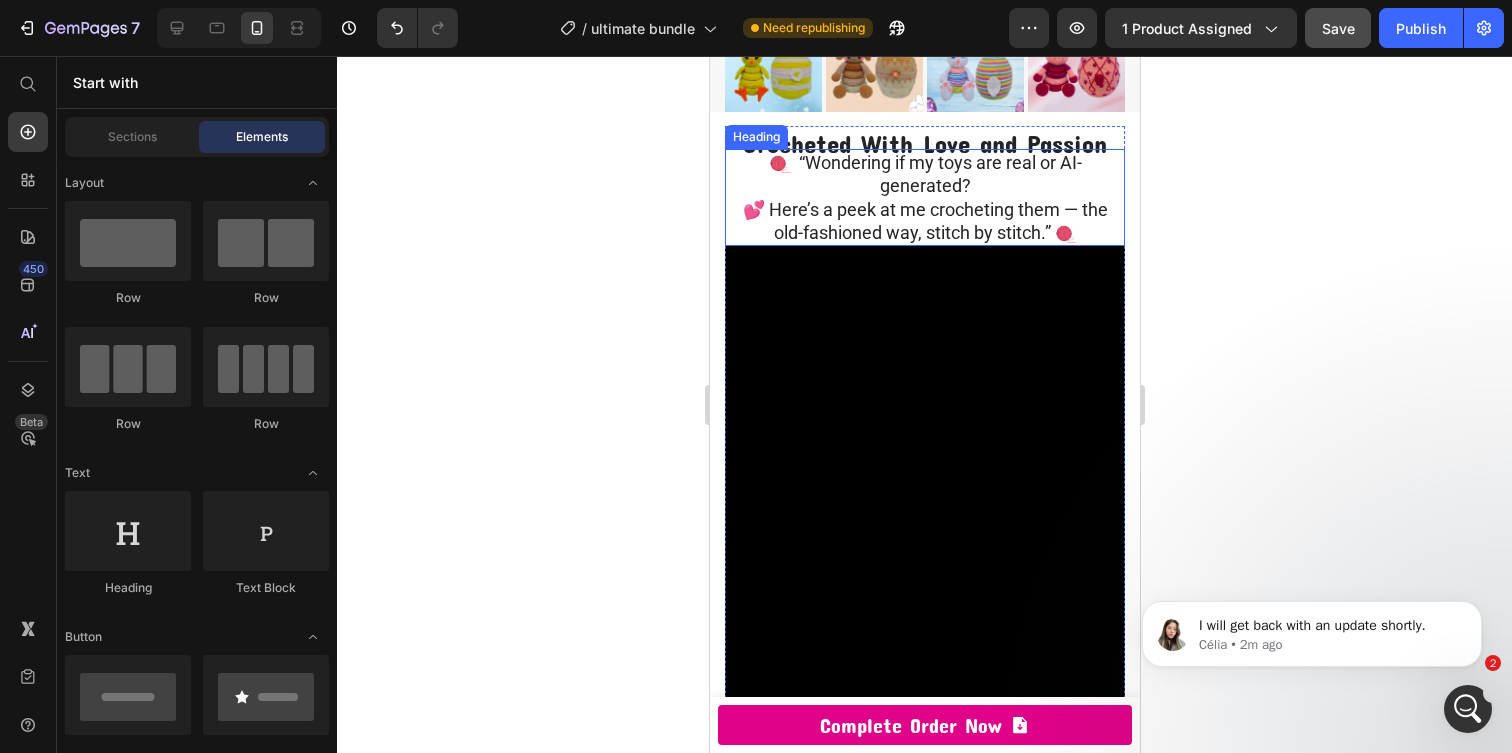 click on "🧶  “Wondering if my toys are real or AI-generated?  💕 Here’s a peek at me crocheting them — the old-fashioned way, stitch by stitch.” 🧶" at bounding box center (924, 198) 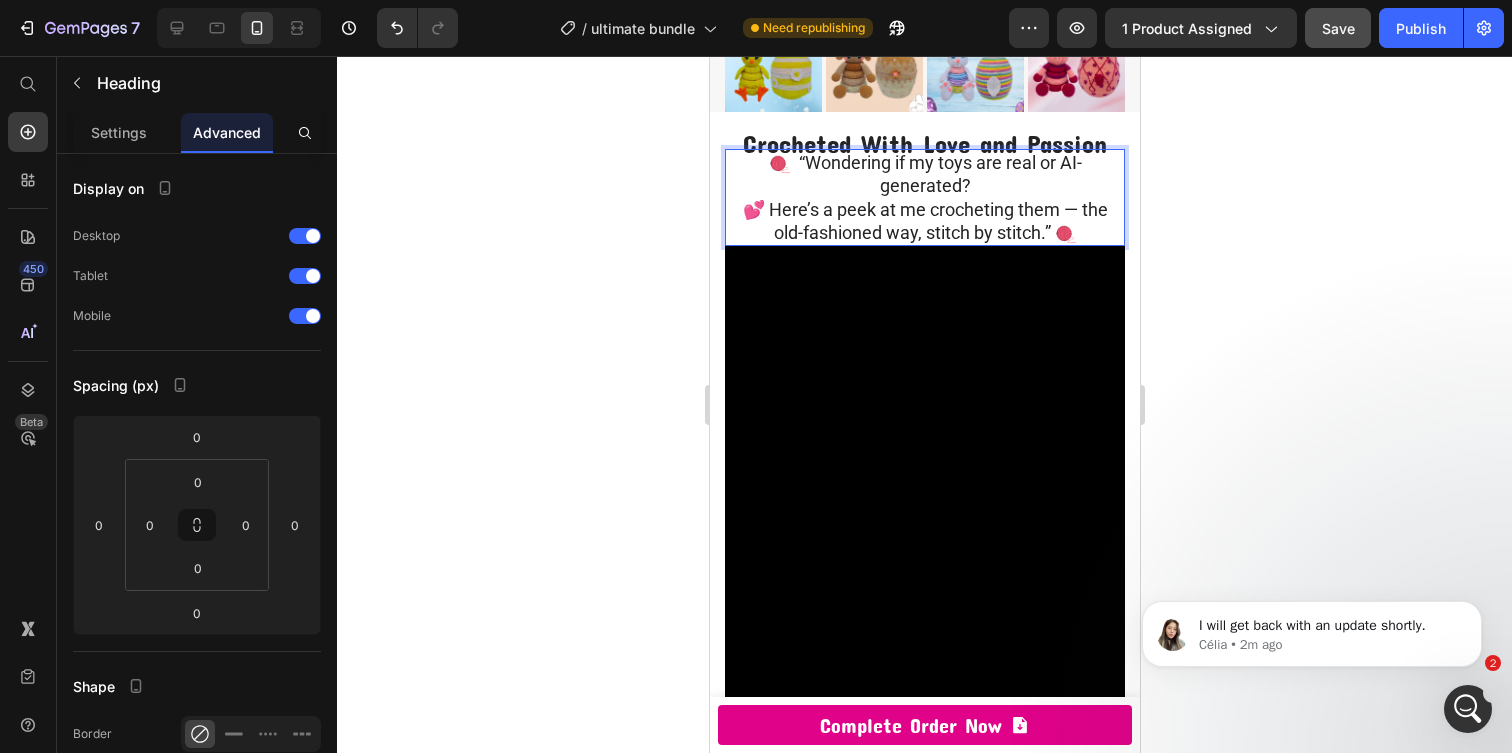 click on "🧶  “Wondering if my toys are real or AI-generated?  💕 Here’s a peek at me crocheting them — the old-fashioned way, stitch by stitch.” 🧶" at bounding box center [924, 198] 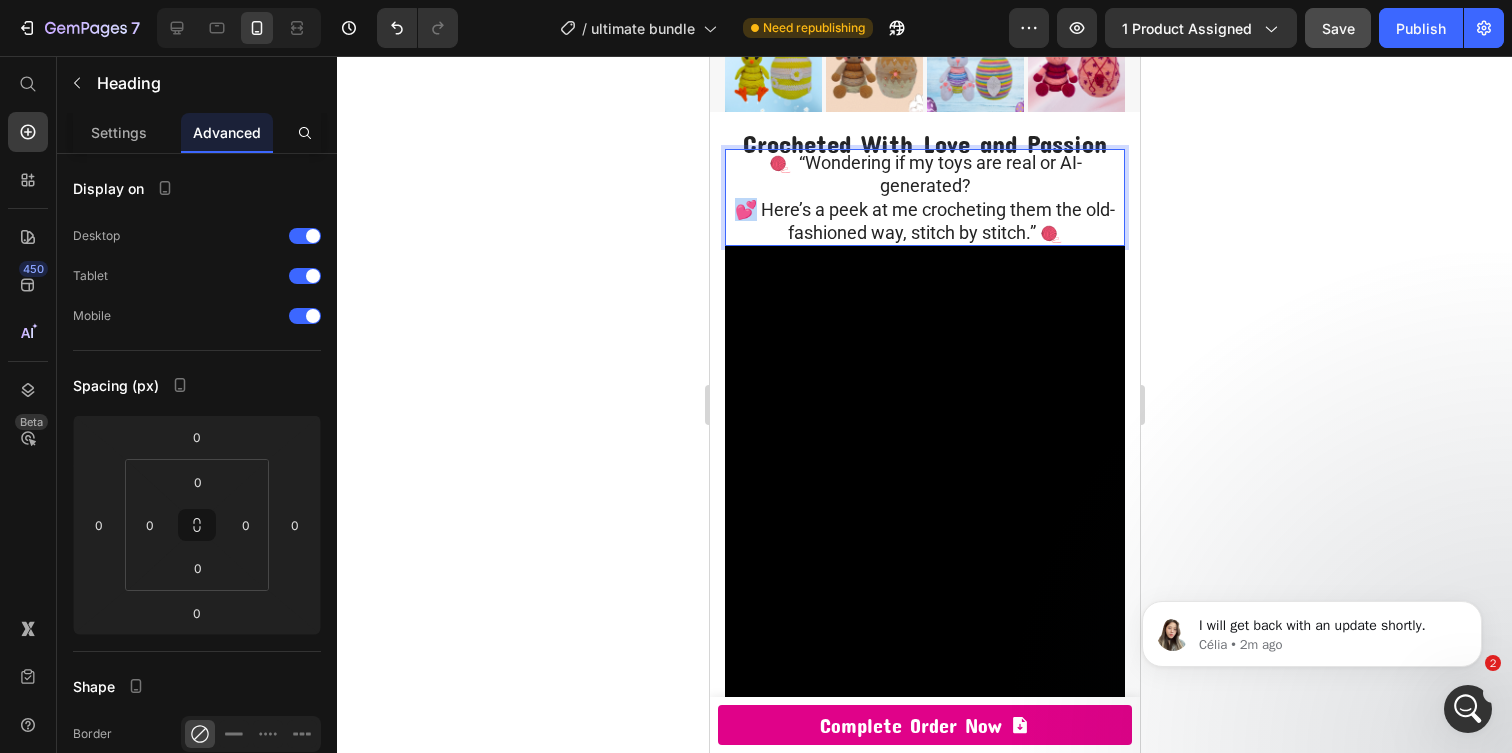 drag, startPoint x: 754, startPoint y: 210, endPoint x: 738, endPoint y: 210, distance: 16 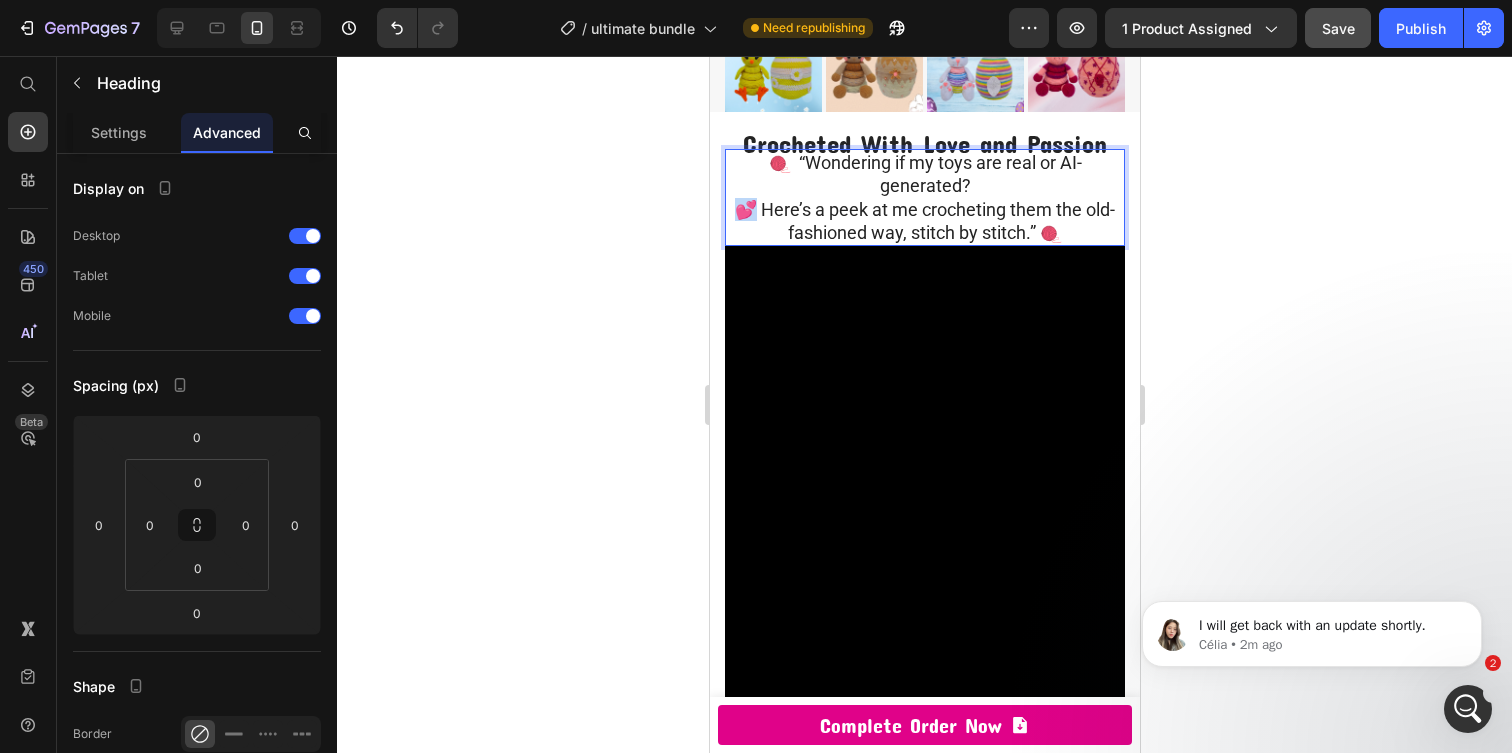 click on "🧶  “Wondering if my toys are real or AI-generated?  💕 Here’s a peek at me crocheting them the old-fashioned way, stitch by stitch.” 🧶" at bounding box center (924, 198) 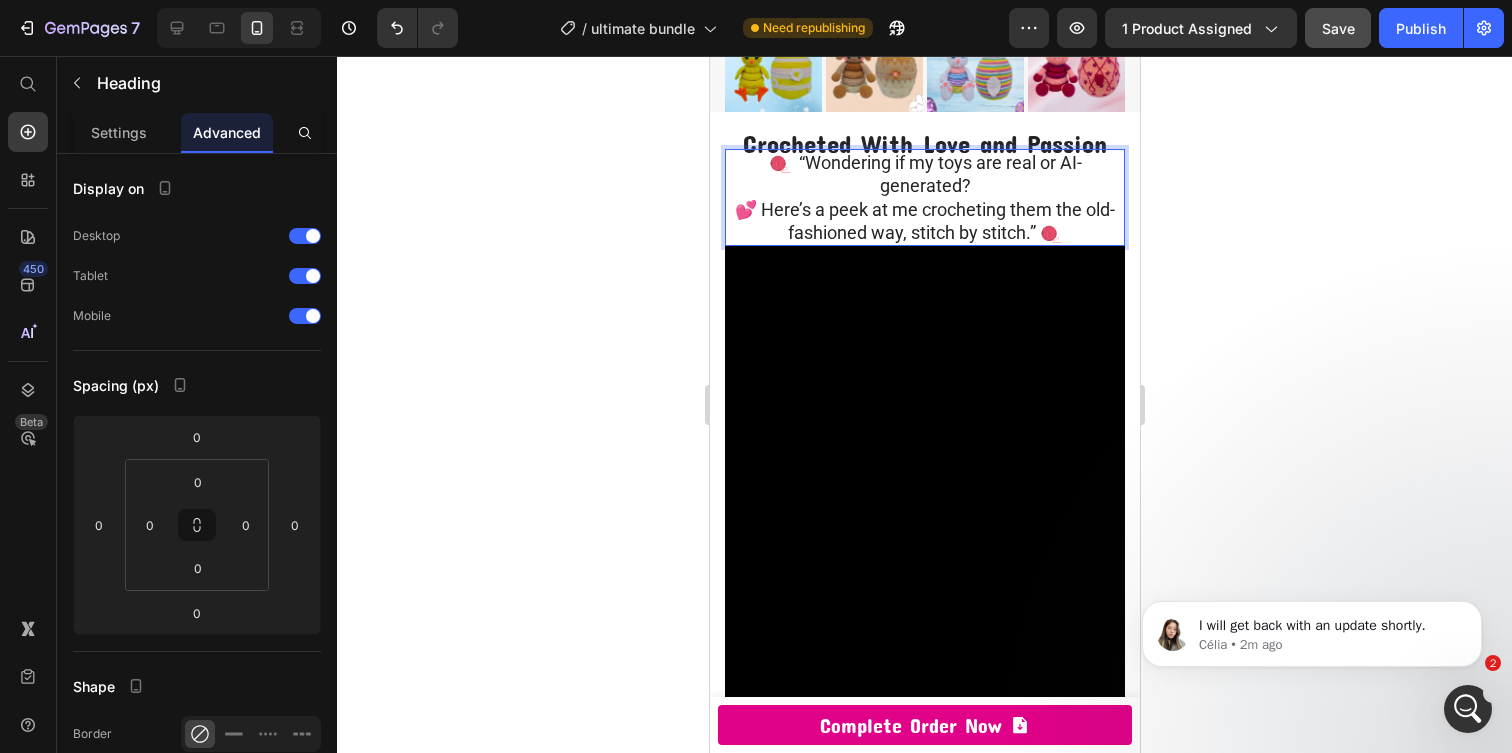 click on "🧶  “Wondering if my toys are real or AI-generated?  💕 Here’s a peek at me crocheting them the old-fashioned way, stitch by stitch.” 🧶" at bounding box center [924, 198] 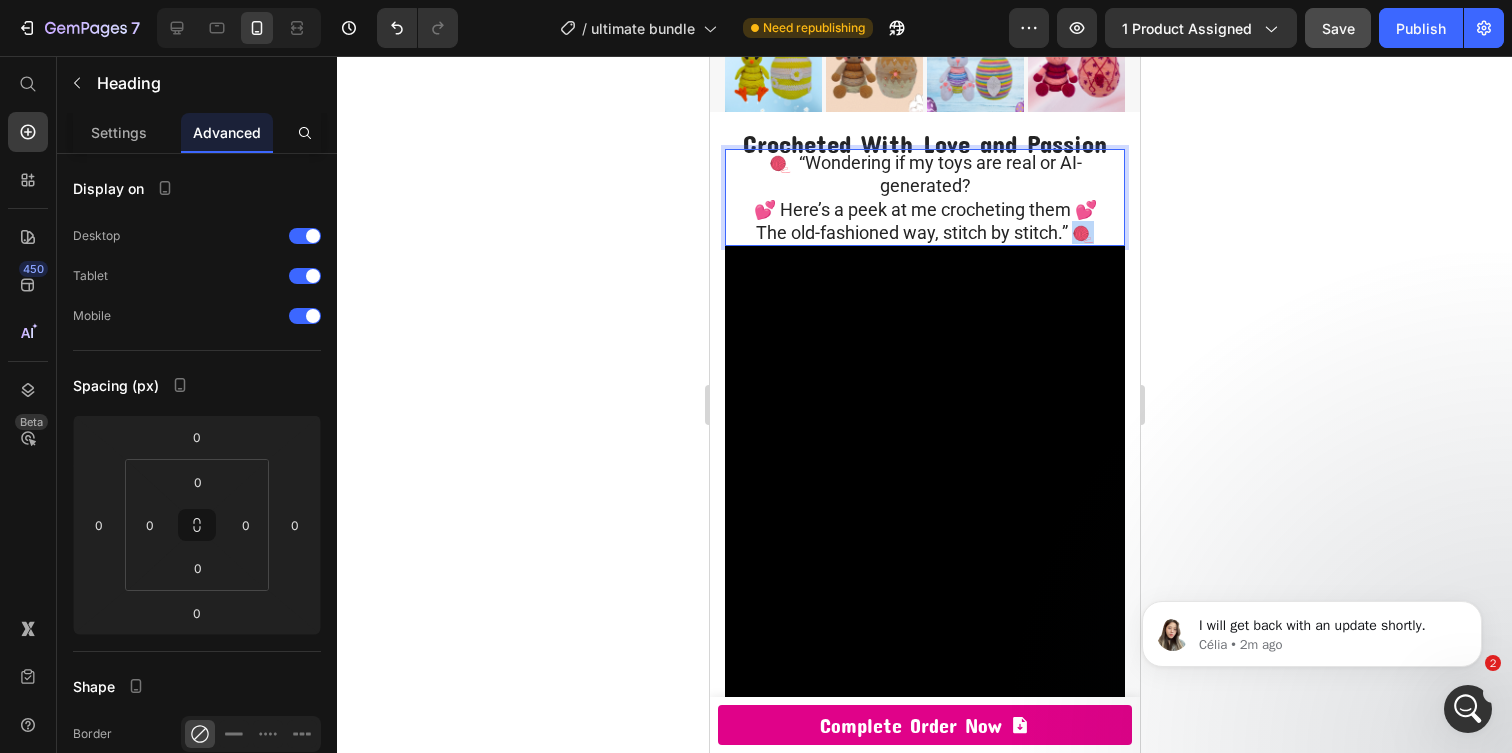 click on "🧶  “Wondering if my toys are real or AI-generated?  💕 Here’s a peek at me crocheting them 💕  The old-fashioned way, stitch by stitch.” 🧶" at bounding box center (924, 198) 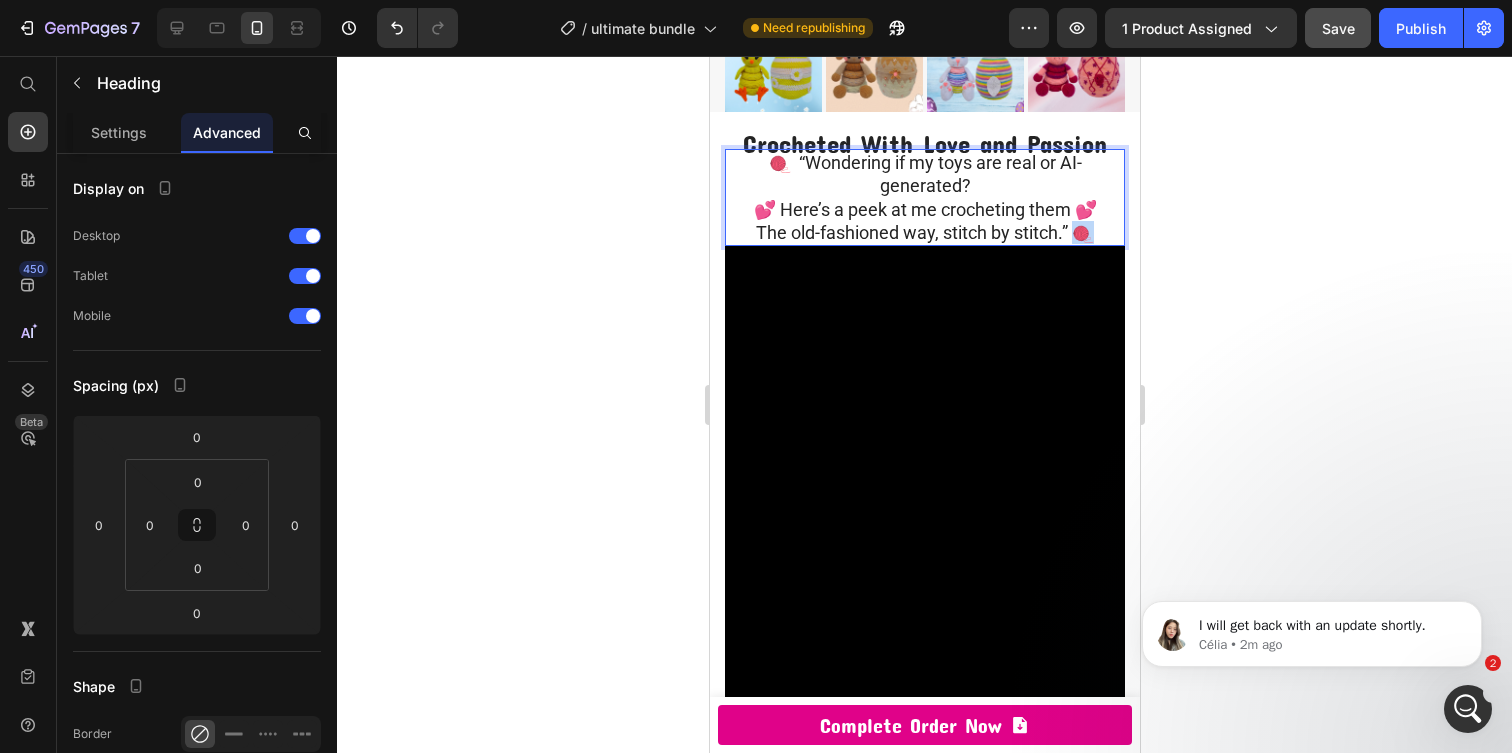 copy on "🧶" 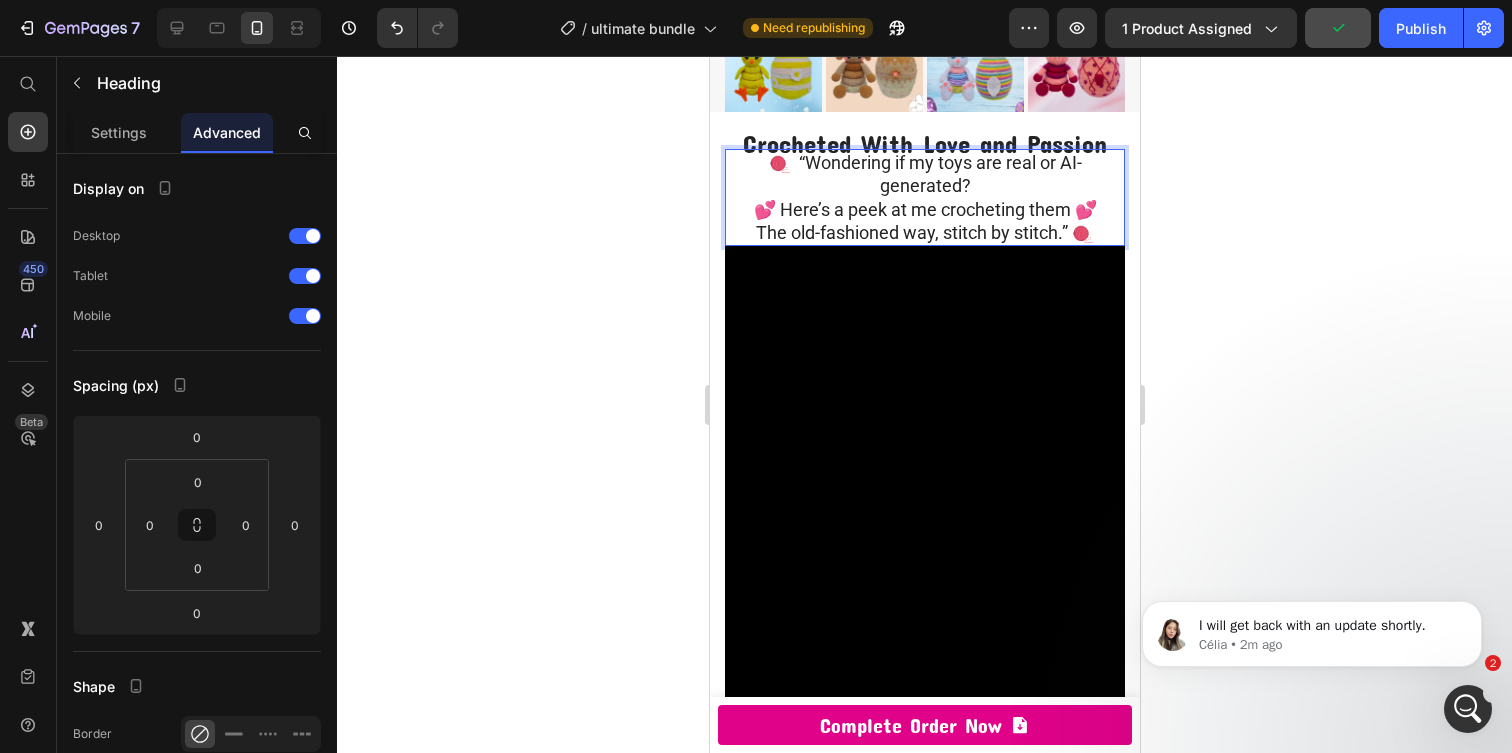 click on "🧶  “Wondering if my toys are real or AI-generated?  💕 Here’s a peek at me crocheting them 💕  The old-fashioned way, stitch by stitch.” 🧶" at bounding box center (924, 198) 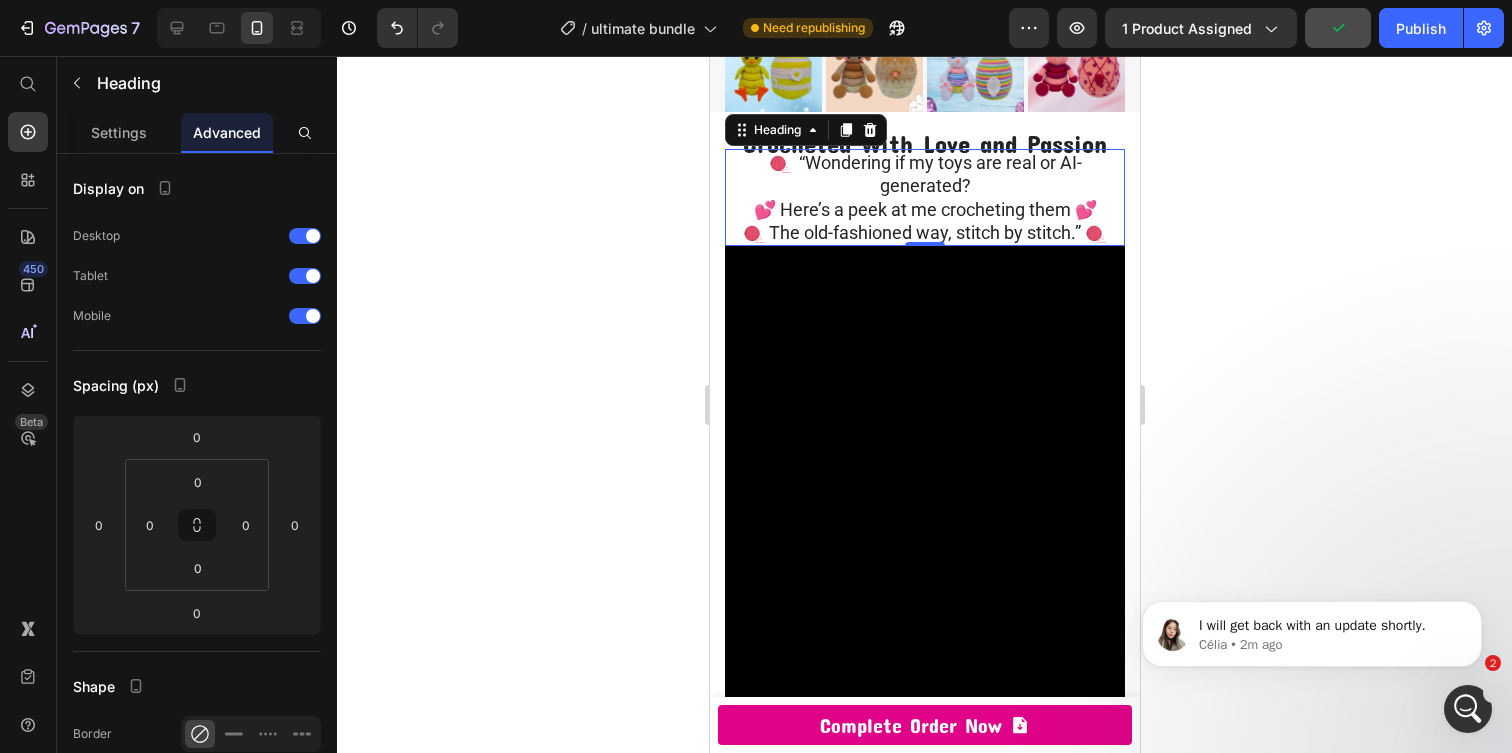 click 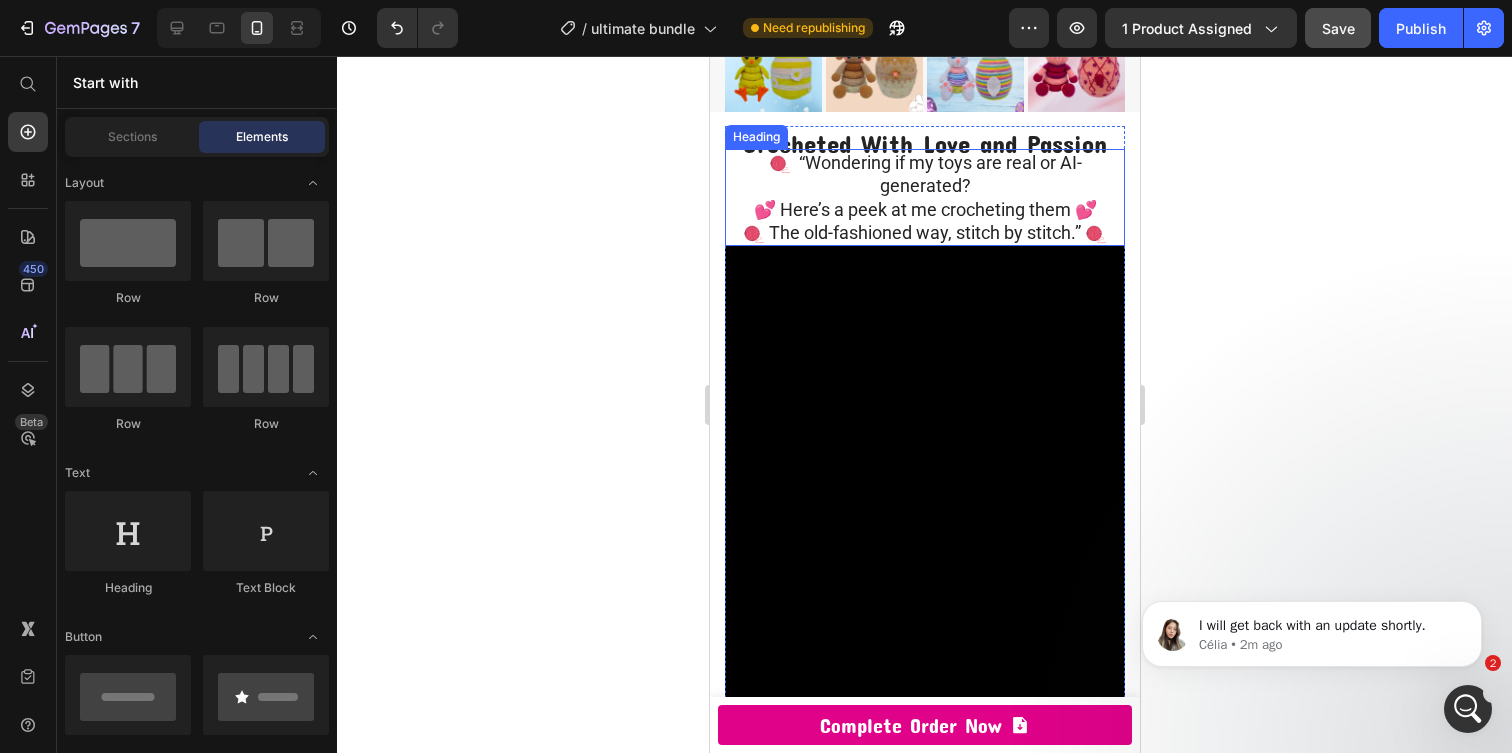 click on "🧶  “Wondering if my toys are real or AI-generated?  💕 Here’s a peek at me crocheting them 💕  🧶 The old-fashioned way, stitch by stitch.” 🧶" at bounding box center [924, 198] 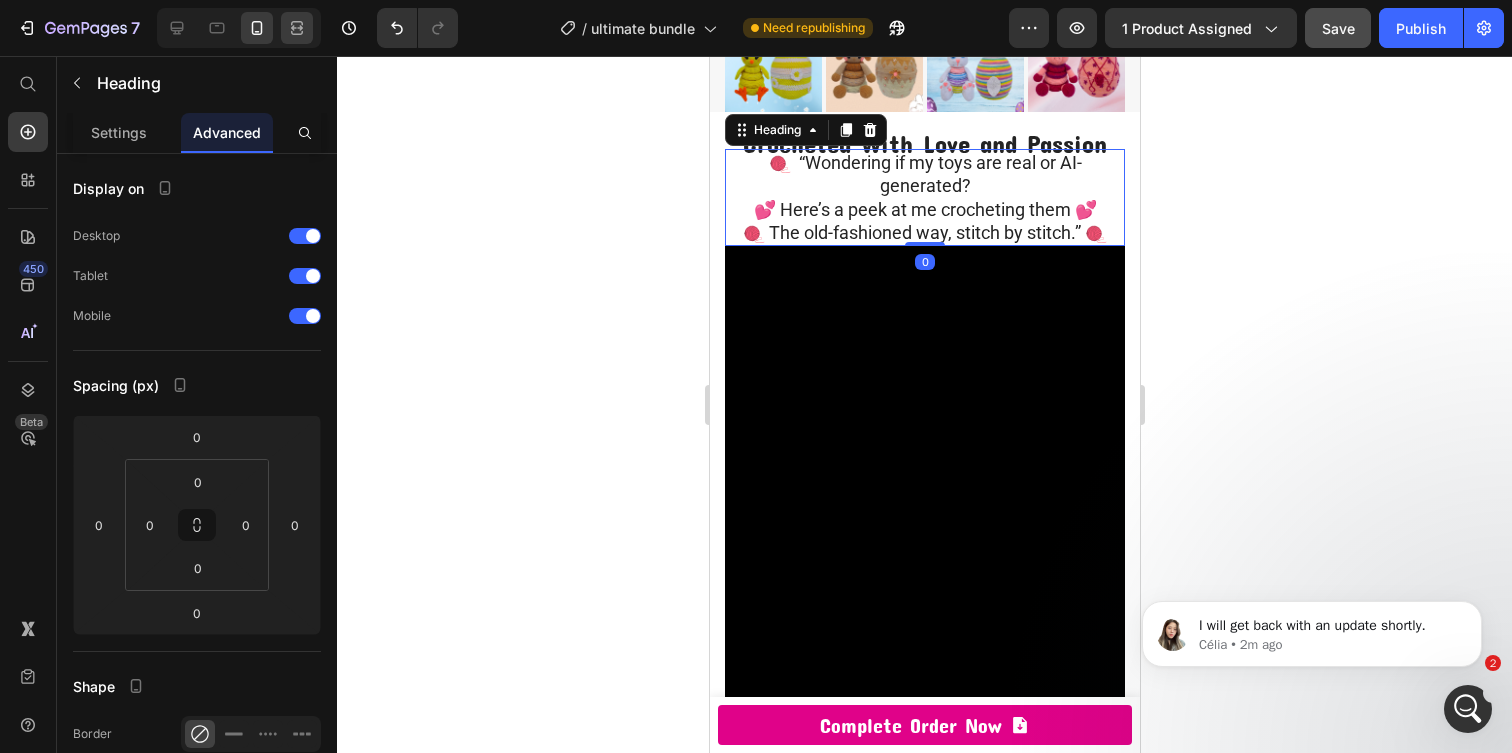 click 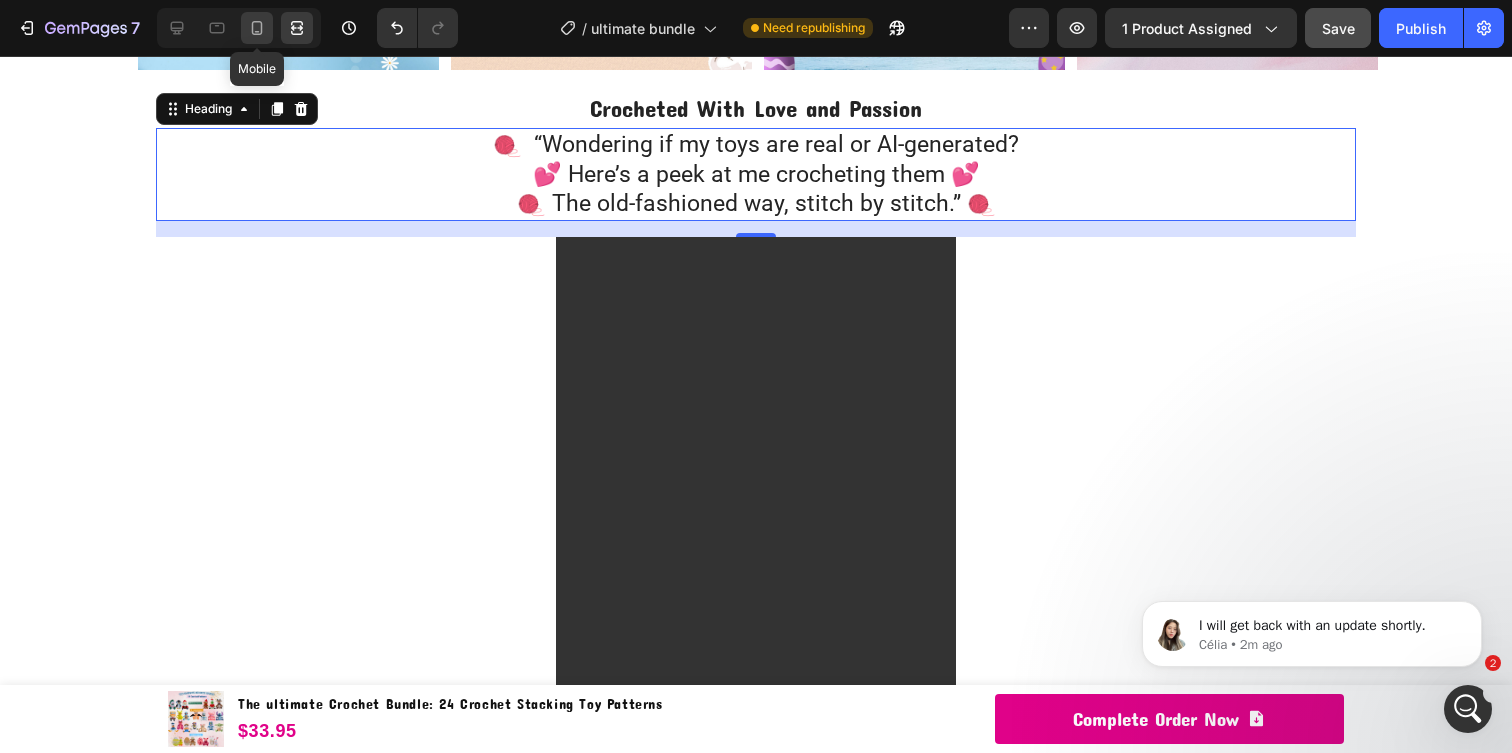 click 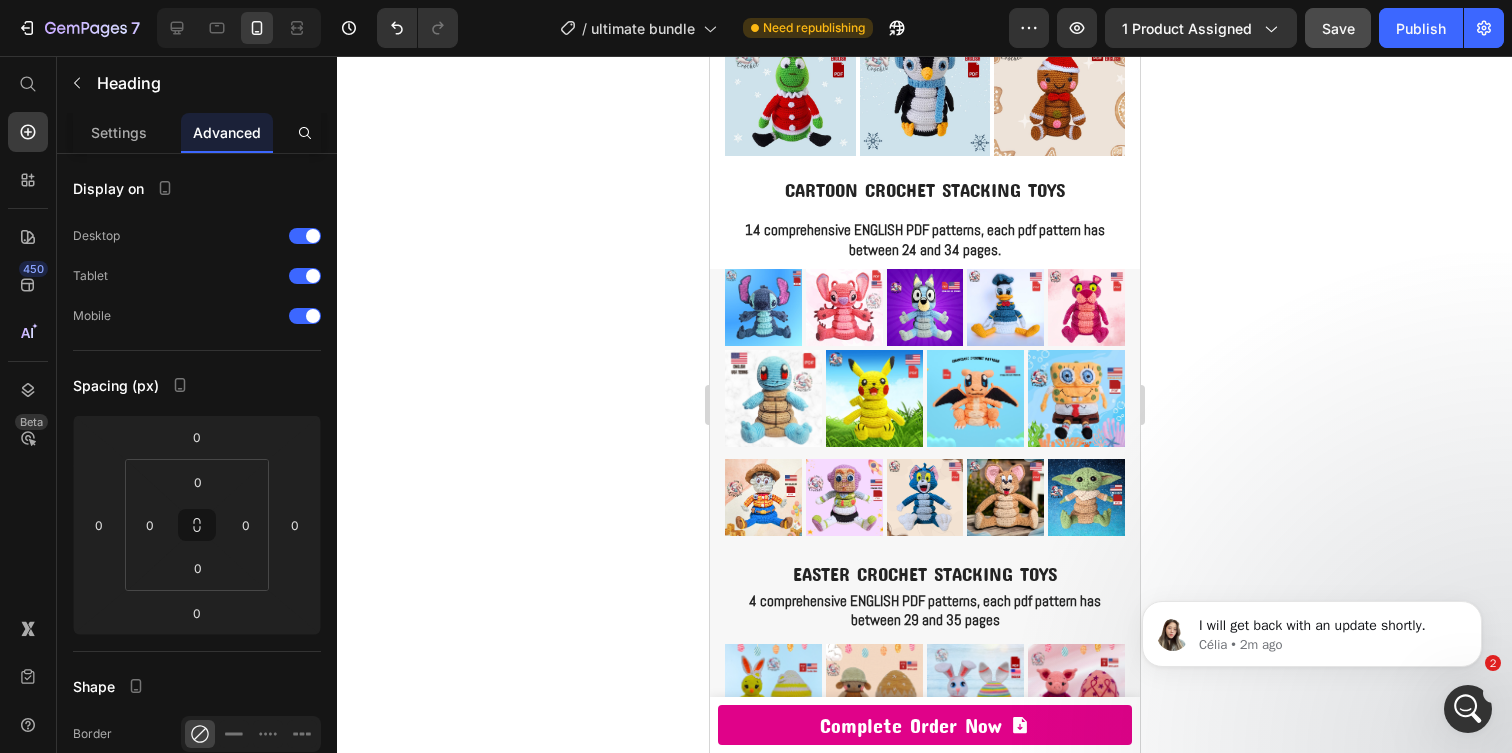 scroll, scrollTop: 2570, scrollLeft: 0, axis: vertical 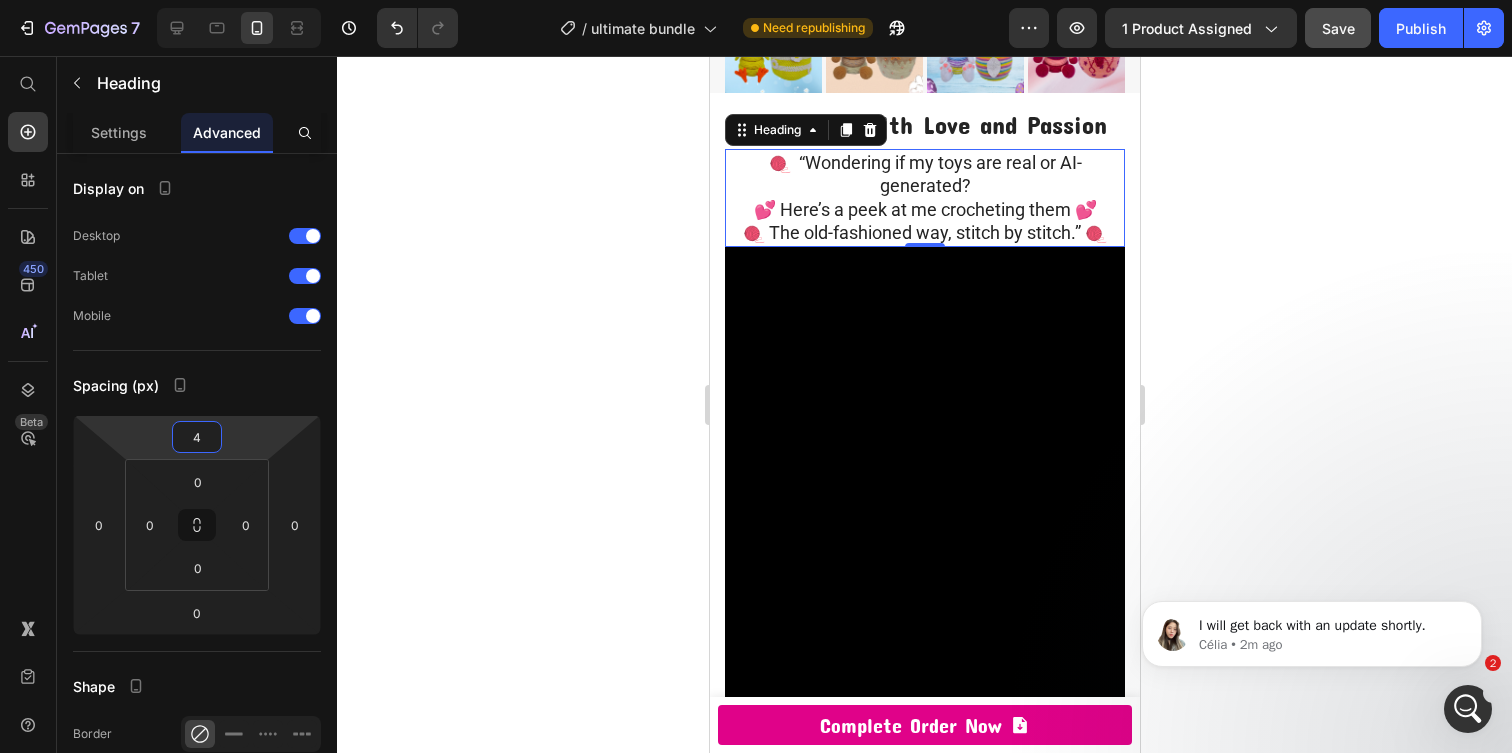 type on "2" 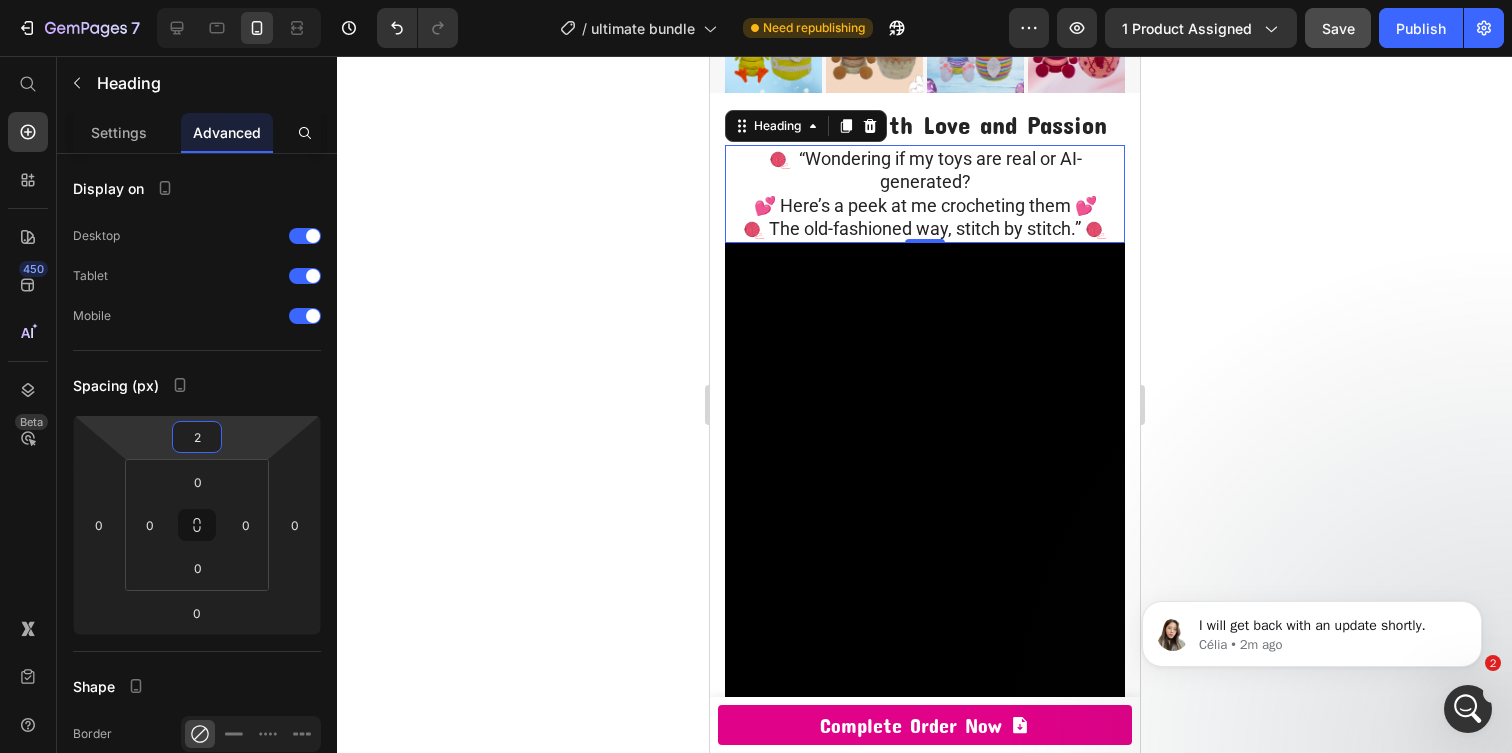 click on "7   /  ultimate bundle Need republishing Preview 1 product assigned  Save   Publish  450 Beta Start with Sections Elements Hero Section Product Detail Brands Trusted Badges Guarantee Product Breakdown How to use Testimonials Compare Bundle FAQs Social Proof Brand Story Product List Collection Blog List Contact Sticky Add to Cart Custom Footer Browse Library 450 Layout
Row
Row
Row
Row Text
Heading
Text Block Button
Button
Button
Sticky Back to top Media
Image Image" at bounding box center (756, 0) 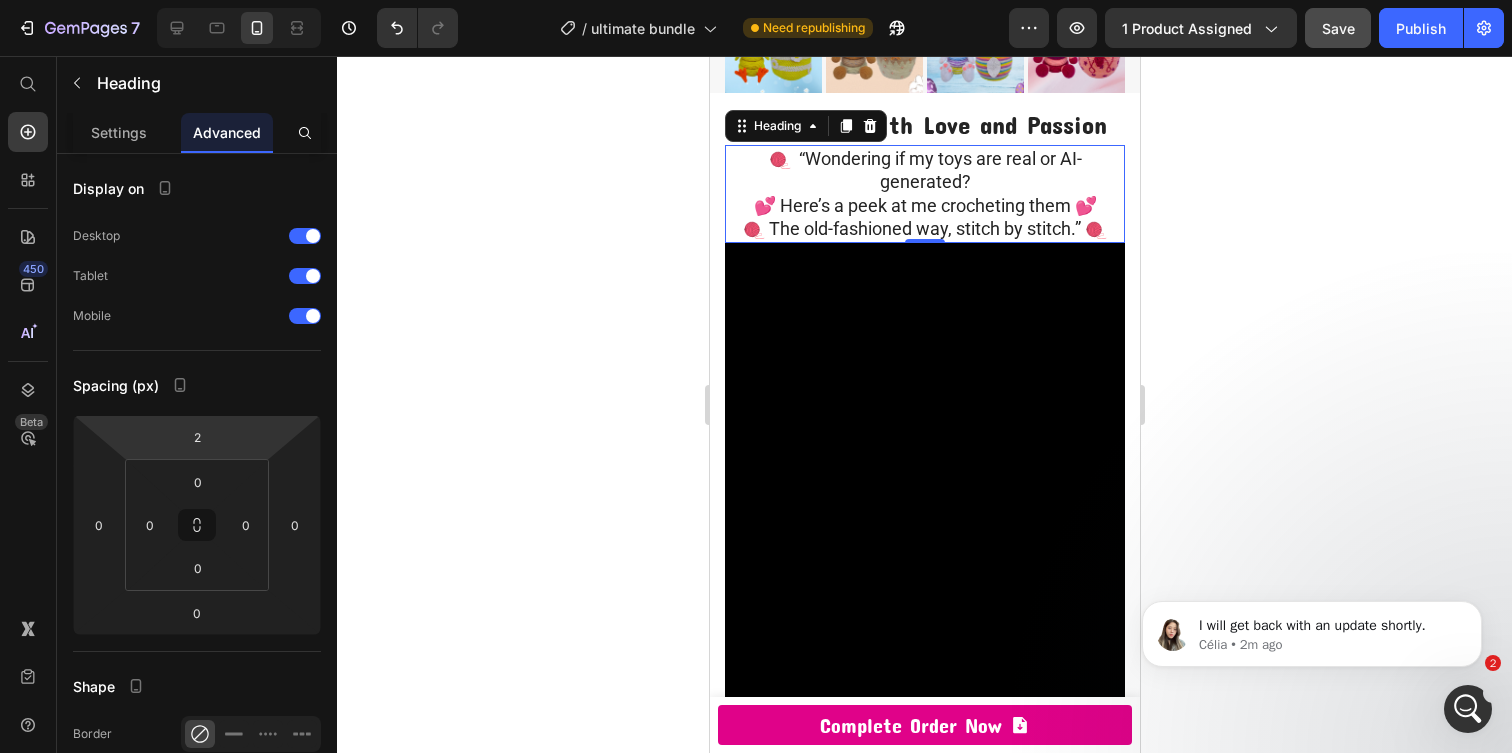 click 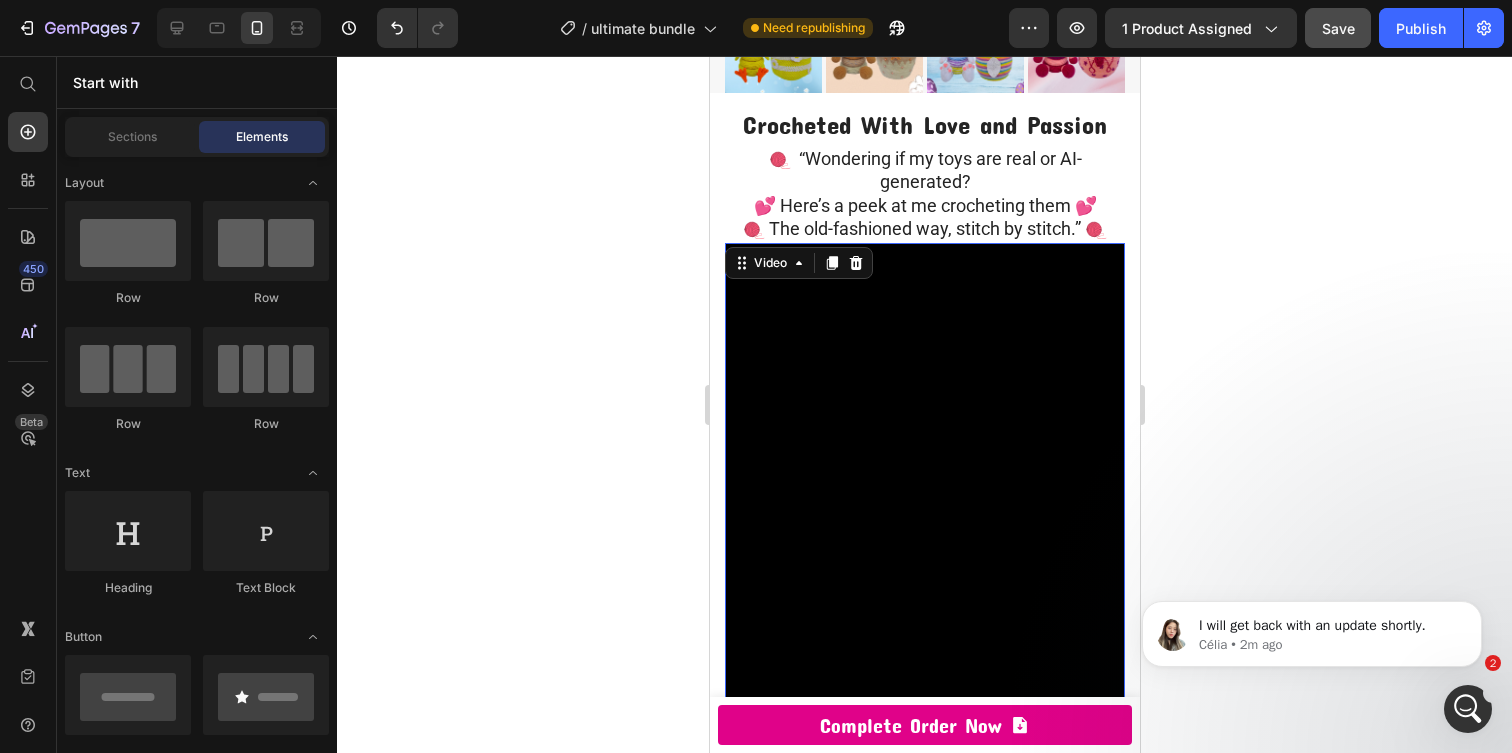 click at bounding box center (924, 598) 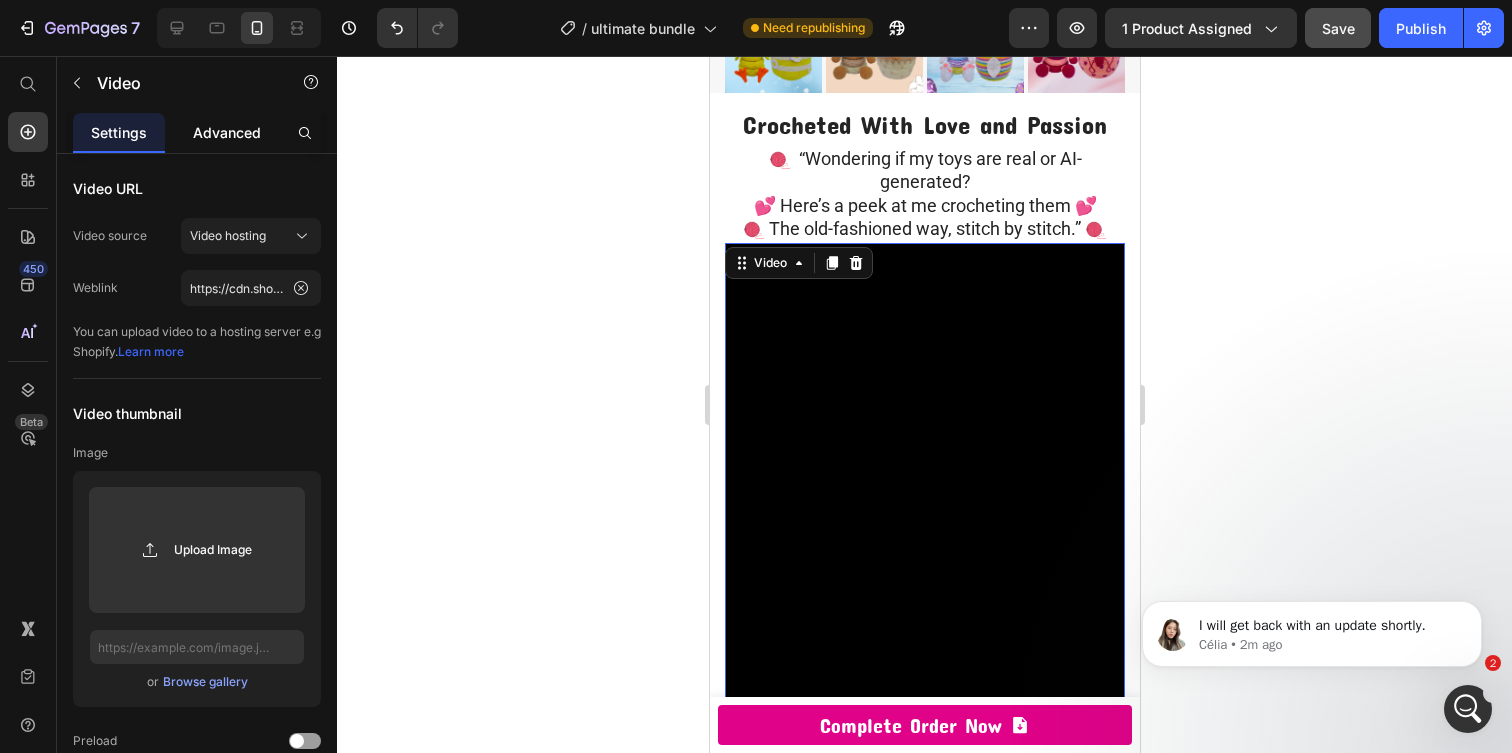 click on "Advanced" at bounding box center [227, 132] 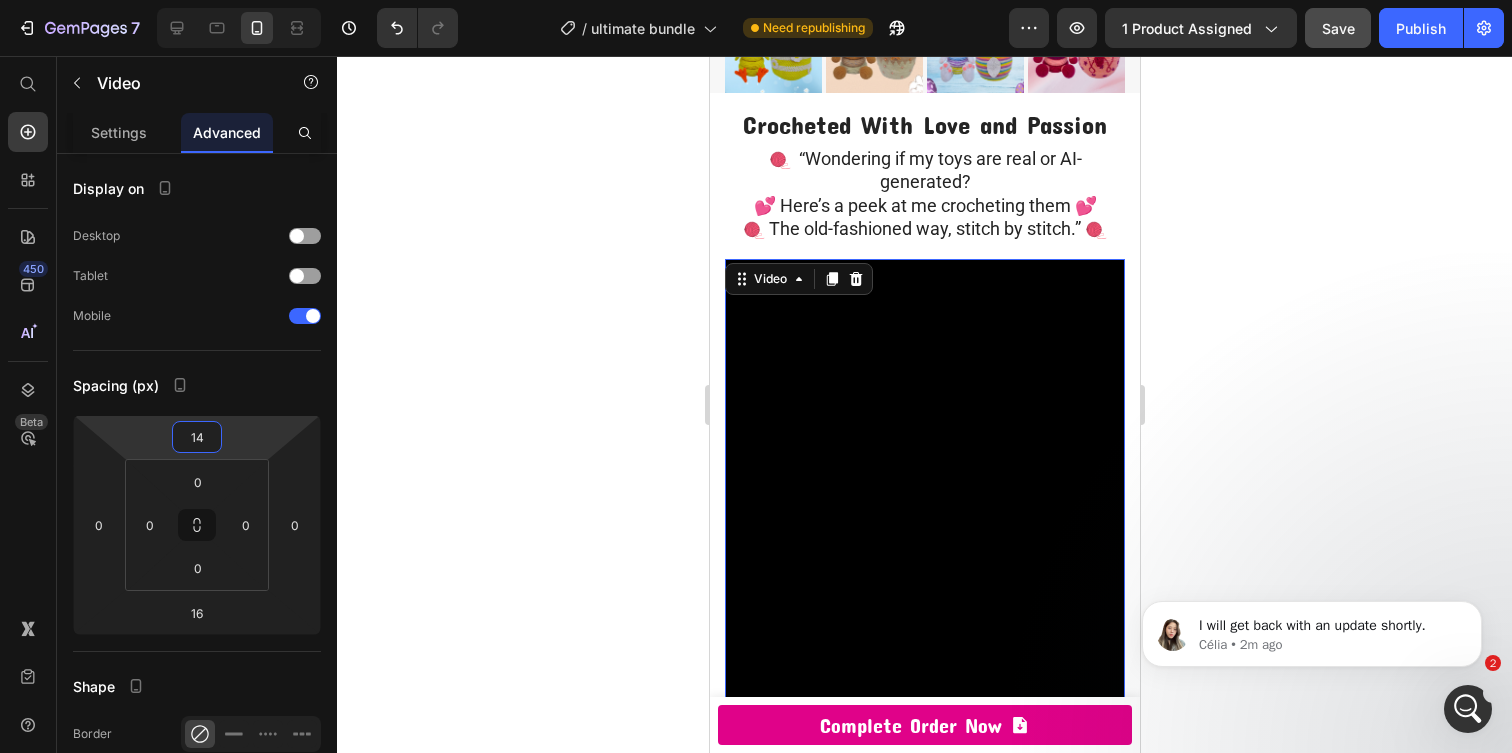 type on "12" 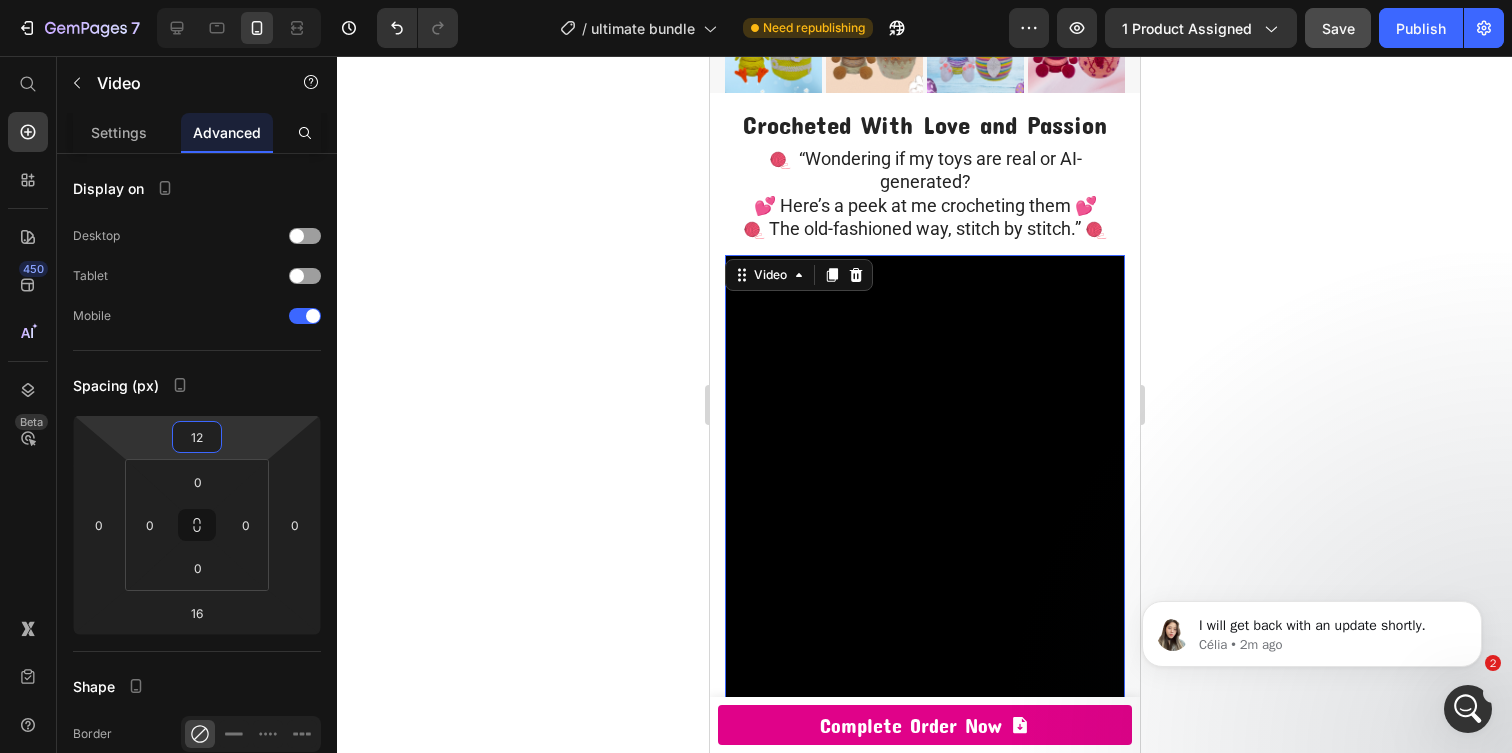 click on "7   /  ultimate bundle Need republishing Preview 1 product assigned  Save   Publish  450 Beta Start with Sections Elements Hero Section Product Detail Brands Trusted Badges Guarantee Product Breakdown How to use Testimonials Compare Bundle FAQs Social Proof Brand Story Product List Collection Blog List Contact Sticky Add to Cart Custom Footer Browse Library 450 Layout
Row
Row
Row
Row Text
Heading
Text Block Button
Button
Button
Sticky Back to top Media
Image Image" at bounding box center (756, 0) 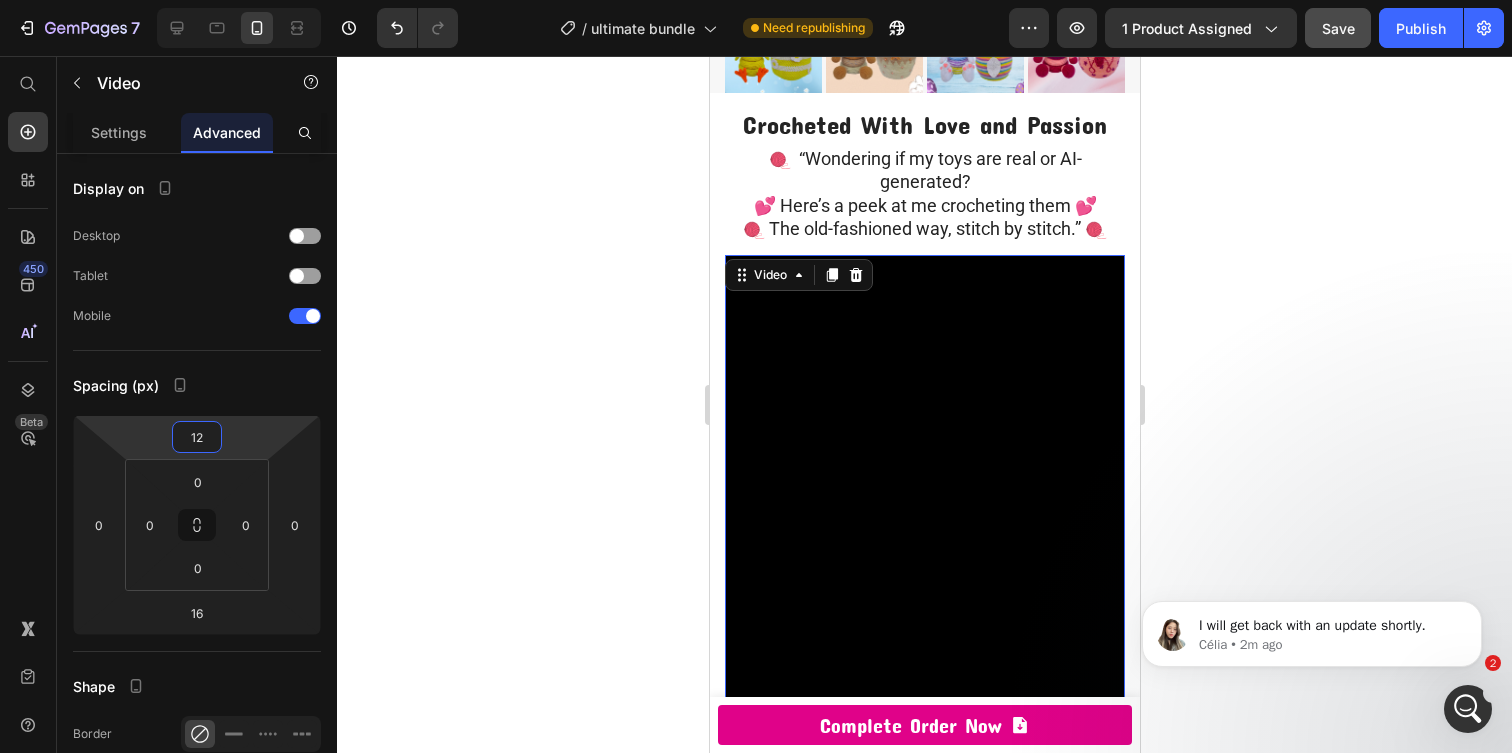 click 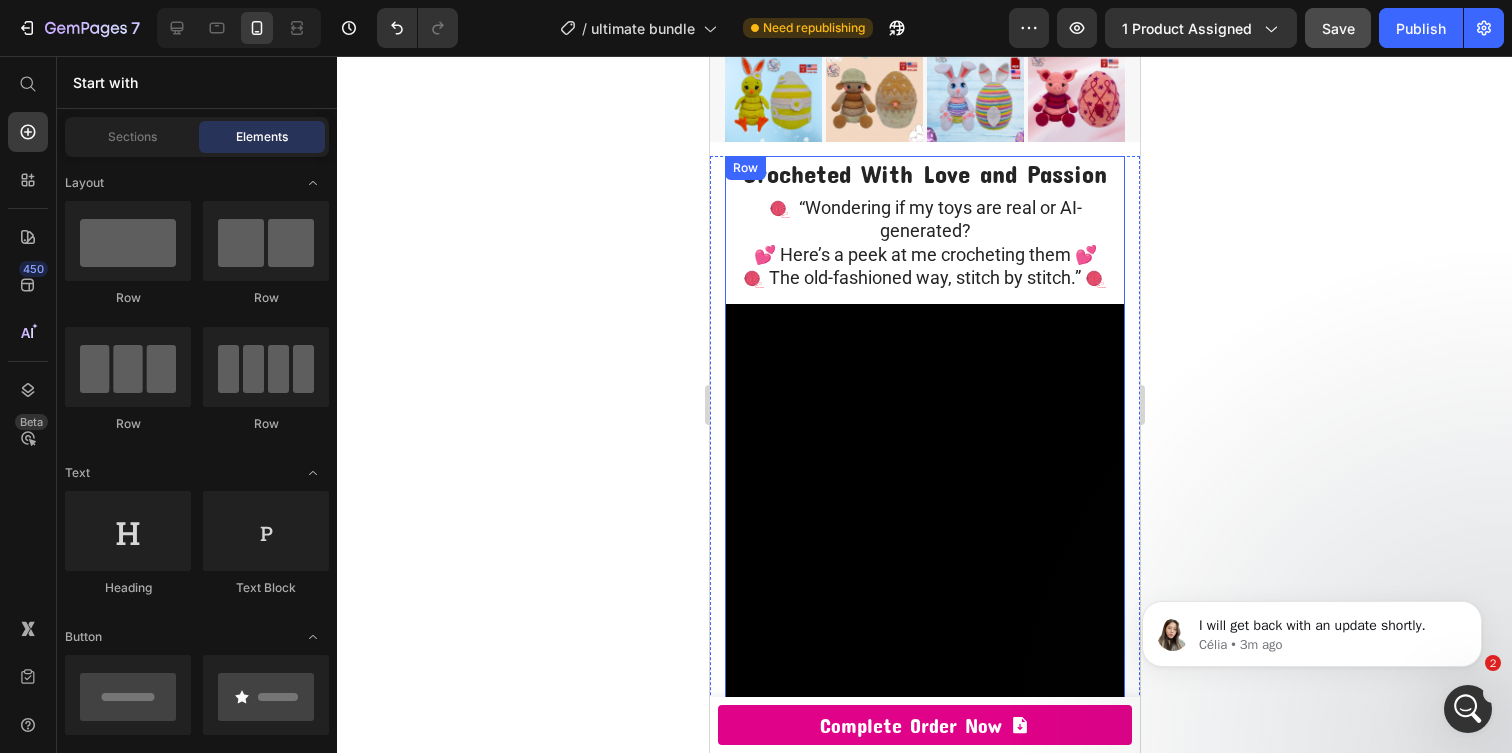 scroll, scrollTop: 2520, scrollLeft: 0, axis: vertical 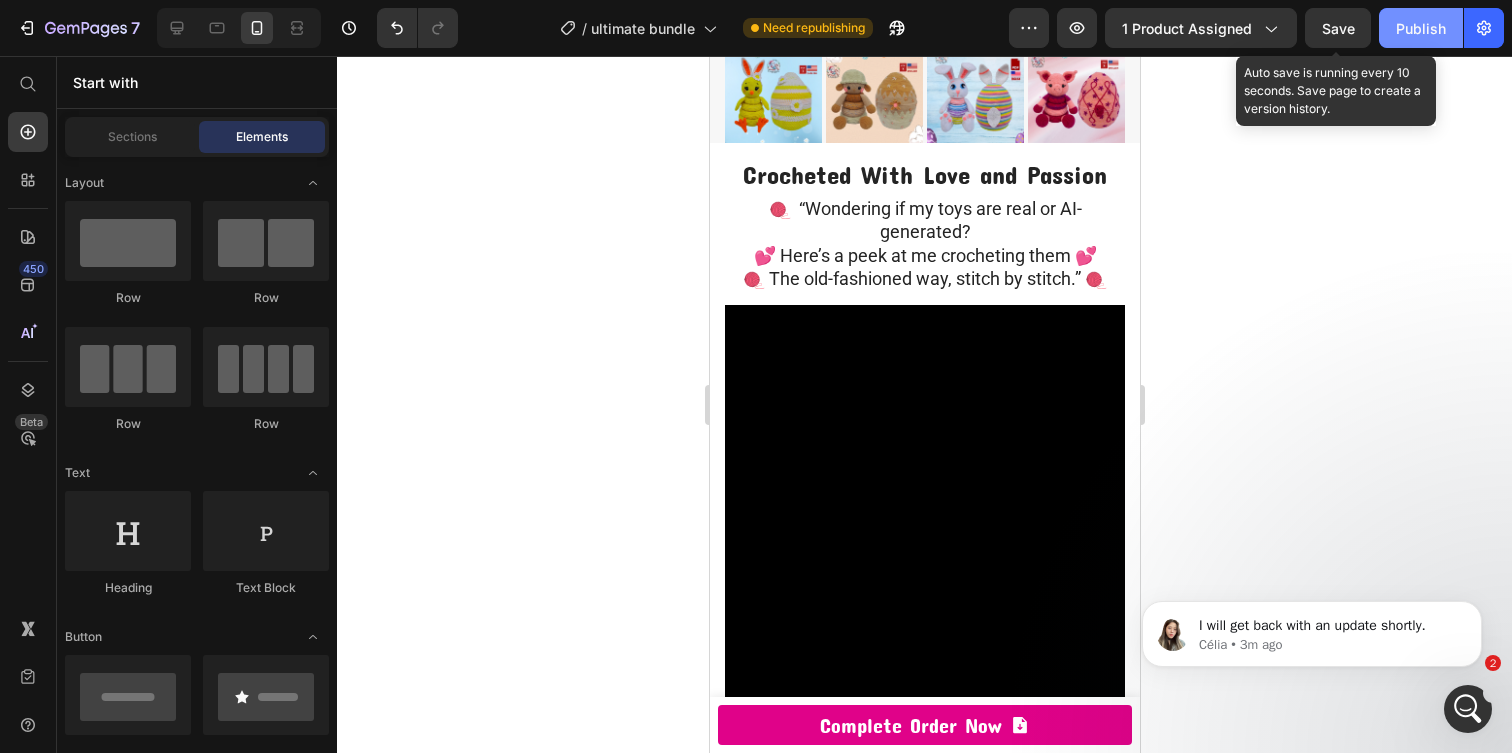drag, startPoint x: 1344, startPoint y: 36, endPoint x: 1385, endPoint y: 36, distance: 41 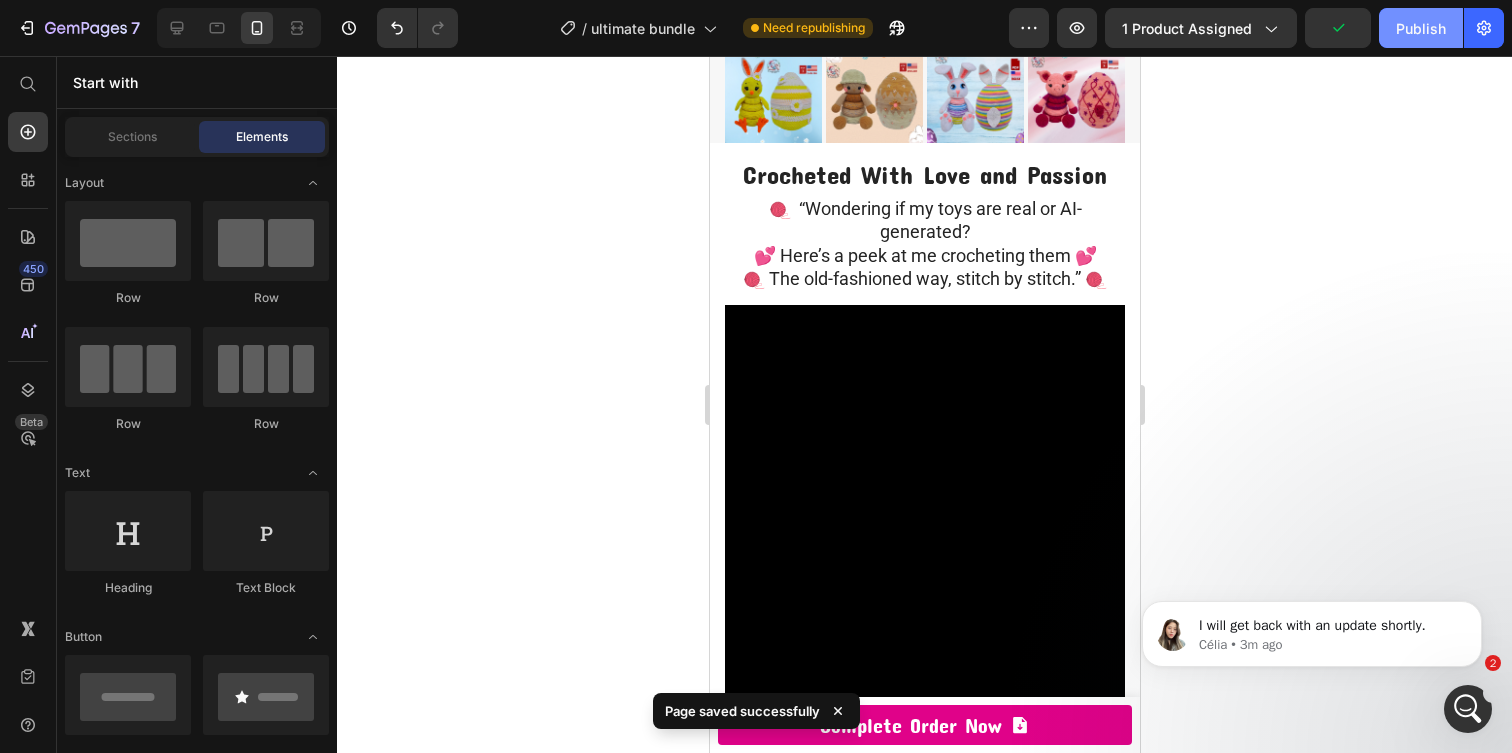 click on "Publish" at bounding box center [1421, 28] 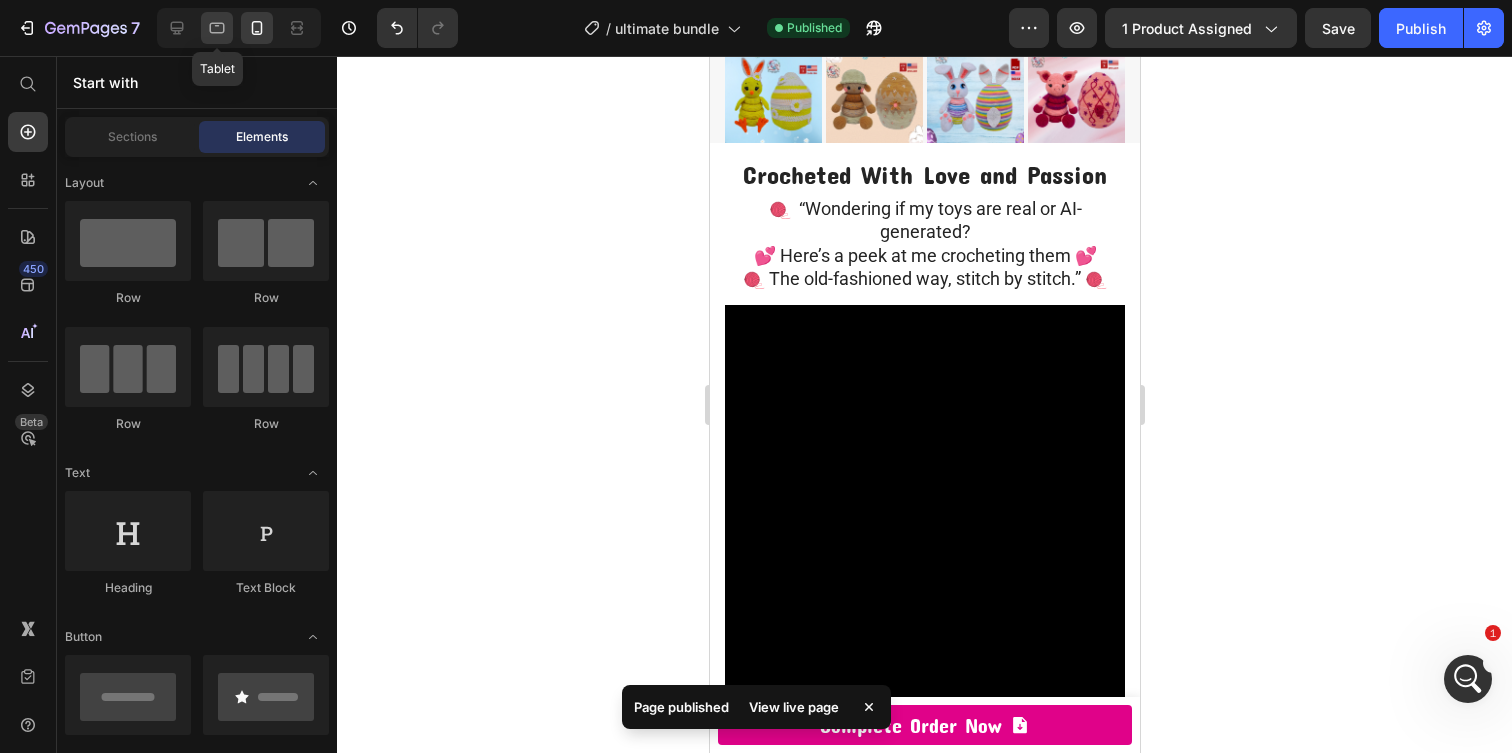 click 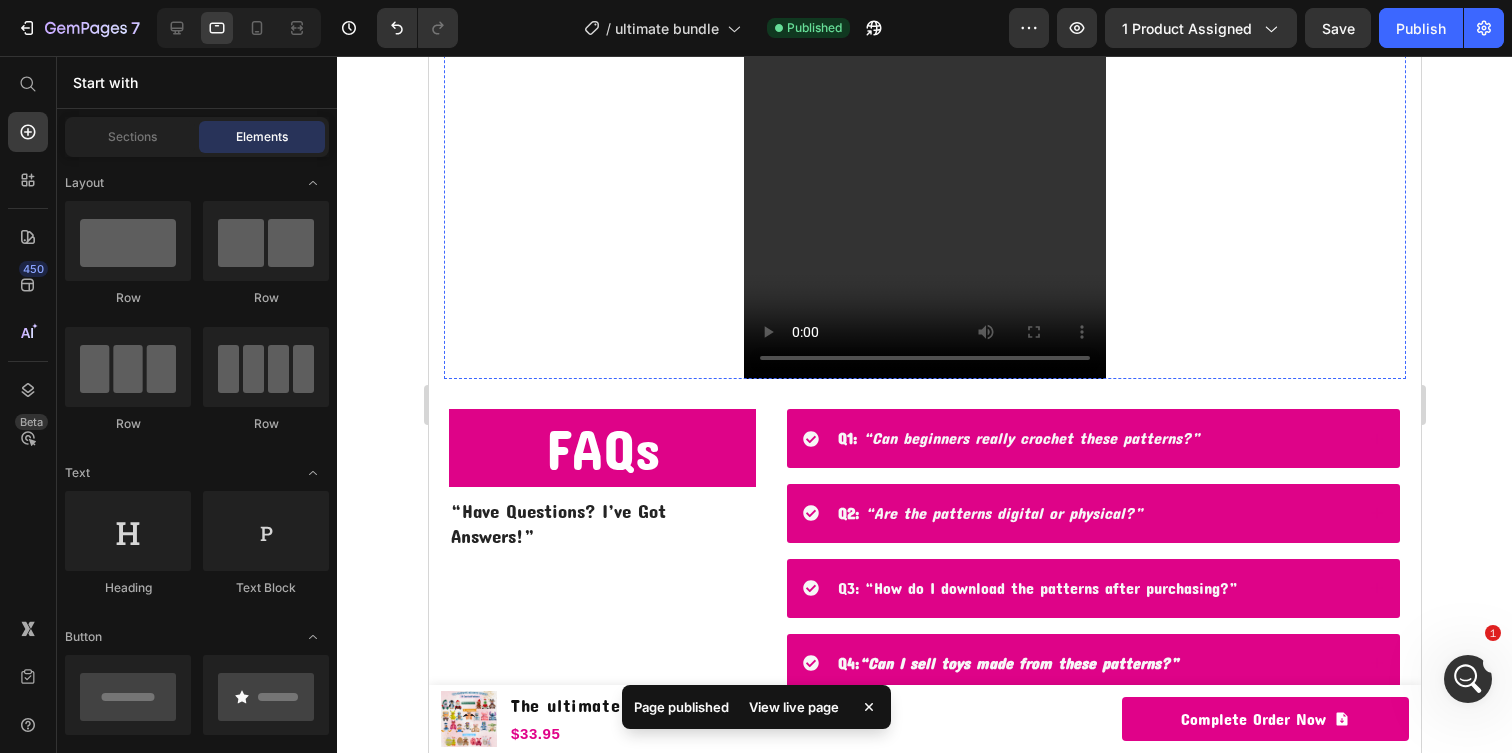 scroll, scrollTop: 3572, scrollLeft: 0, axis: vertical 